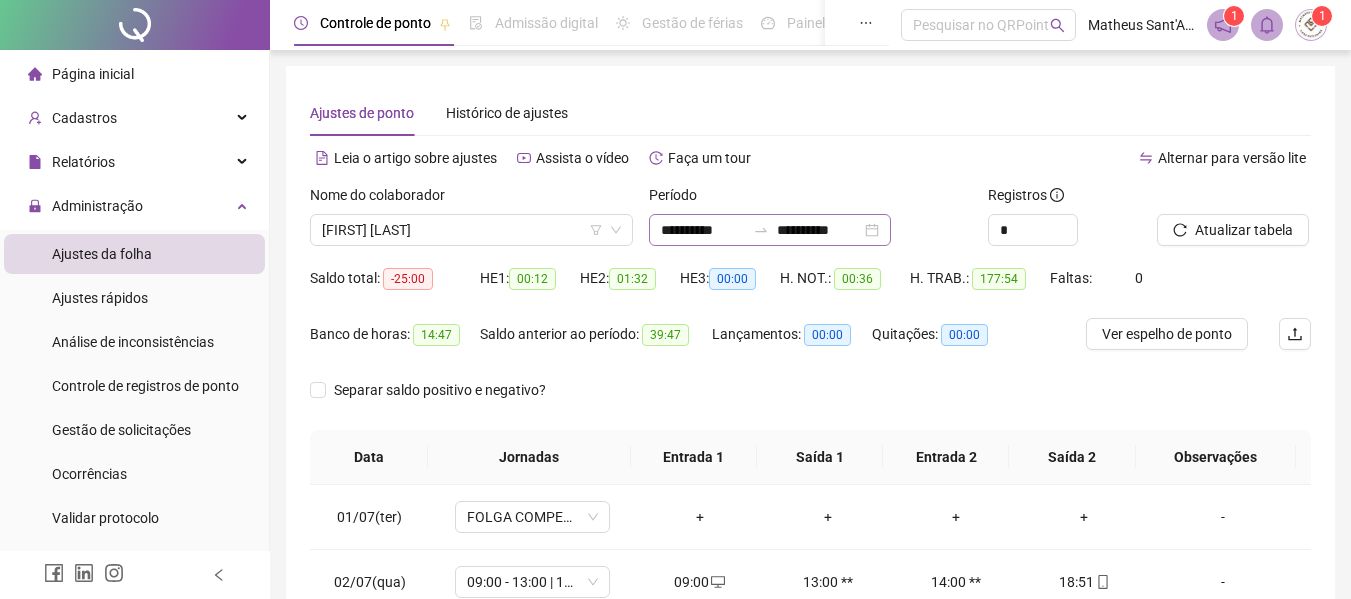 scroll, scrollTop: 0, scrollLeft: 0, axis: both 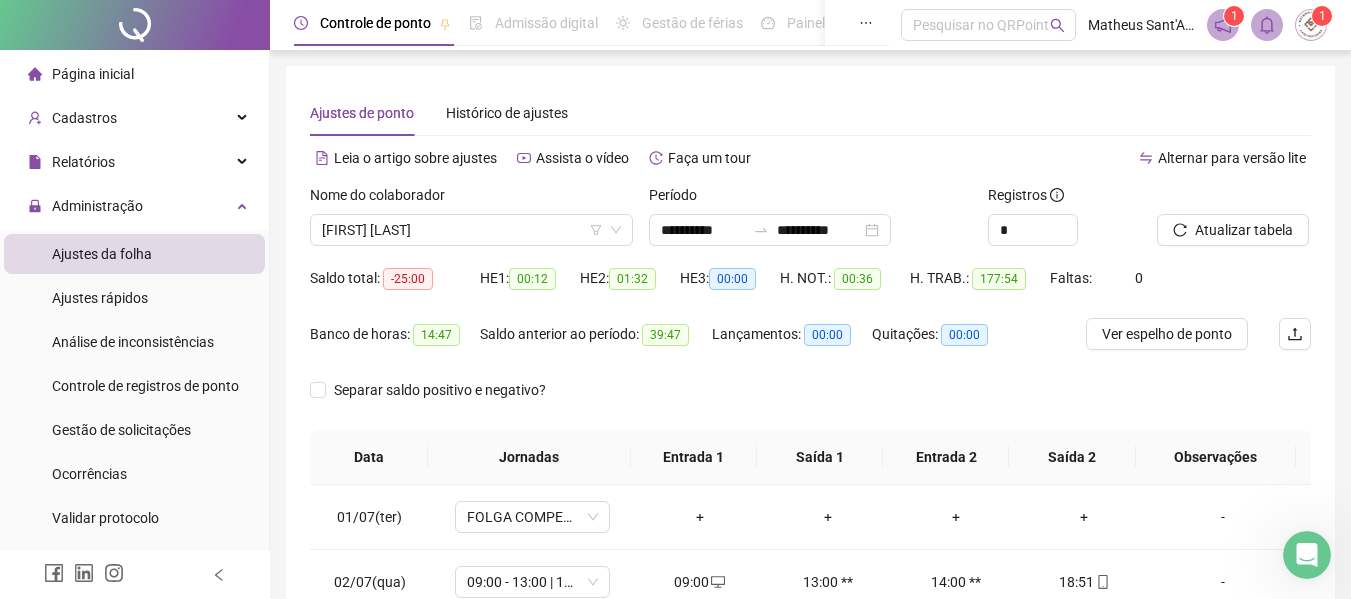 click 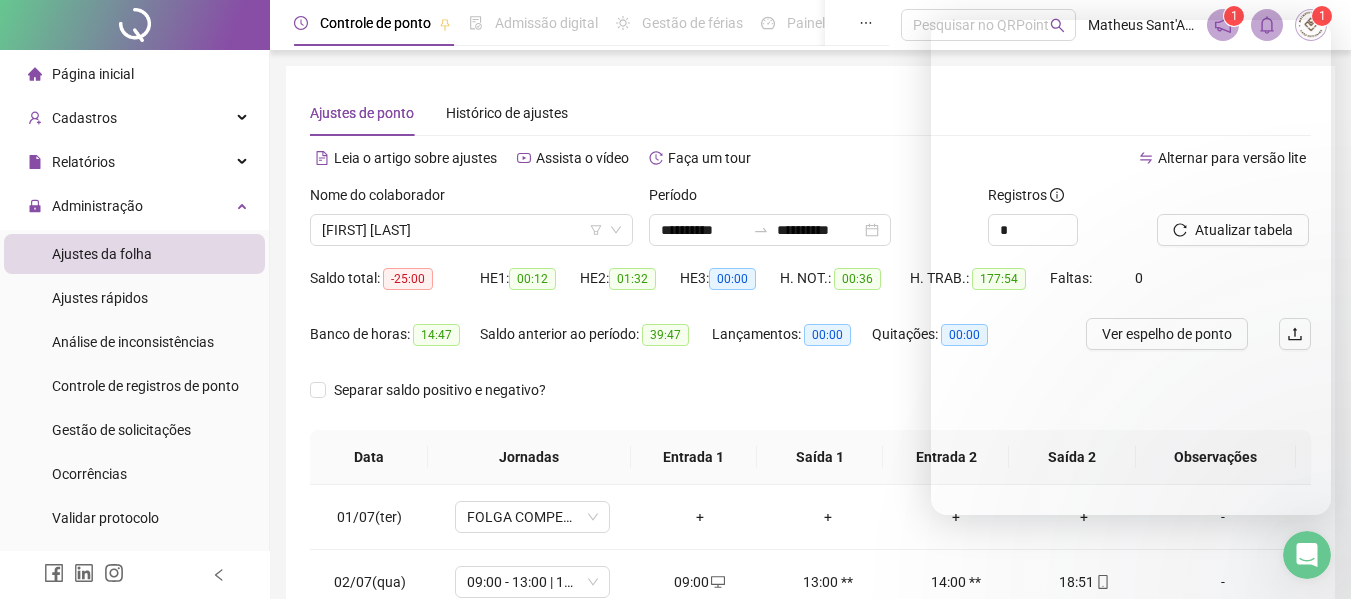 scroll, scrollTop: 0, scrollLeft: 0, axis: both 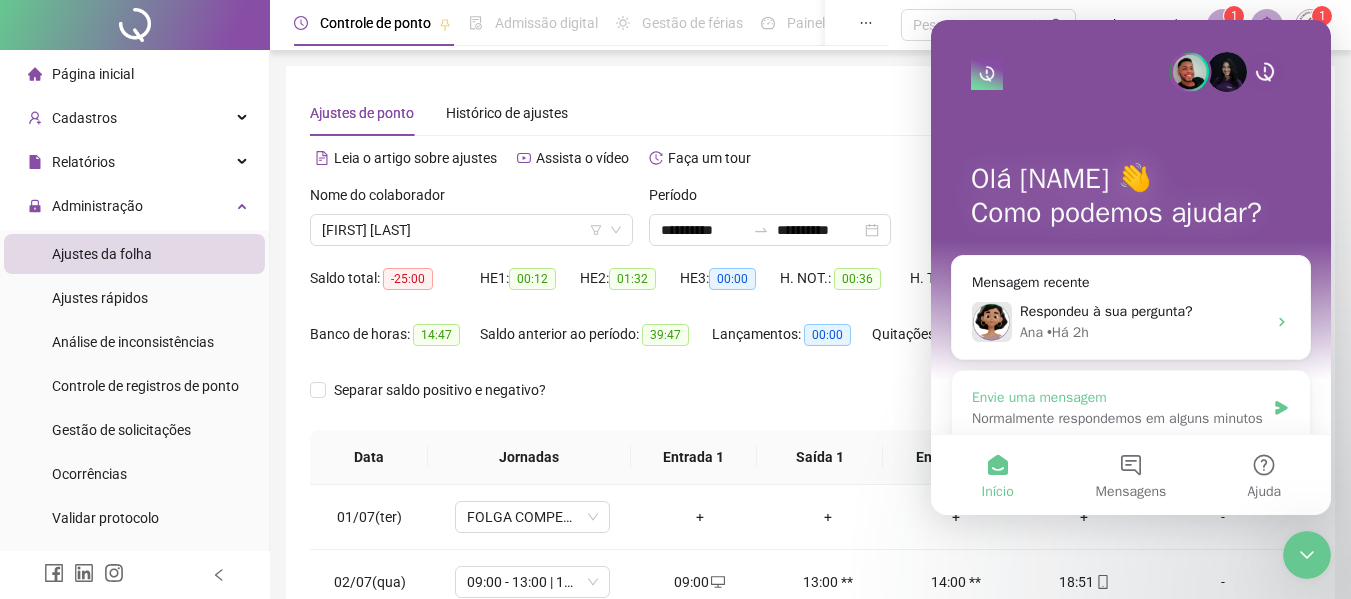 click on "Normalmente respondemos em alguns minutos" at bounding box center [1118, 418] 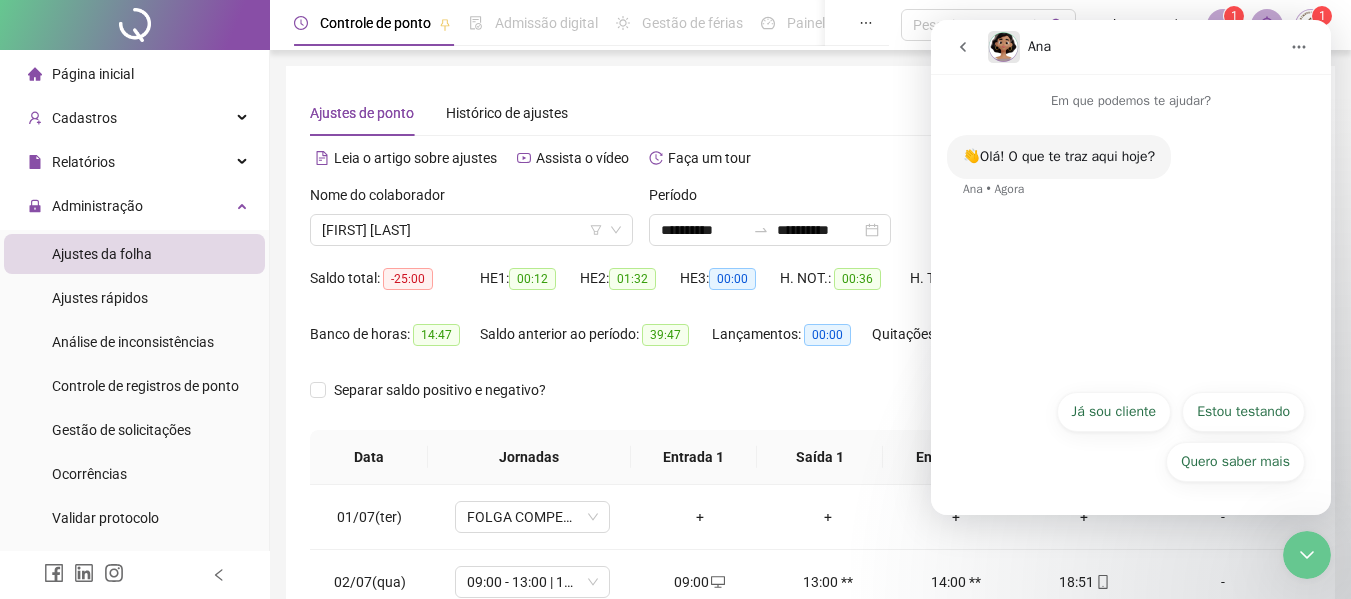 click on "Já sou cliente" at bounding box center (1114, 412) 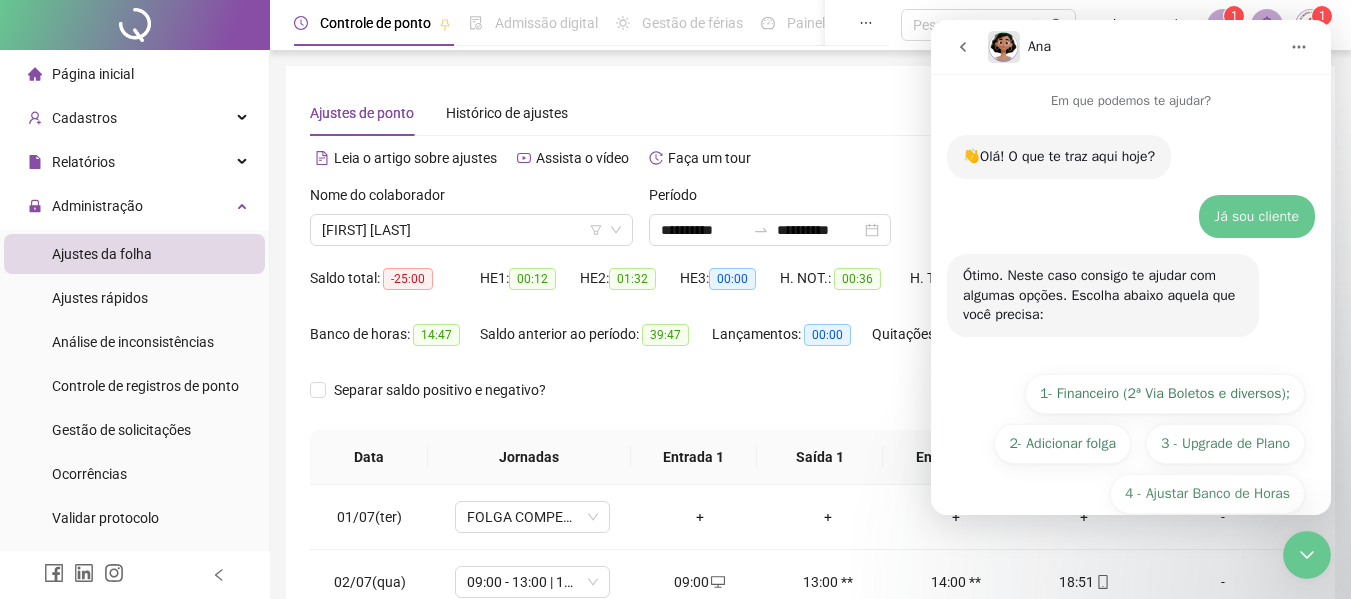 scroll, scrollTop: 82, scrollLeft: 0, axis: vertical 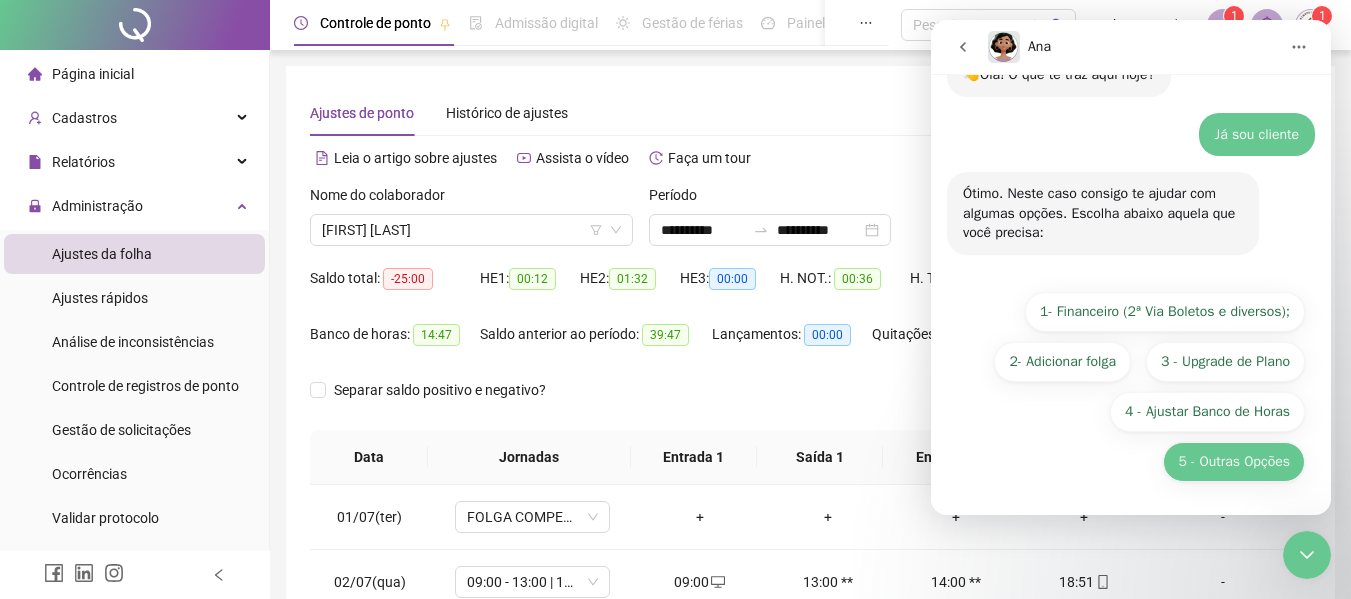 click on "5 - Outras Opções" at bounding box center (1234, 462) 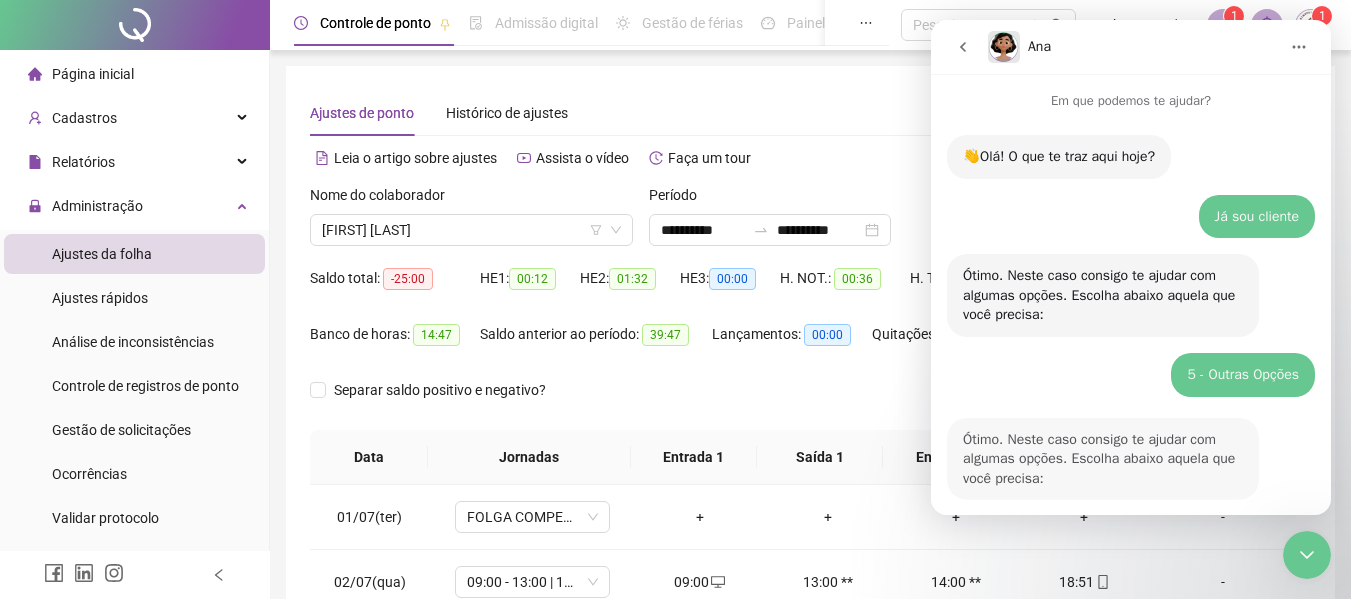 scroll, scrollTop: 308, scrollLeft: 0, axis: vertical 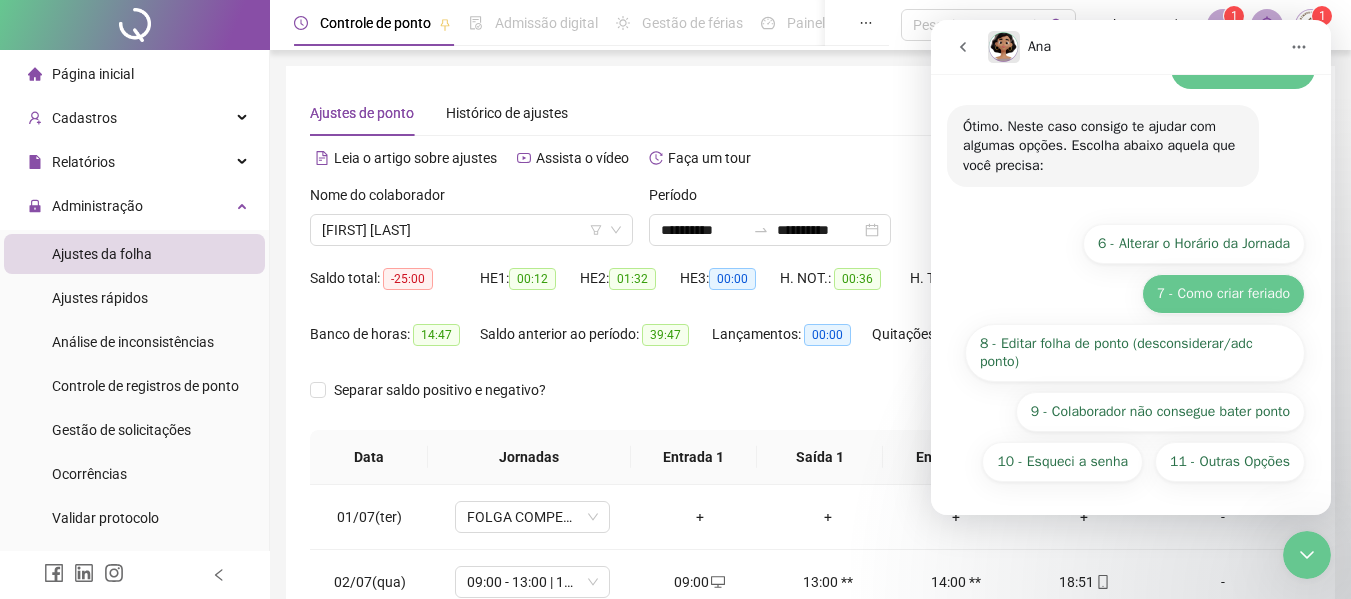 click on "7 - Como criar feriado" at bounding box center (1223, 294) 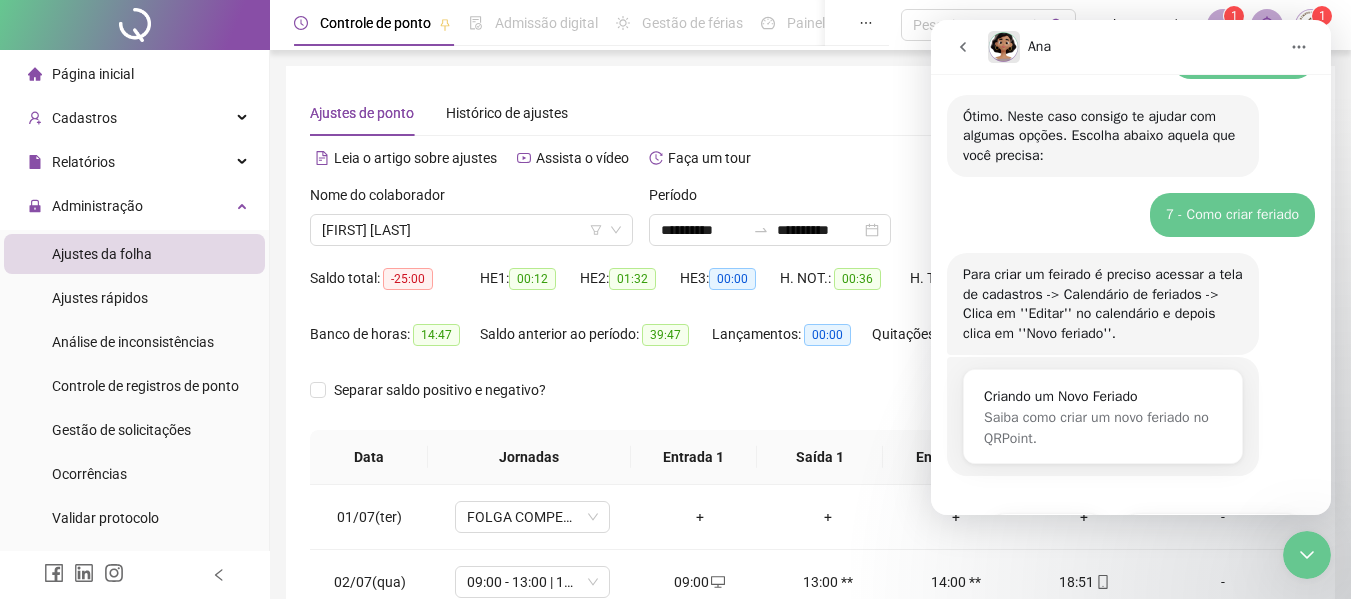 scroll, scrollTop: 391, scrollLeft: 0, axis: vertical 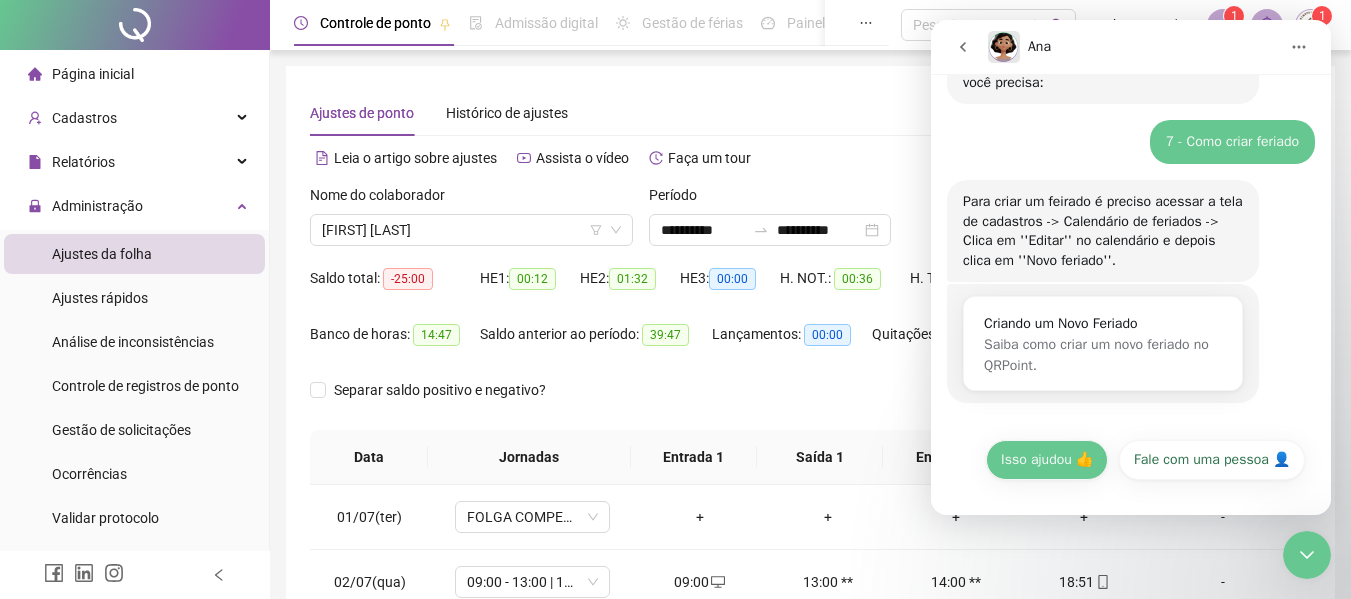 click on "Isso ajudou 👍" at bounding box center (1047, 460) 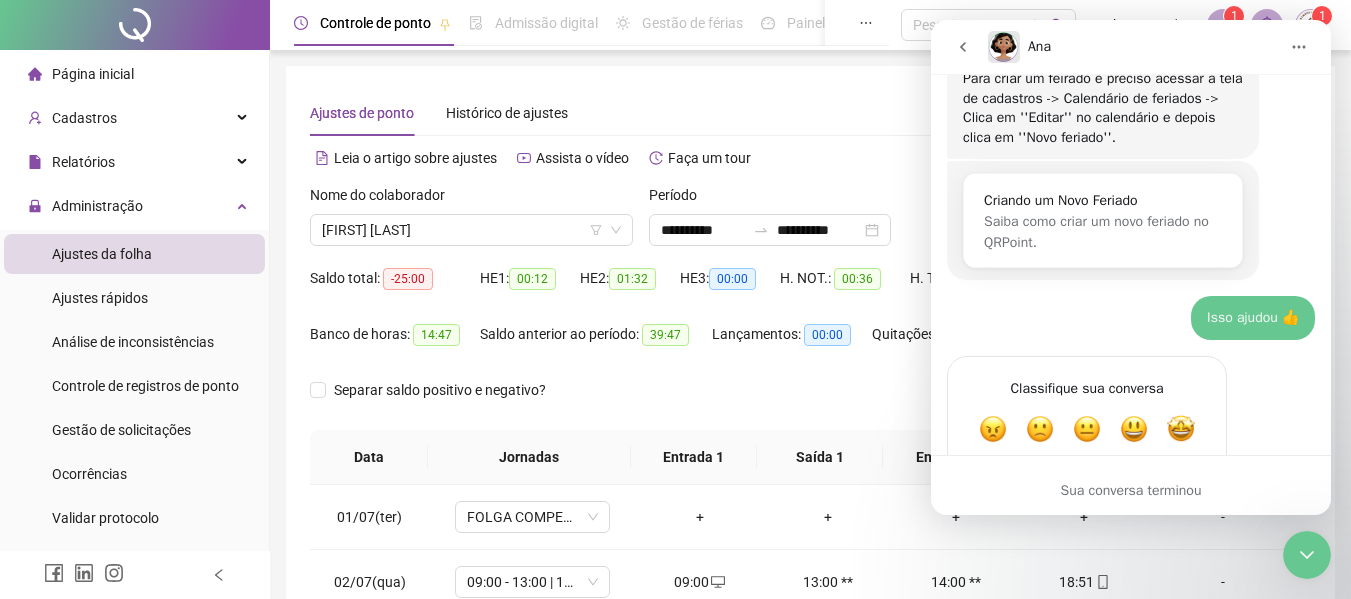 scroll, scrollTop: 574, scrollLeft: 0, axis: vertical 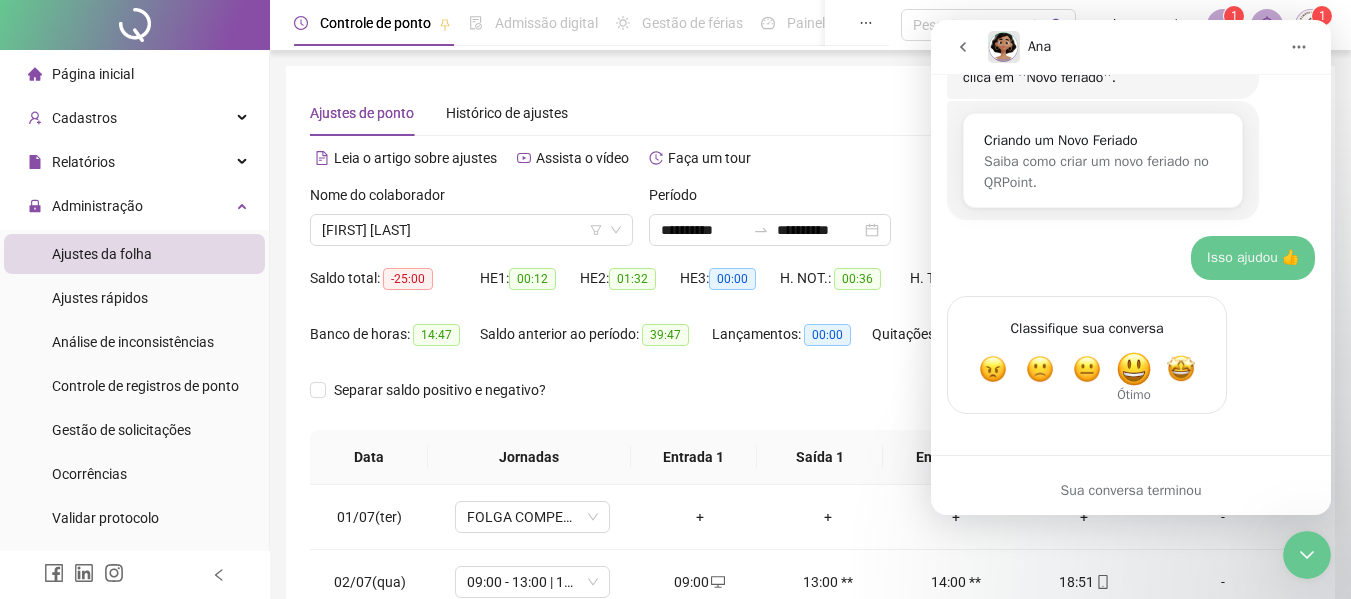 click at bounding box center (1134, 369) 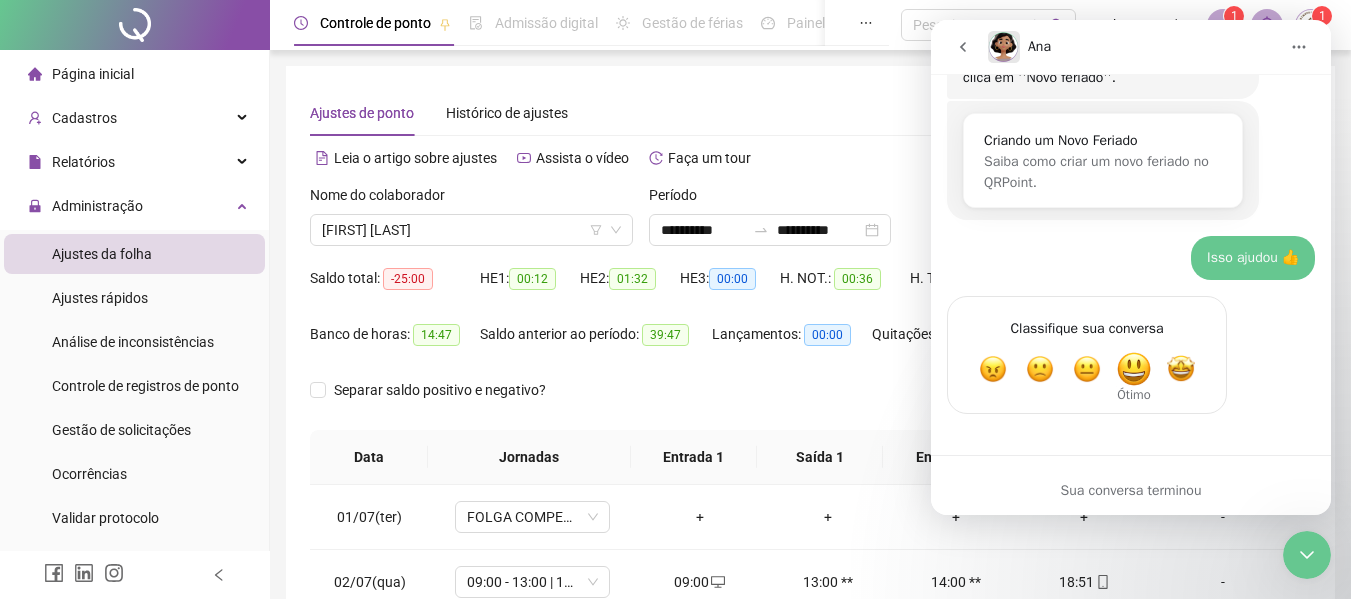 scroll, scrollTop: 628, scrollLeft: 0, axis: vertical 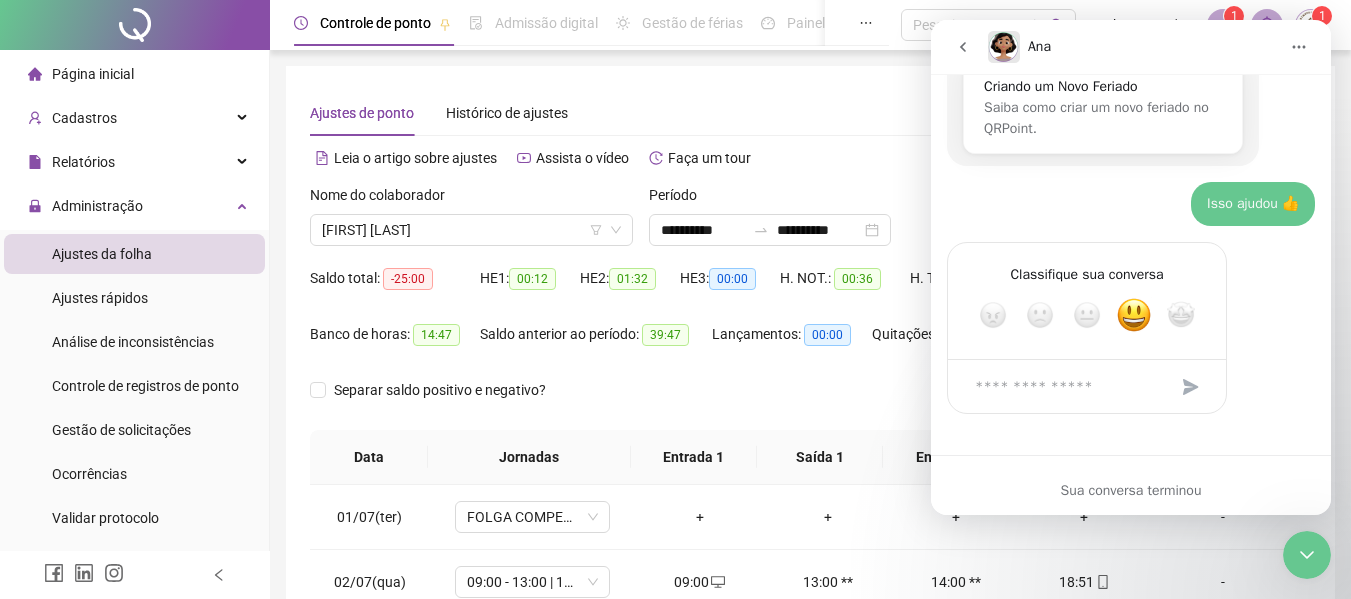 click at bounding box center [1191, 387] 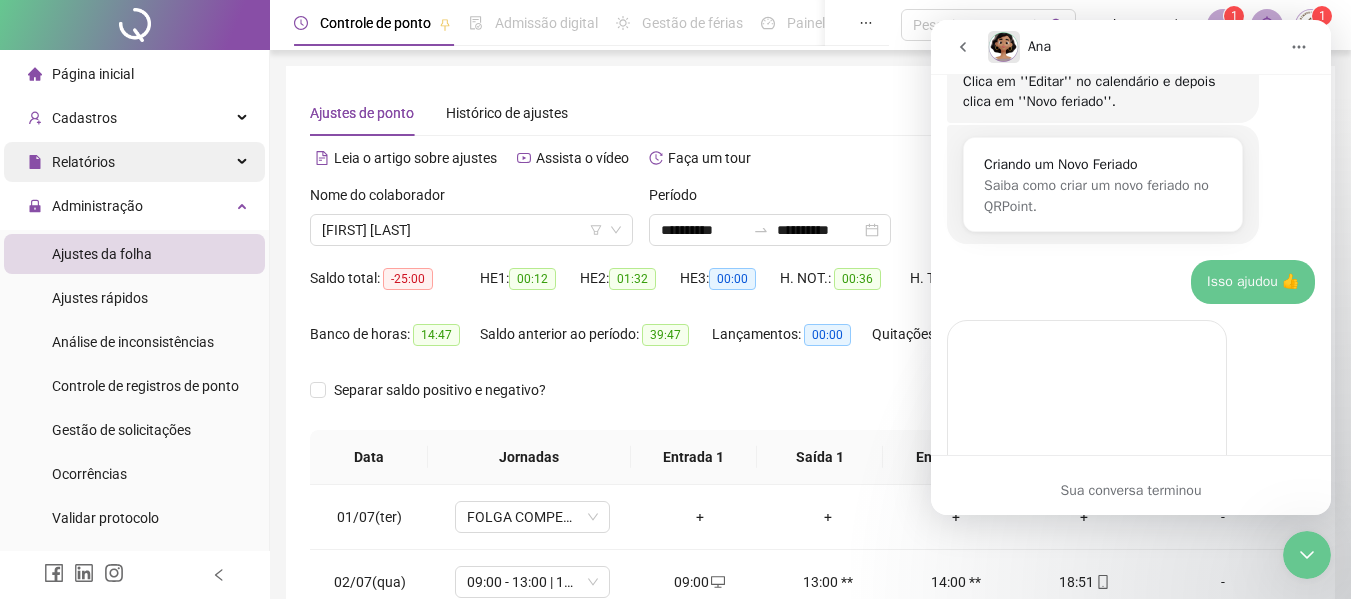 scroll, scrollTop: 628, scrollLeft: 0, axis: vertical 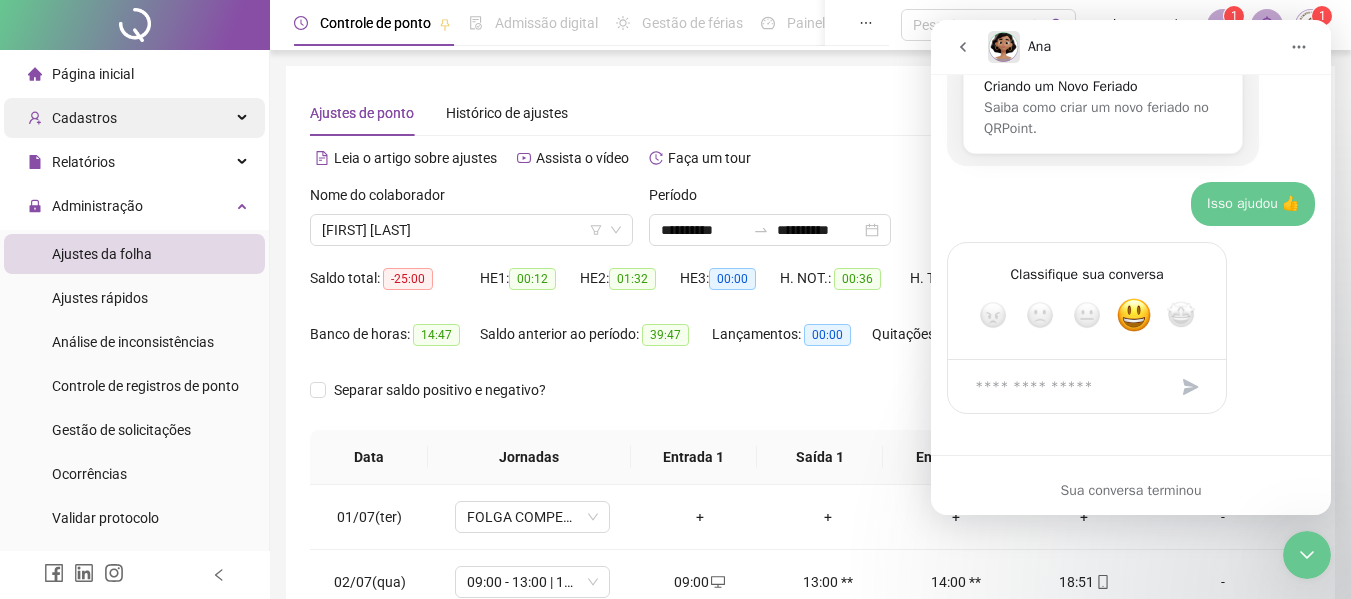 click on "Cadastros" at bounding box center (134, 118) 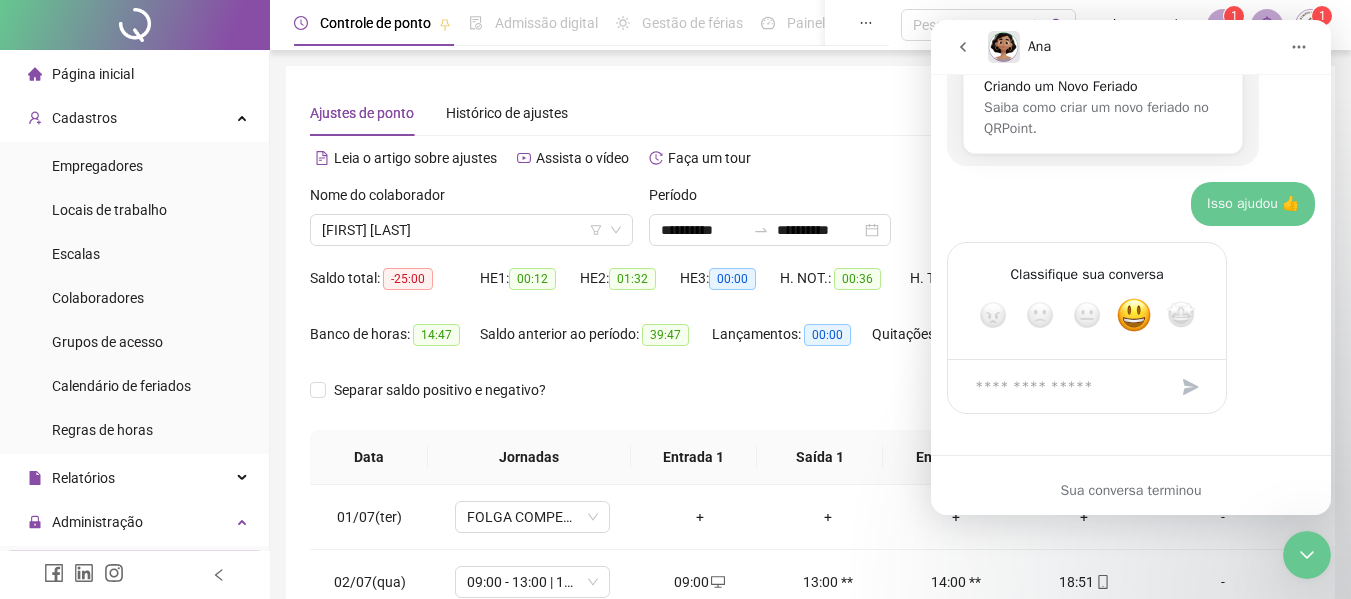 click 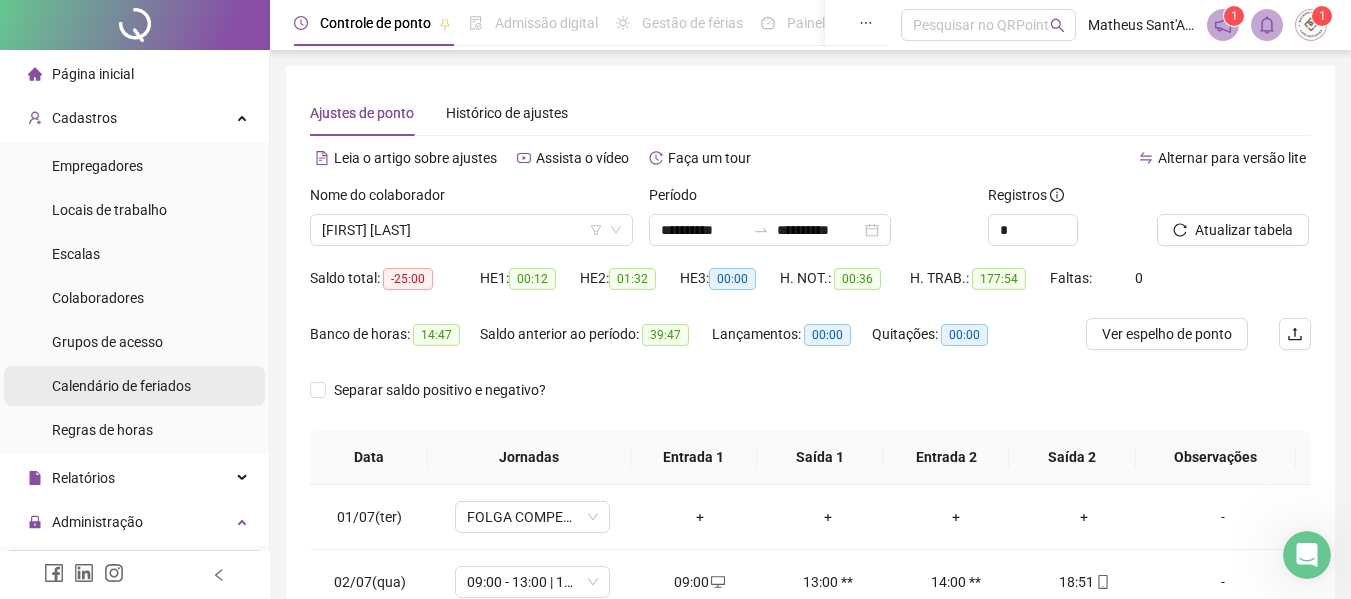 click on "Calendário de feriados" at bounding box center [121, 386] 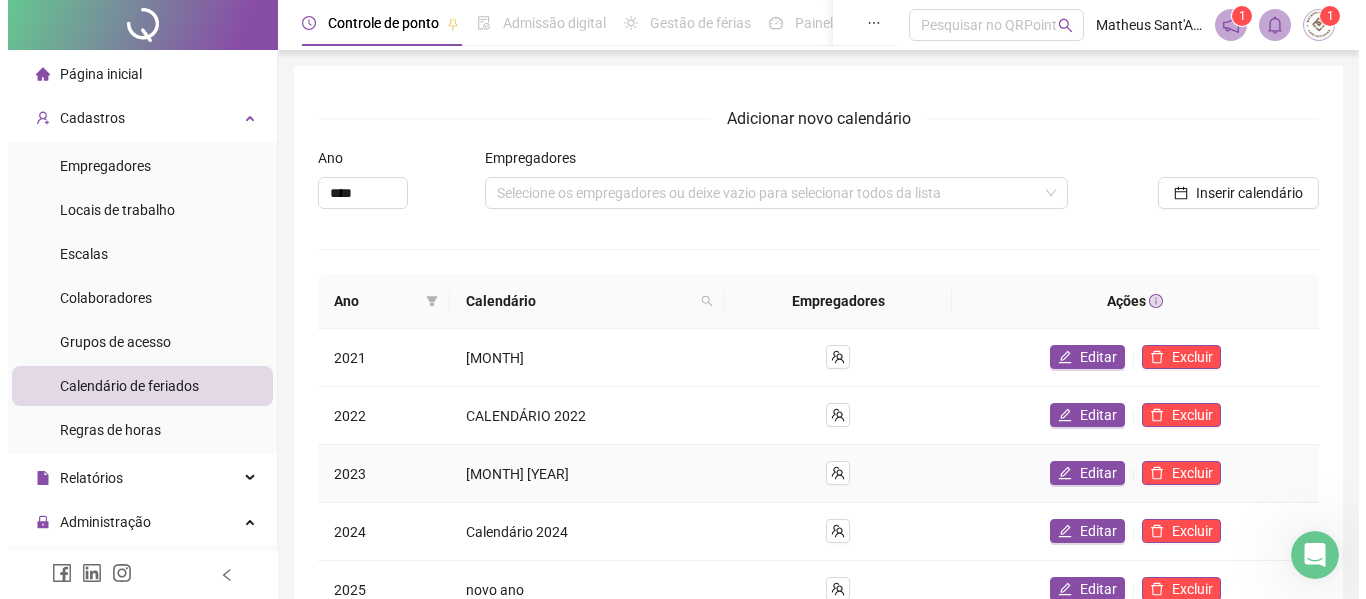 scroll, scrollTop: 100, scrollLeft: 0, axis: vertical 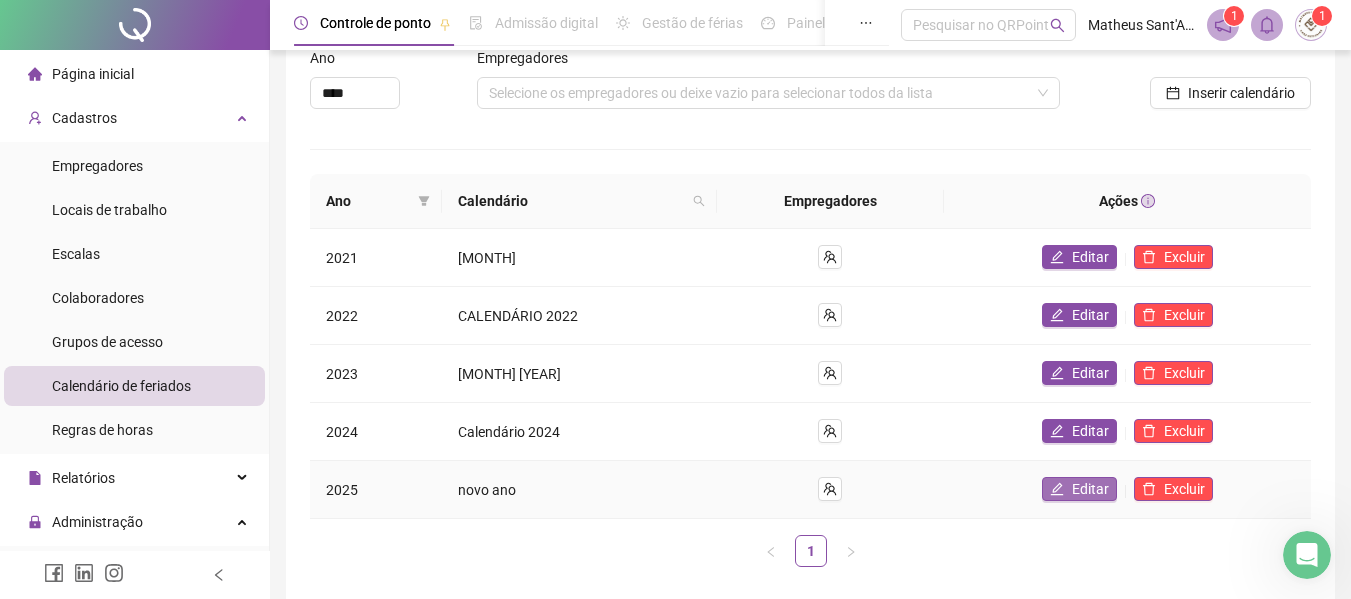 click on "Editar" at bounding box center [1090, 489] 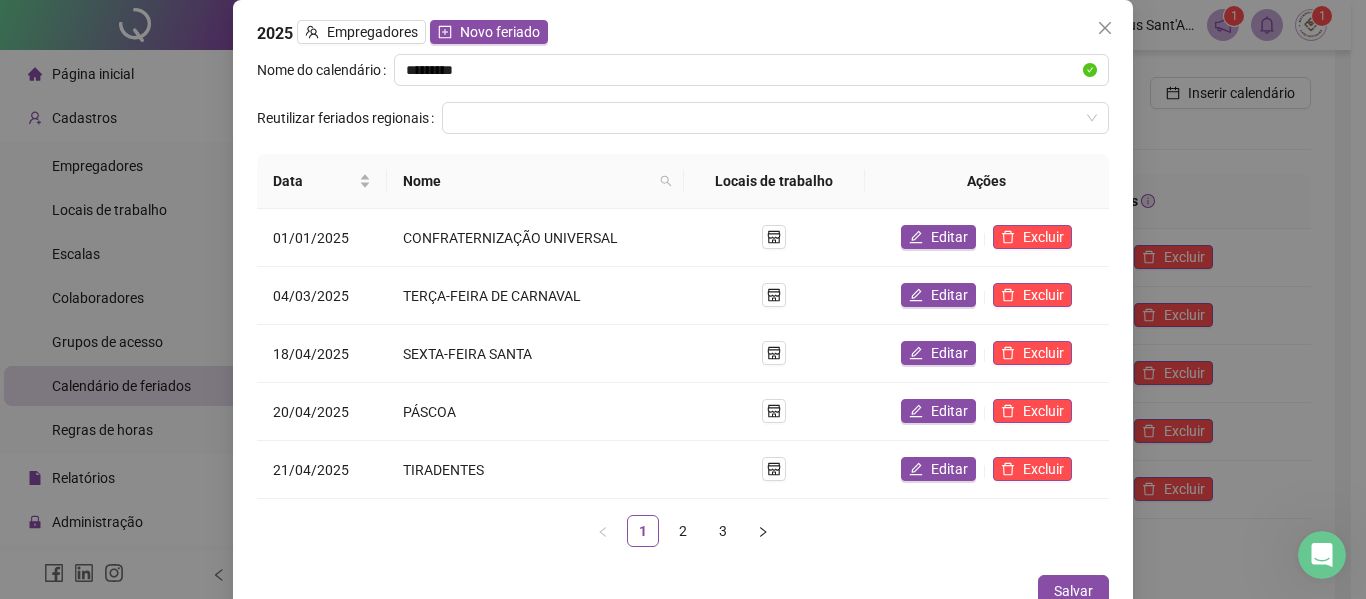 scroll, scrollTop: 27, scrollLeft: 0, axis: vertical 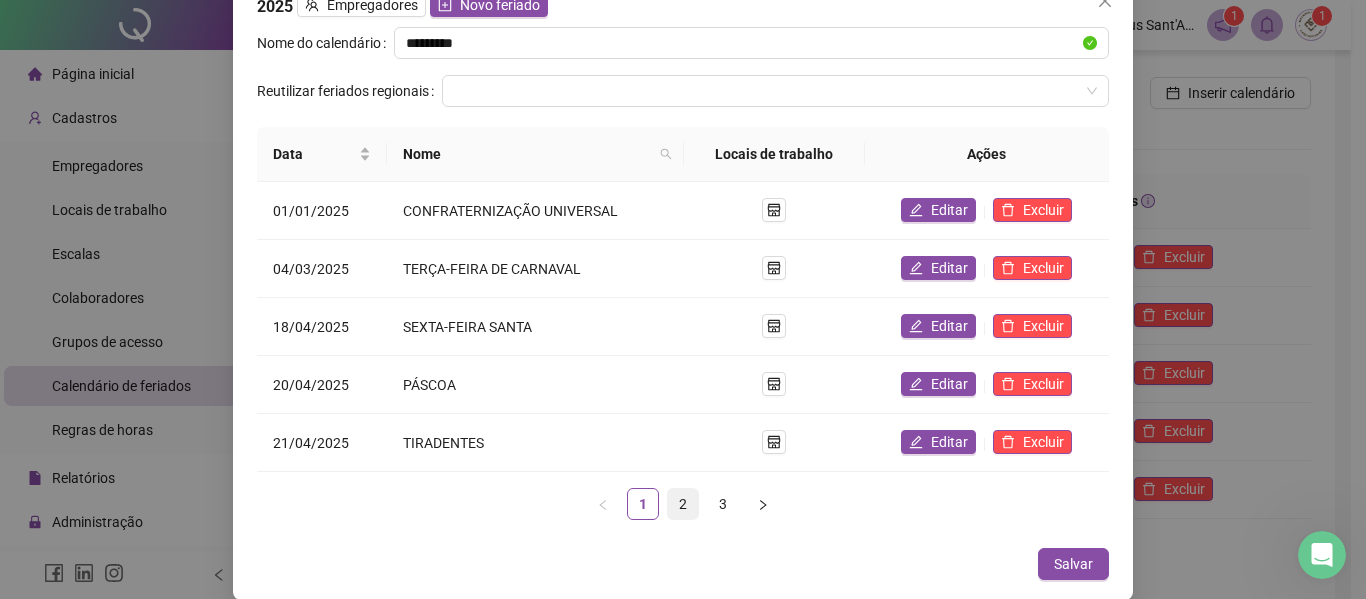 click on "2" at bounding box center [683, 504] 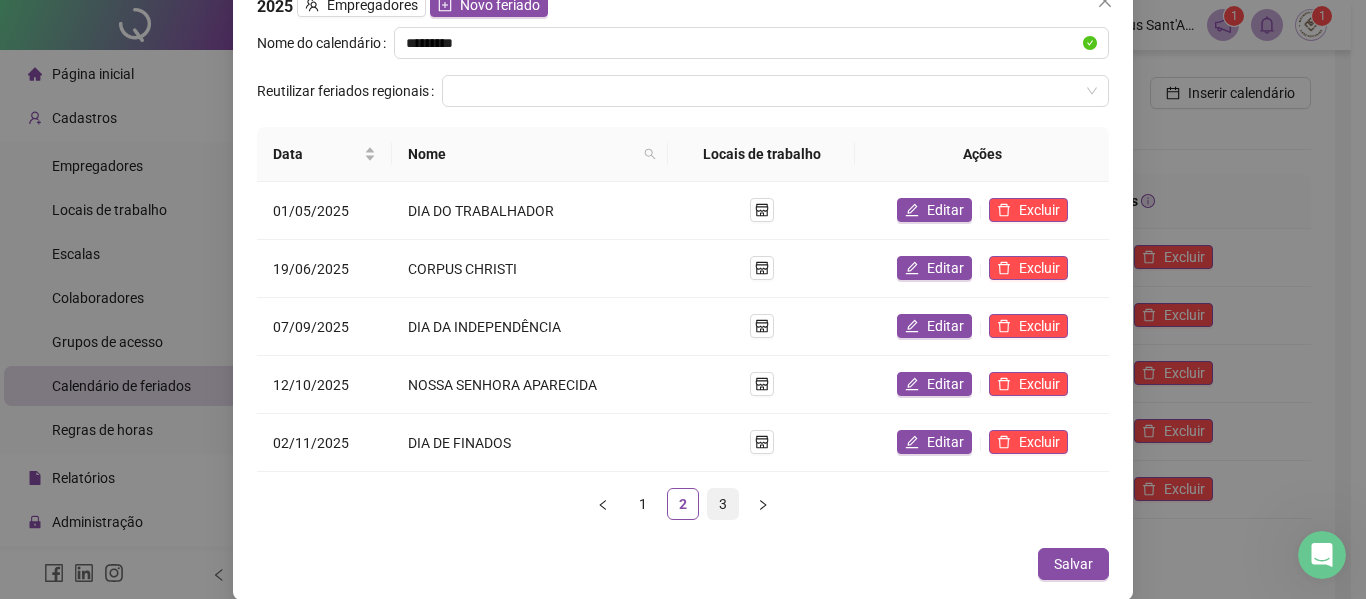 click on "3" at bounding box center [723, 504] 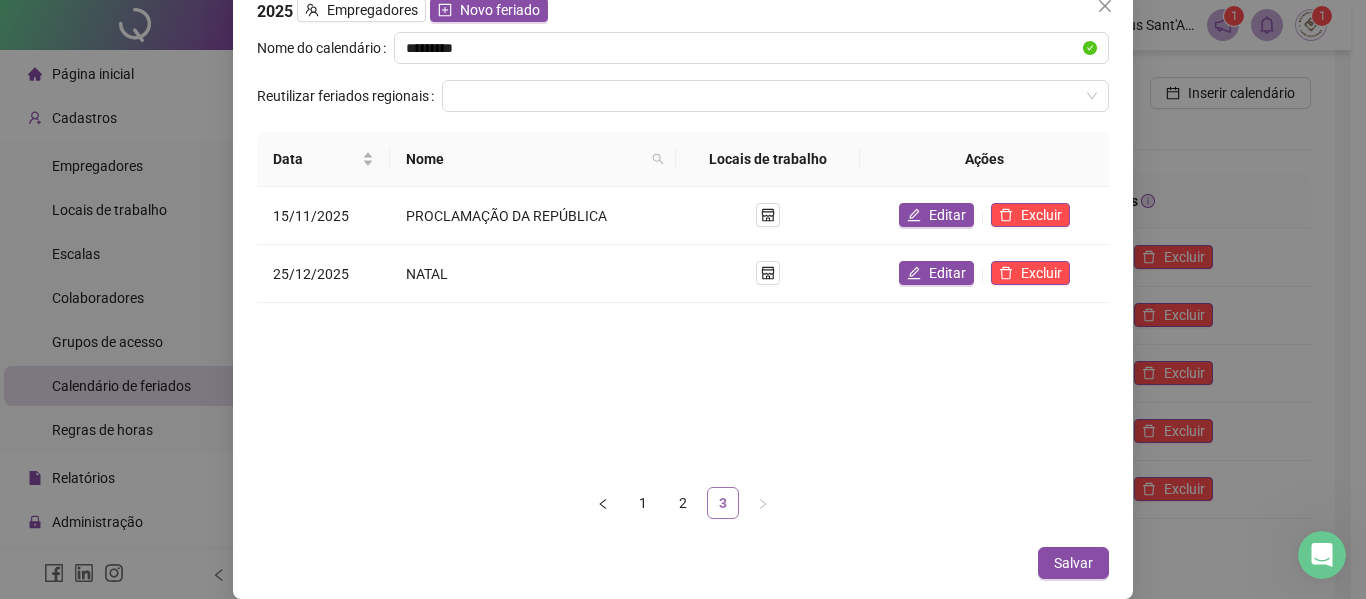 scroll, scrollTop: 21, scrollLeft: 0, axis: vertical 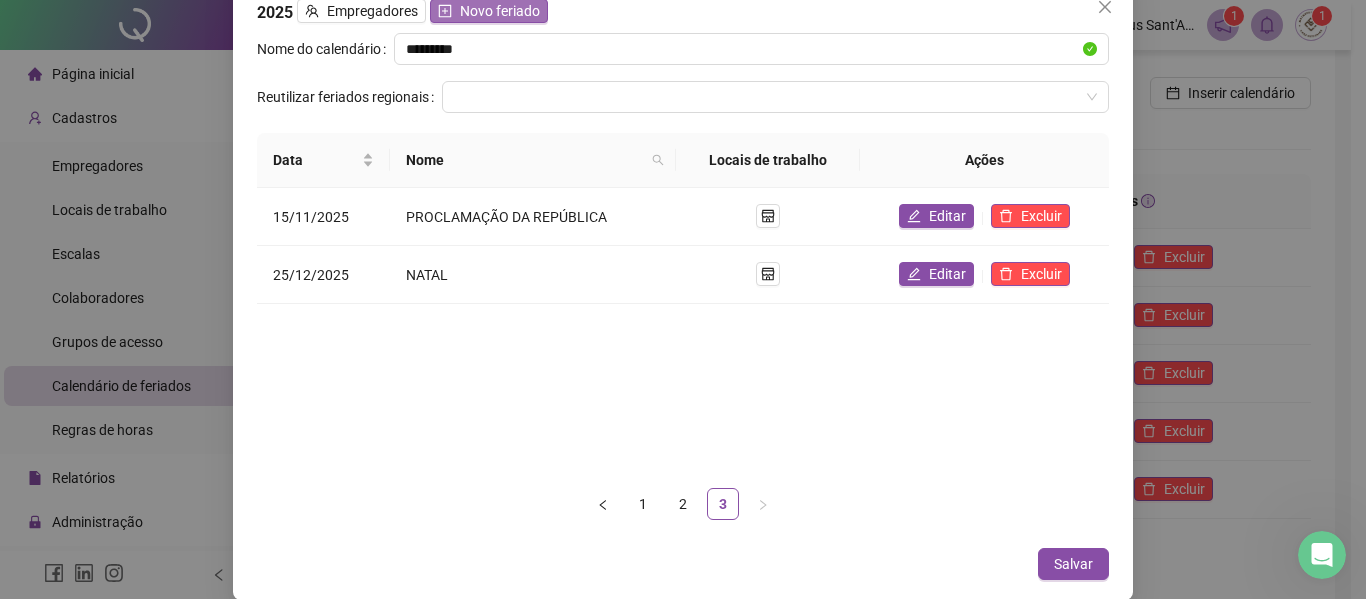 click on "Novo feriado" at bounding box center [500, 11] 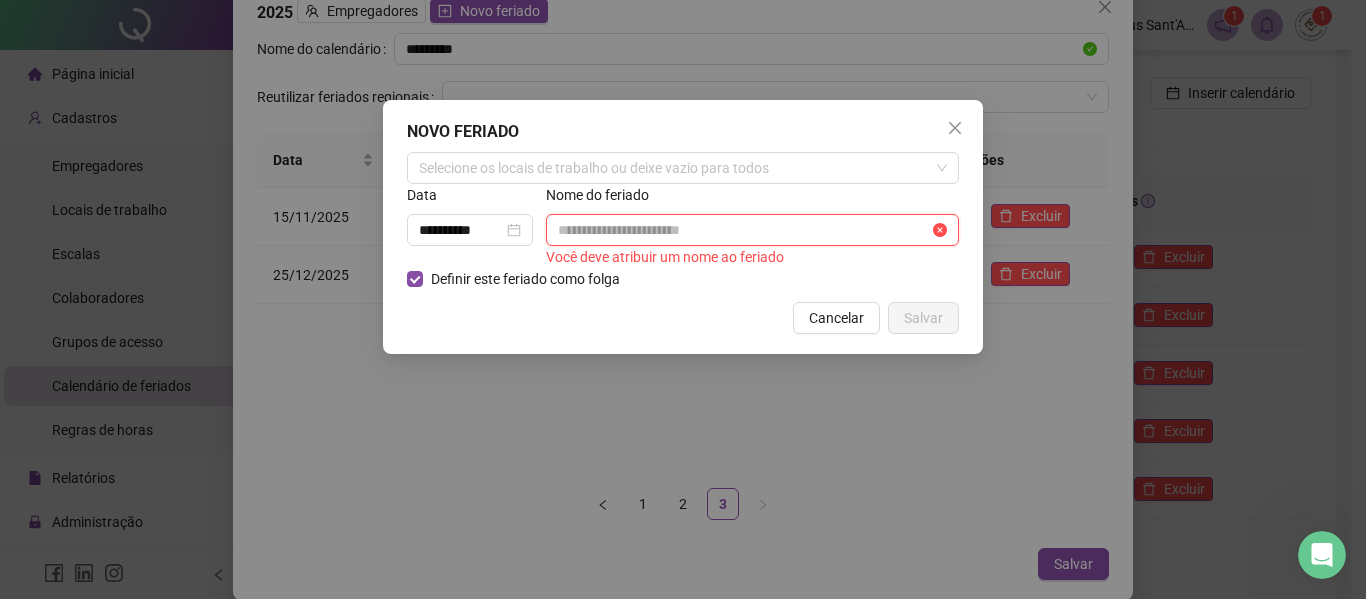 click at bounding box center [743, 230] 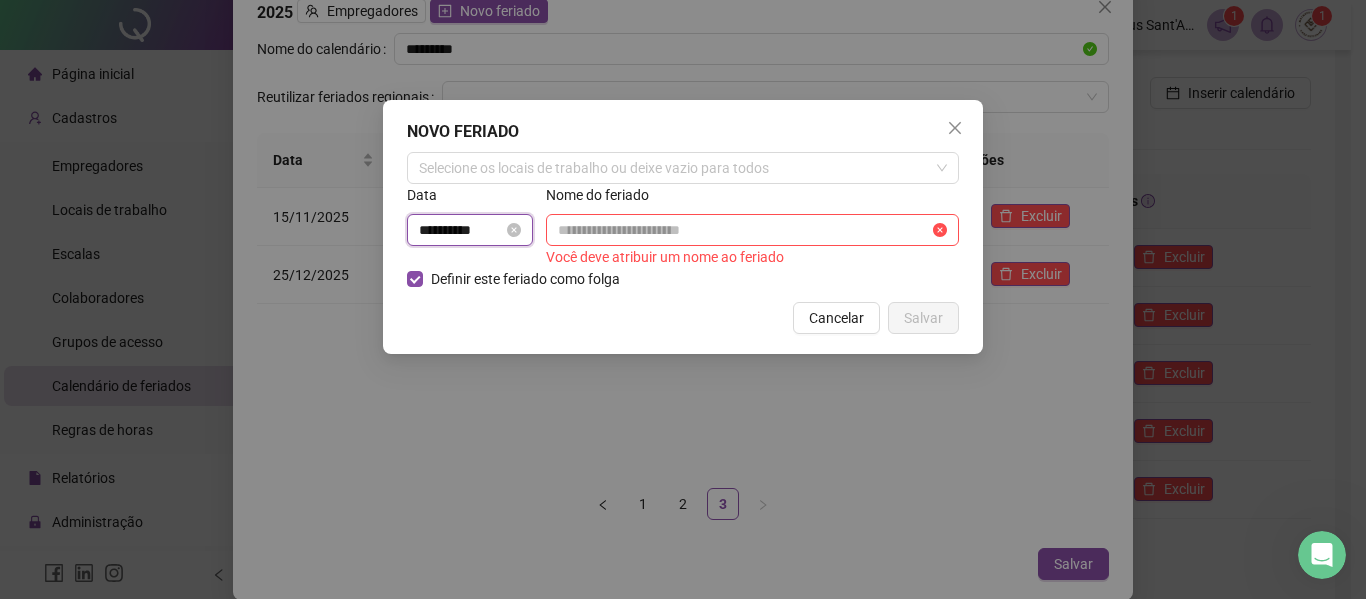 drag, startPoint x: 490, startPoint y: 229, endPoint x: 411, endPoint y: 231, distance: 79.025314 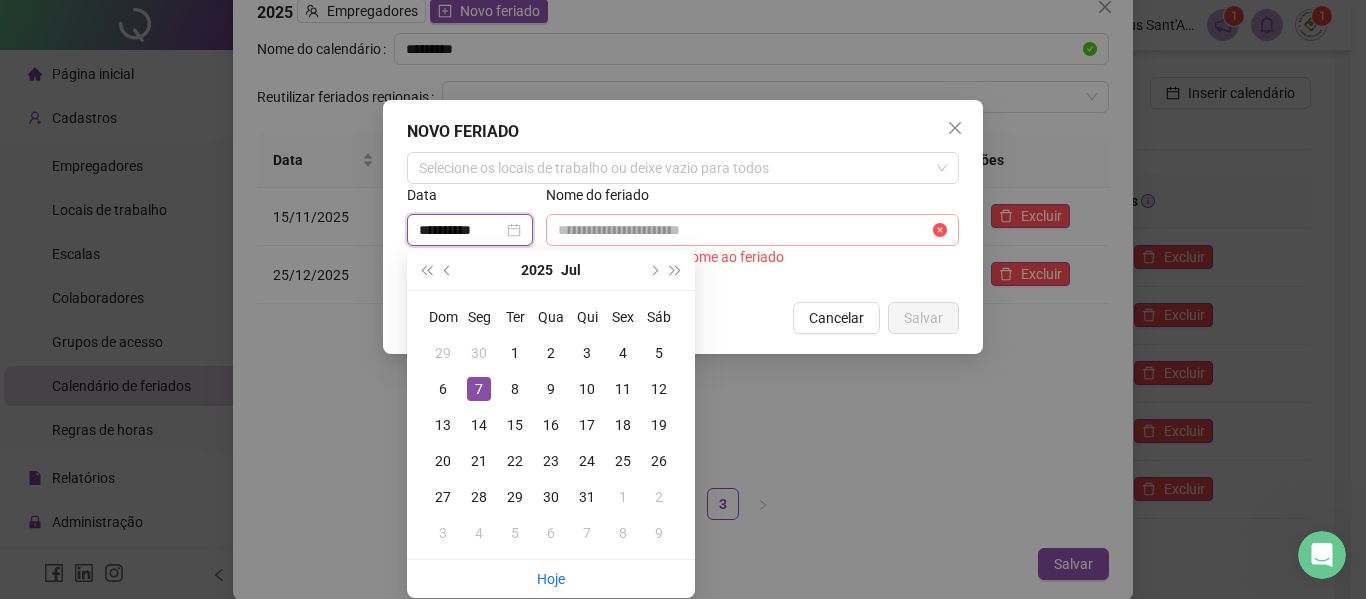 type on "**********" 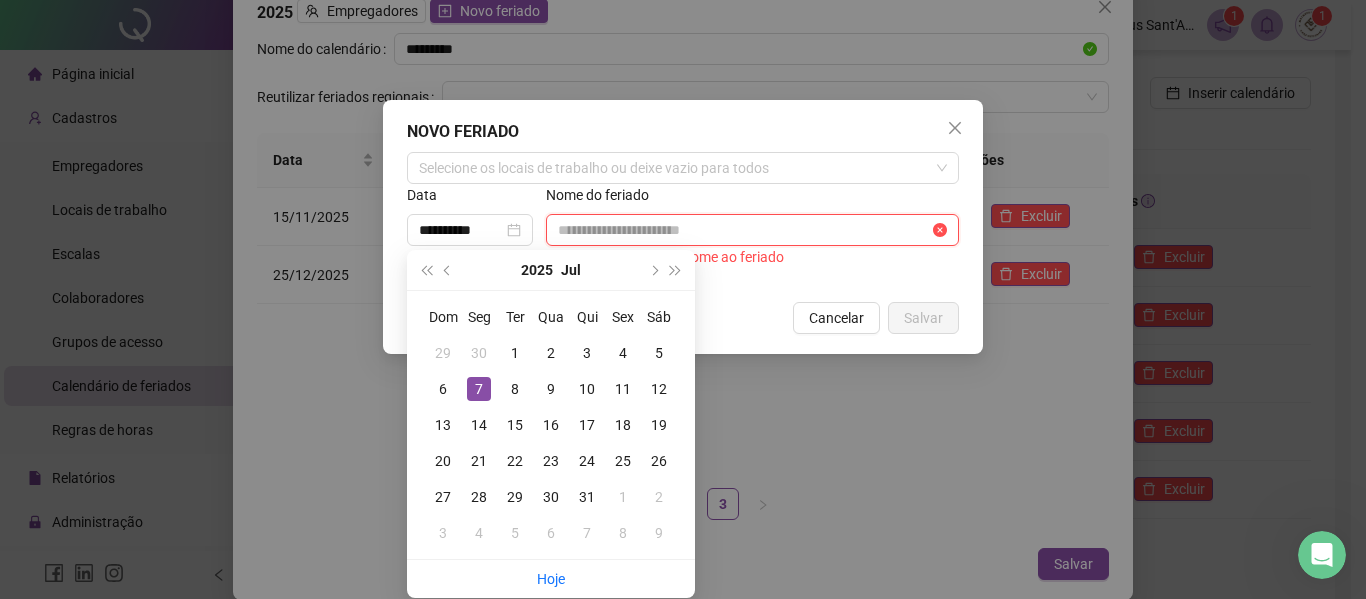 click at bounding box center [743, 230] 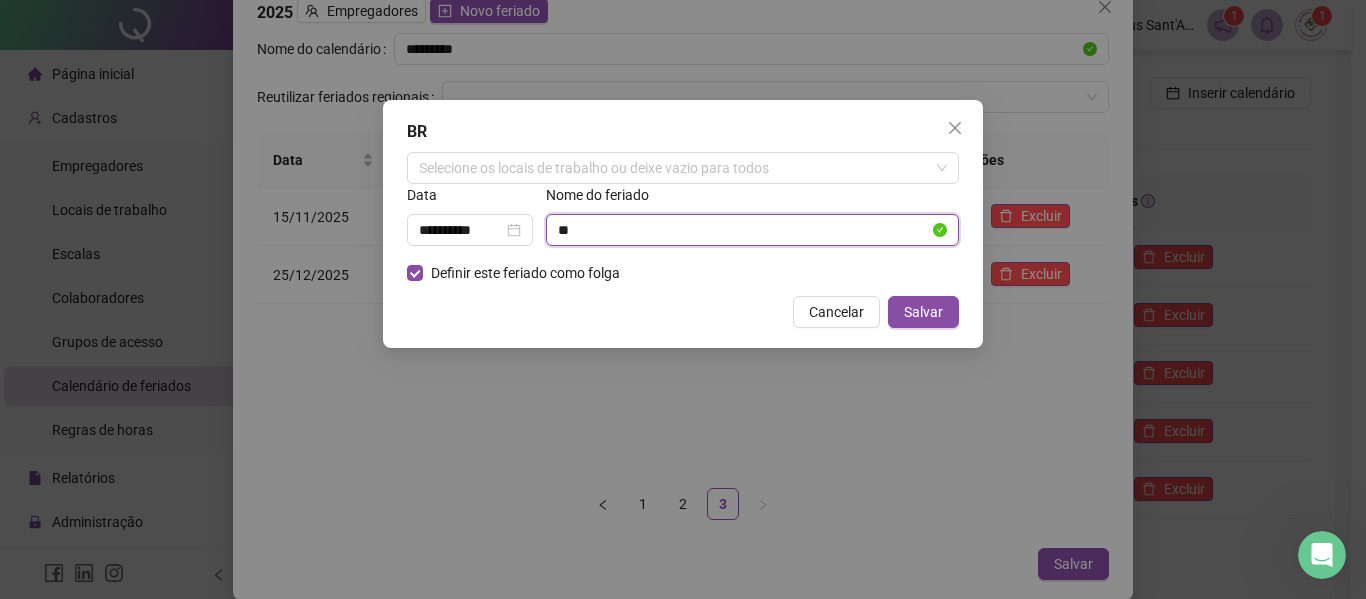 type on "*" 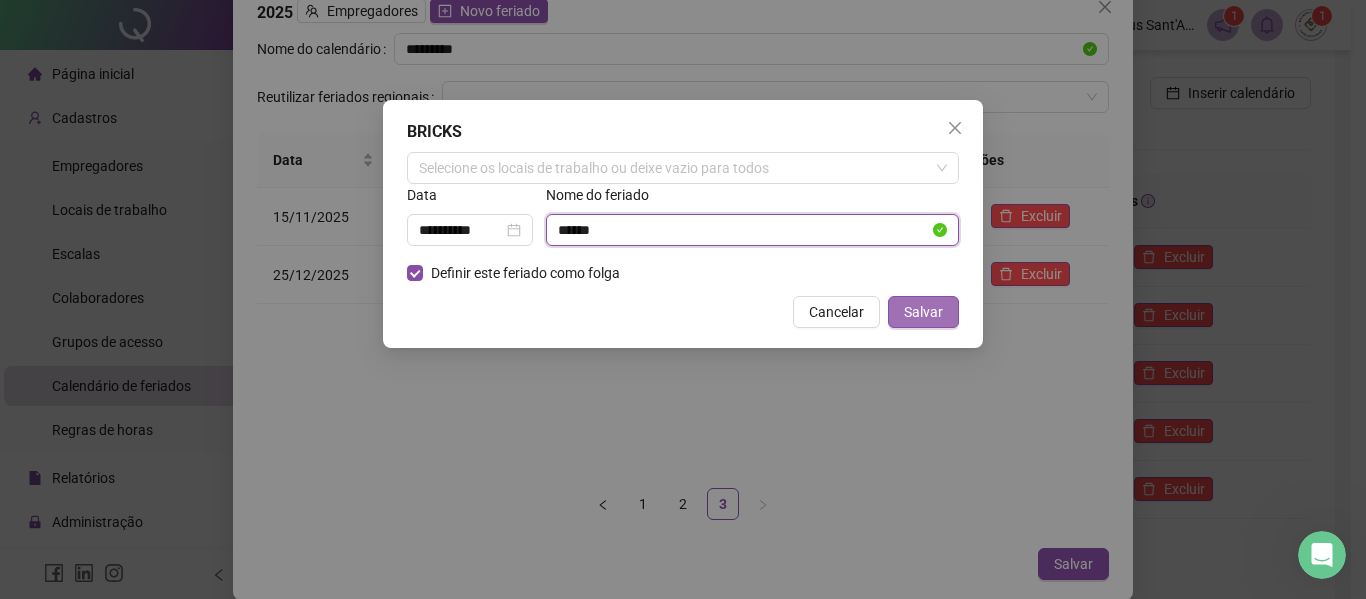 type on "******" 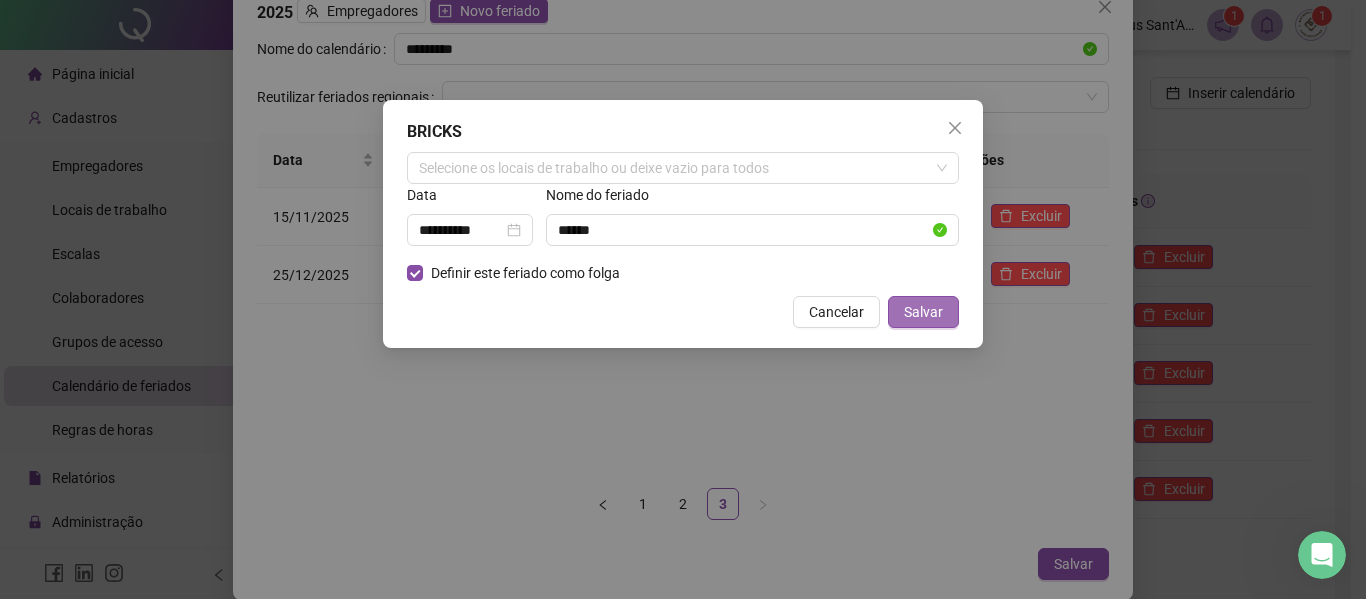 click on "Salvar" at bounding box center (923, 312) 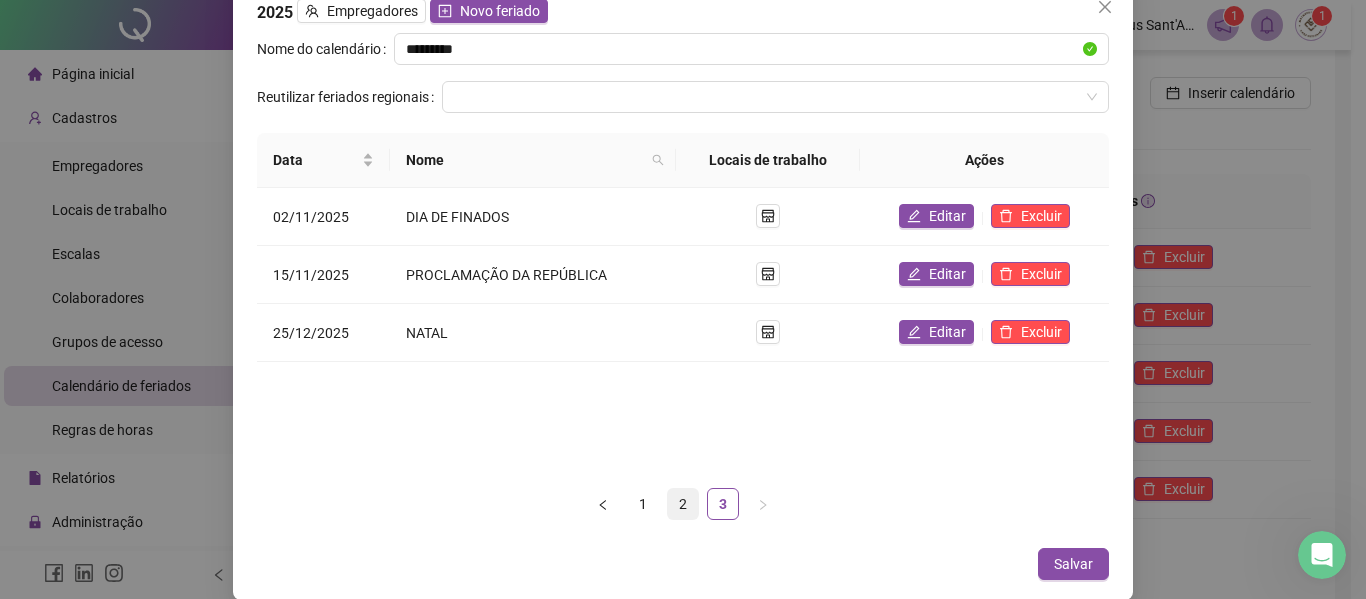 click on "2" at bounding box center (683, 504) 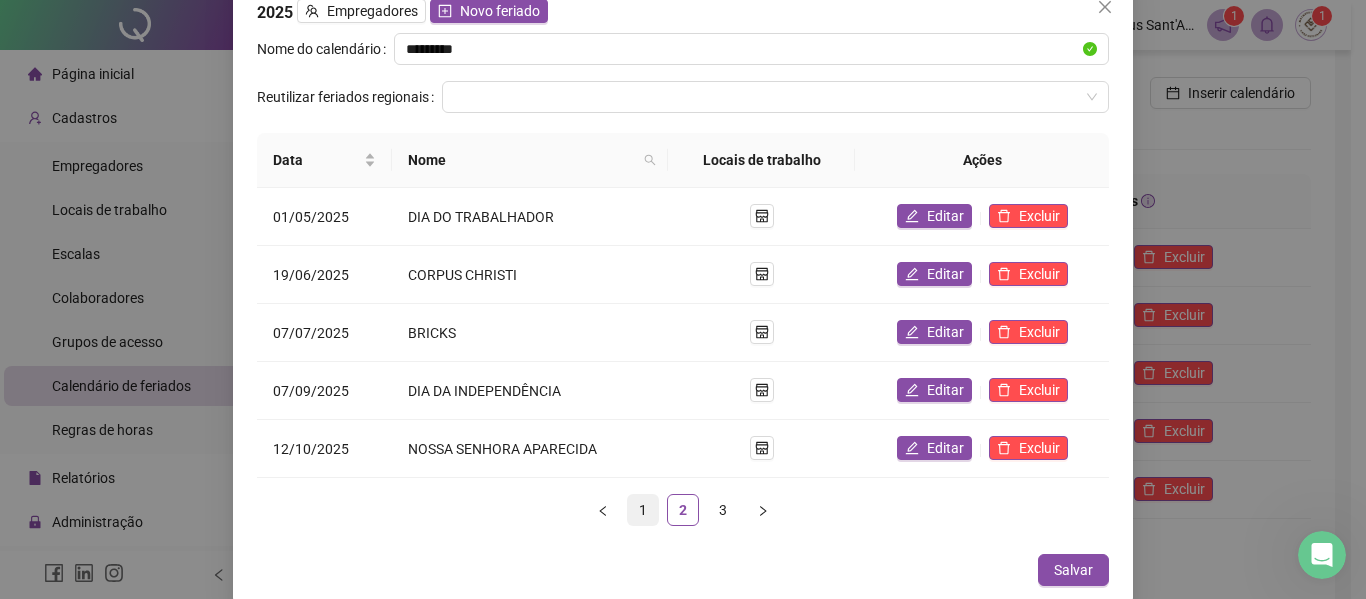 click on "1" at bounding box center [643, 510] 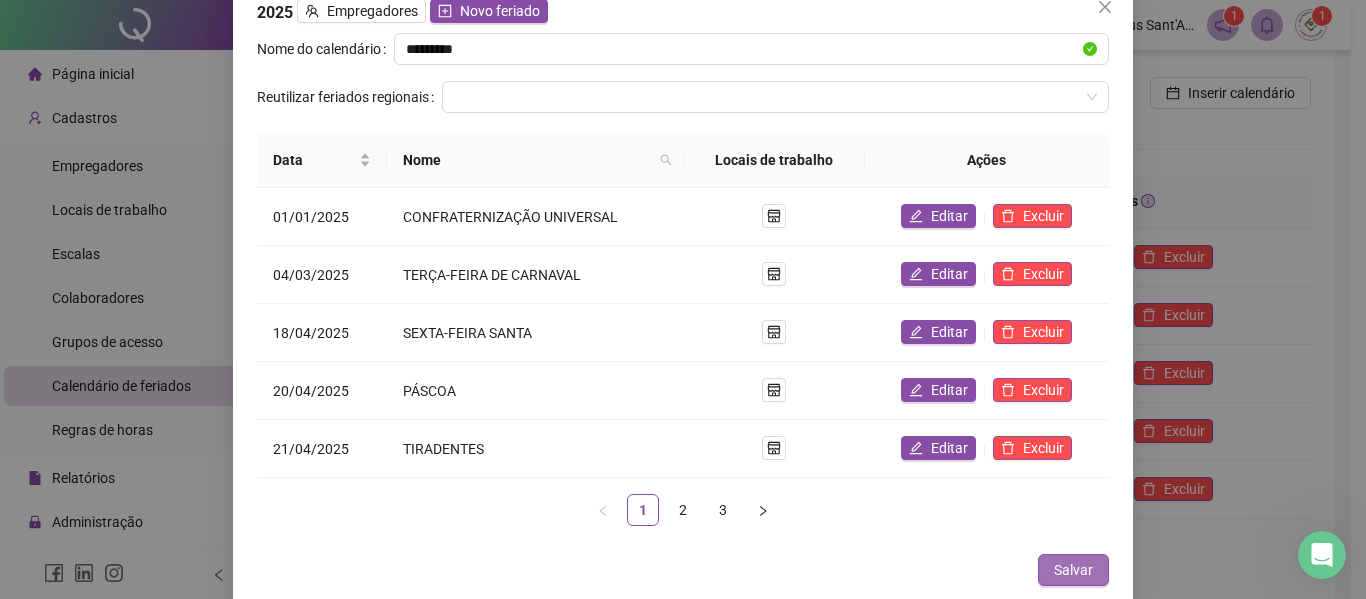 click on "Salvar" at bounding box center (1073, 570) 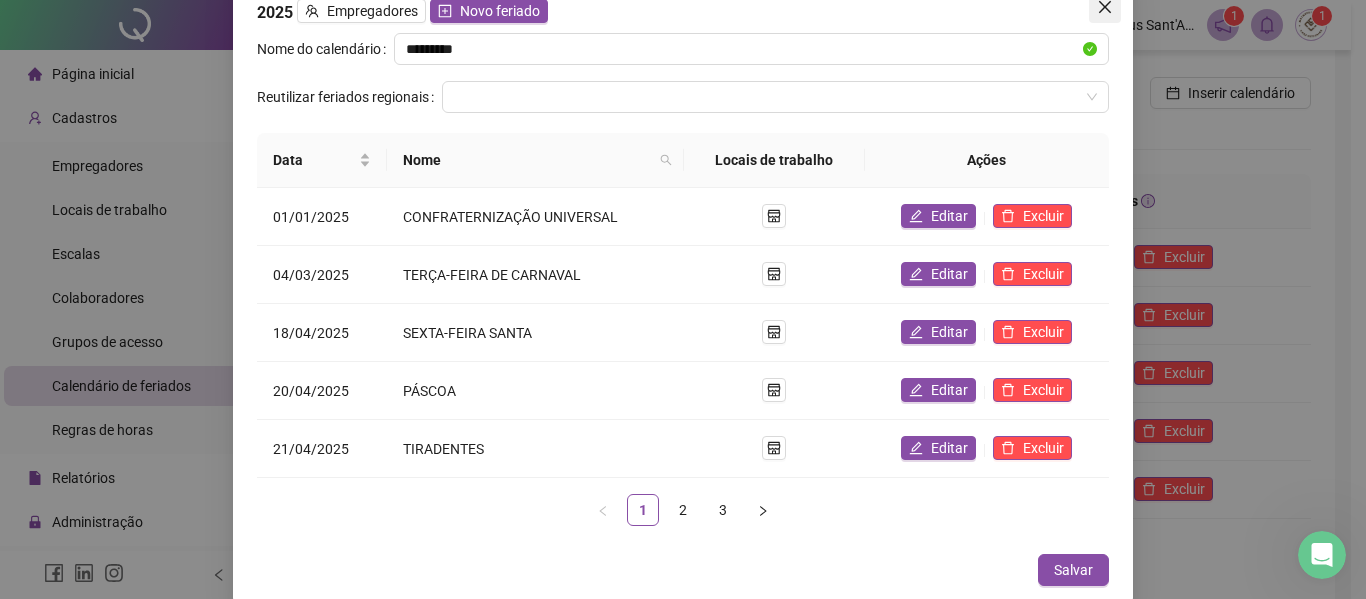click 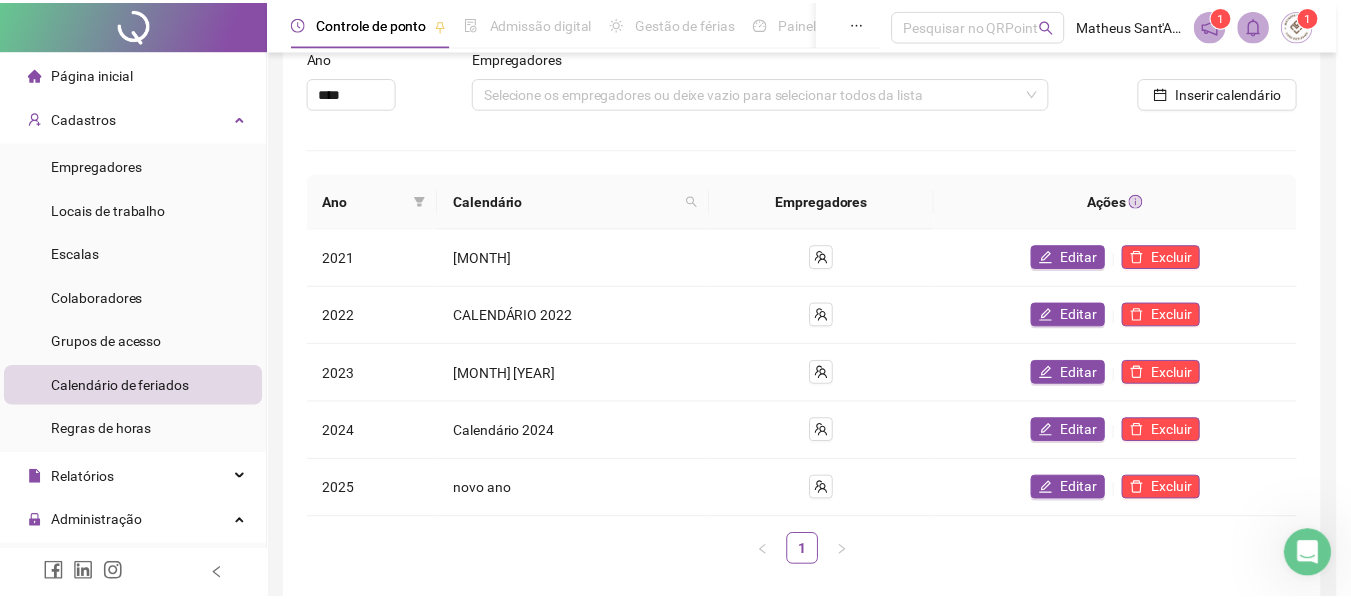 scroll, scrollTop: 0, scrollLeft: 0, axis: both 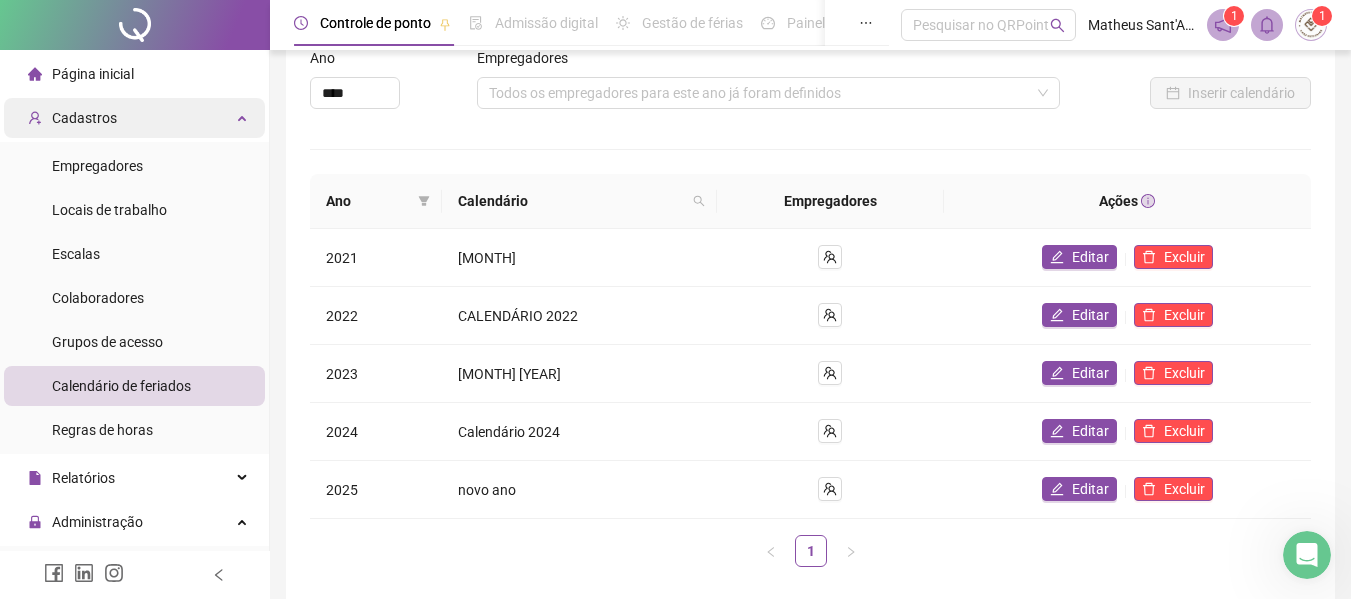 click on "Cadastros" at bounding box center [134, 118] 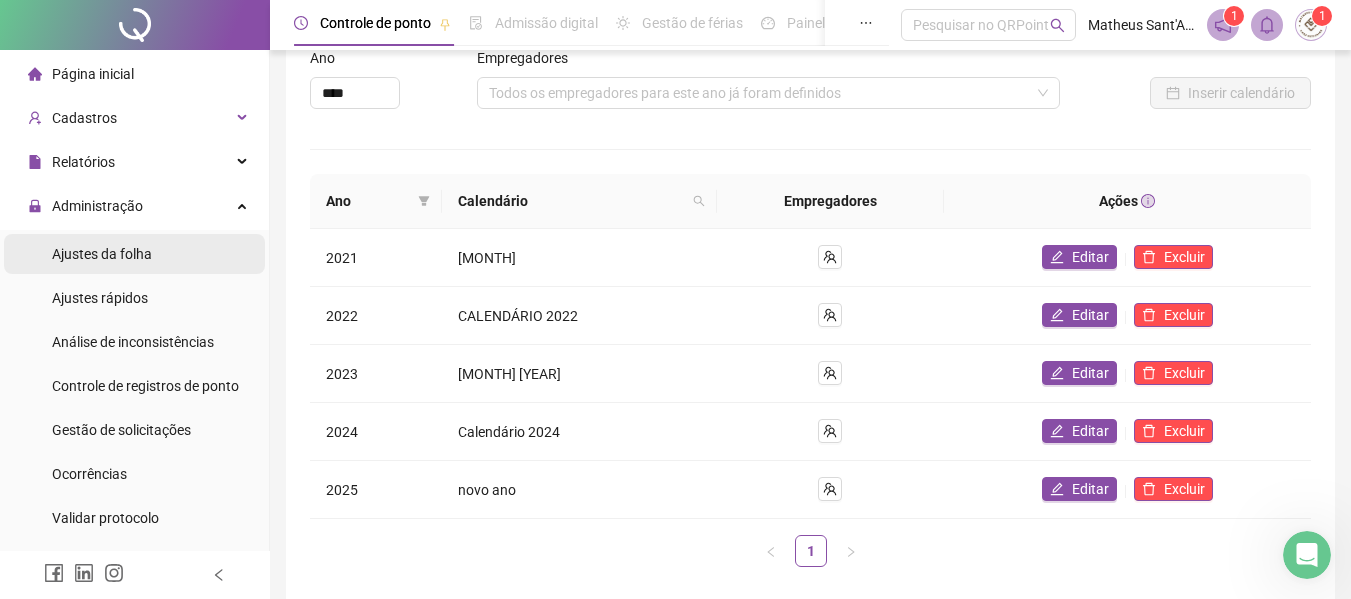 click on "Ajustes da folha" at bounding box center (134, 254) 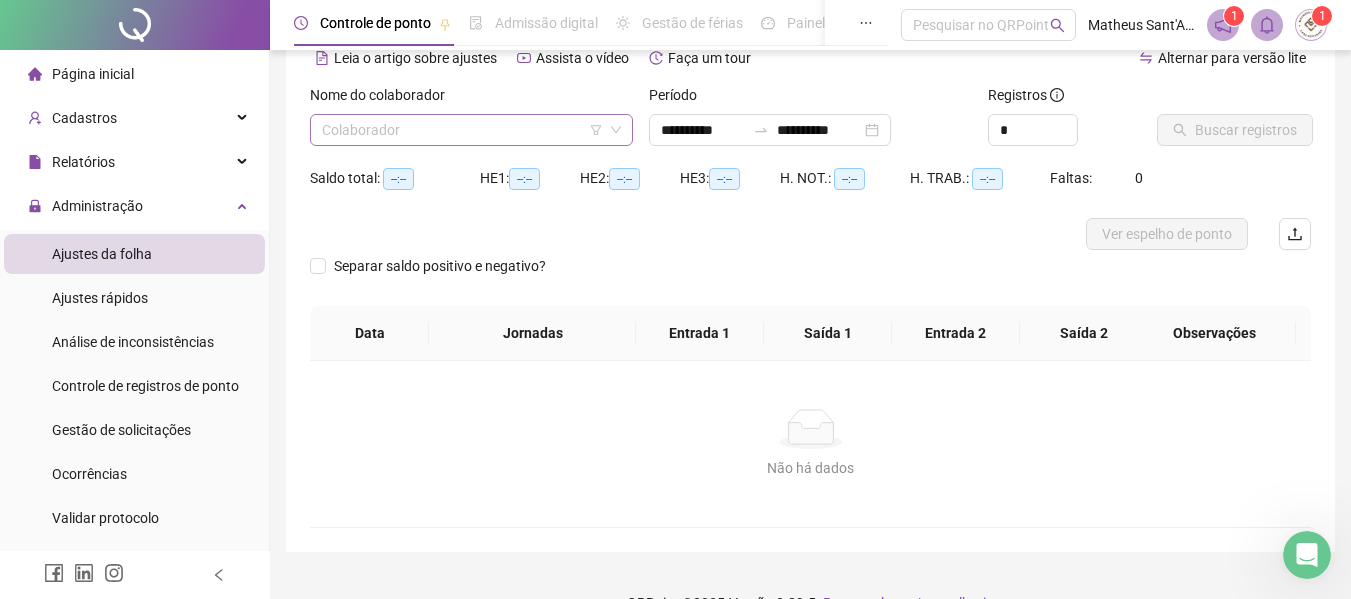 click at bounding box center [462, 130] 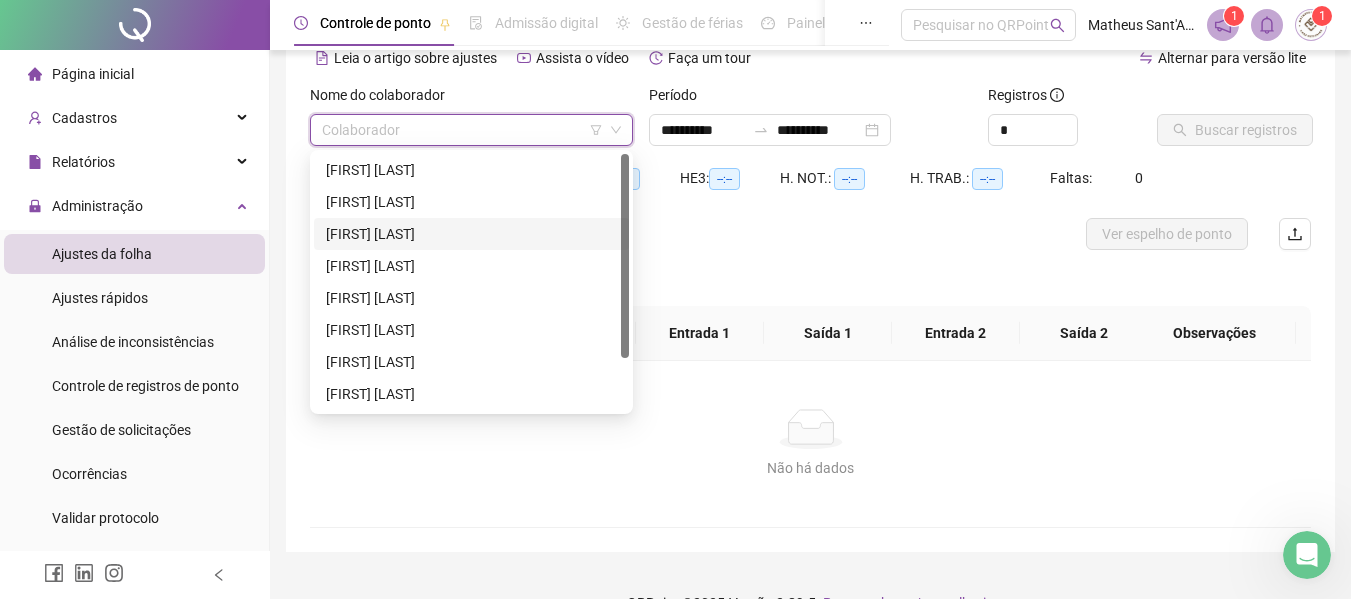 click on "[FIRST] [LAST]" at bounding box center [471, 234] 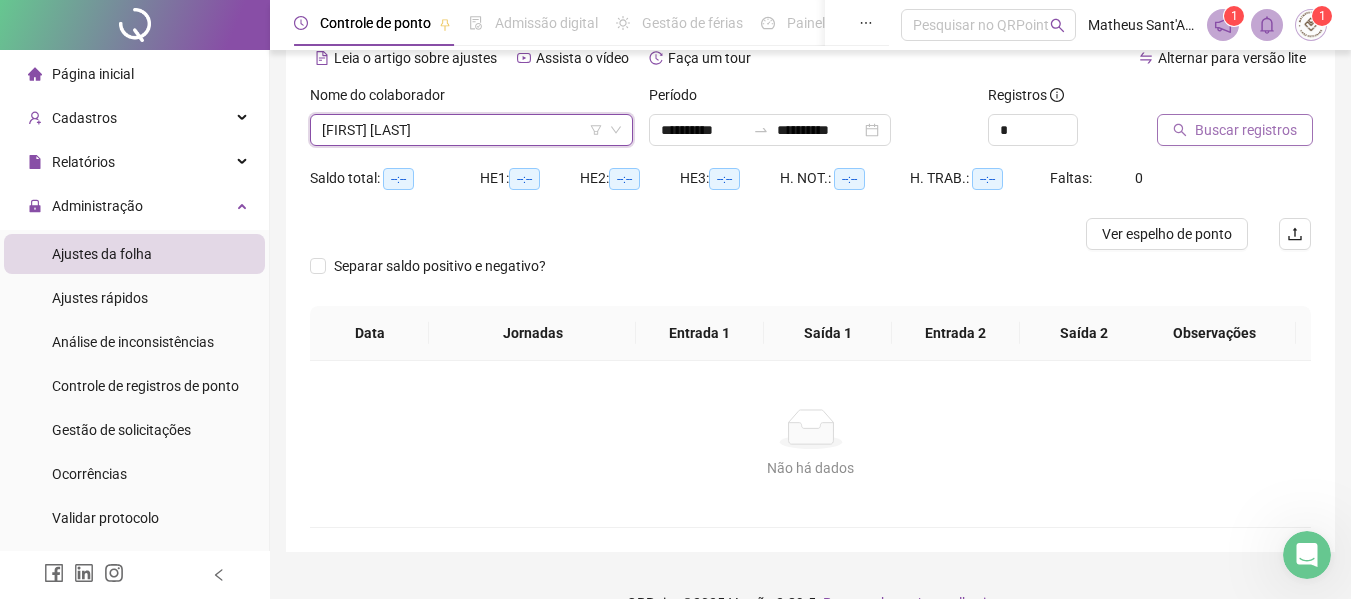 click on "Buscar registros" at bounding box center [1235, 130] 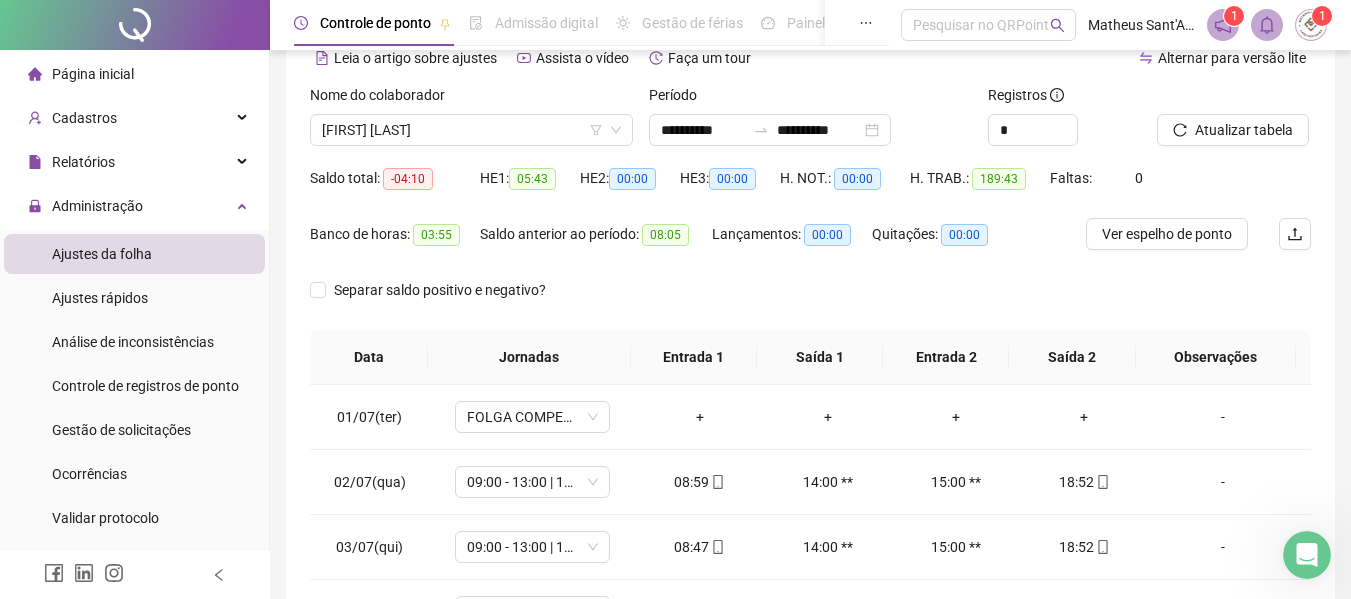 scroll, scrollTop: 200, scrollLeft: 0, axis: vertical 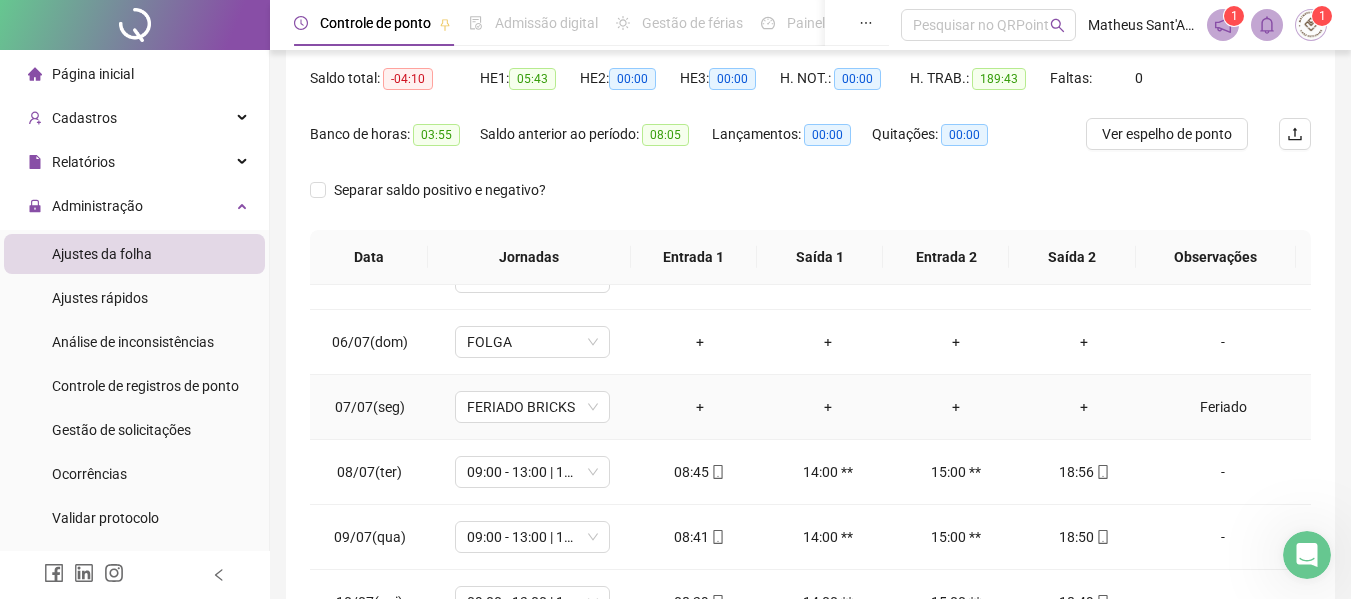 click on "Feriado" at bounding box center [1223, 407] 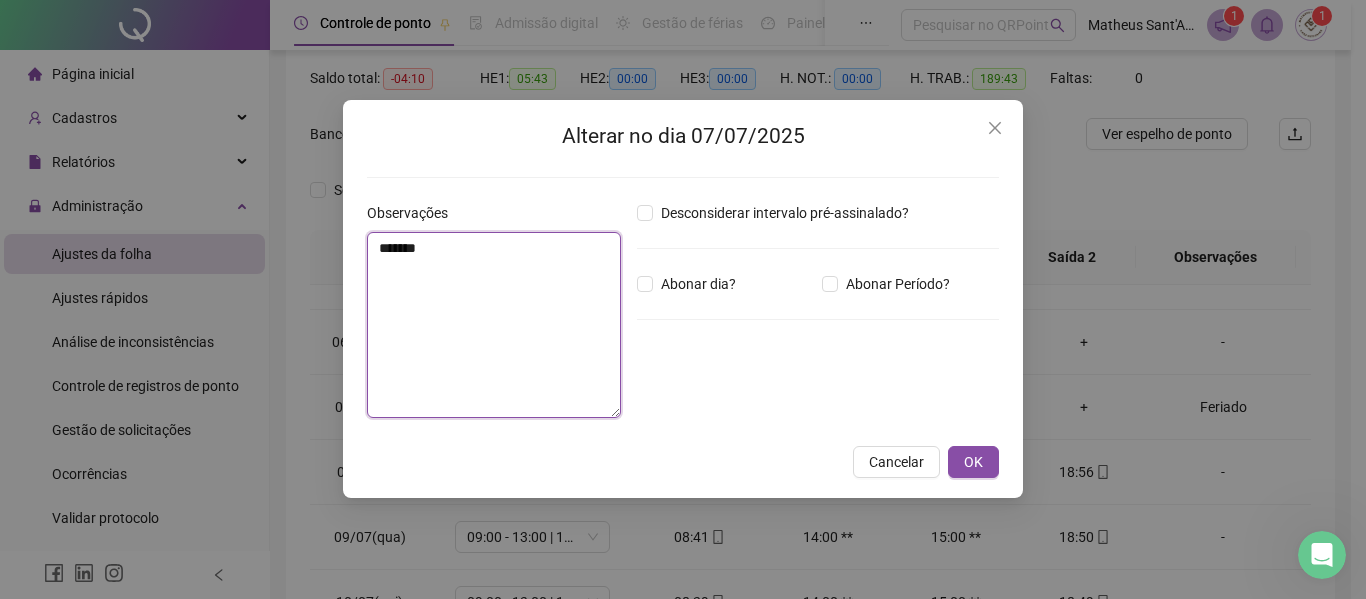 click on "*******" at bounding box center (494, 325) 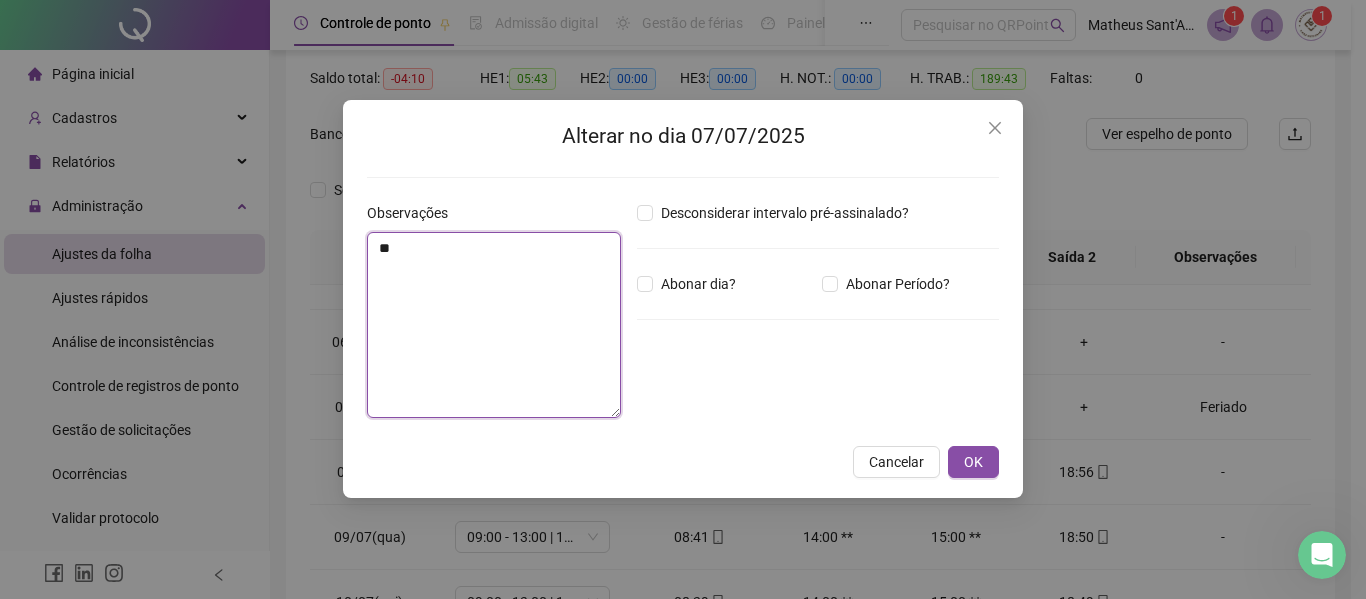 type on "*" 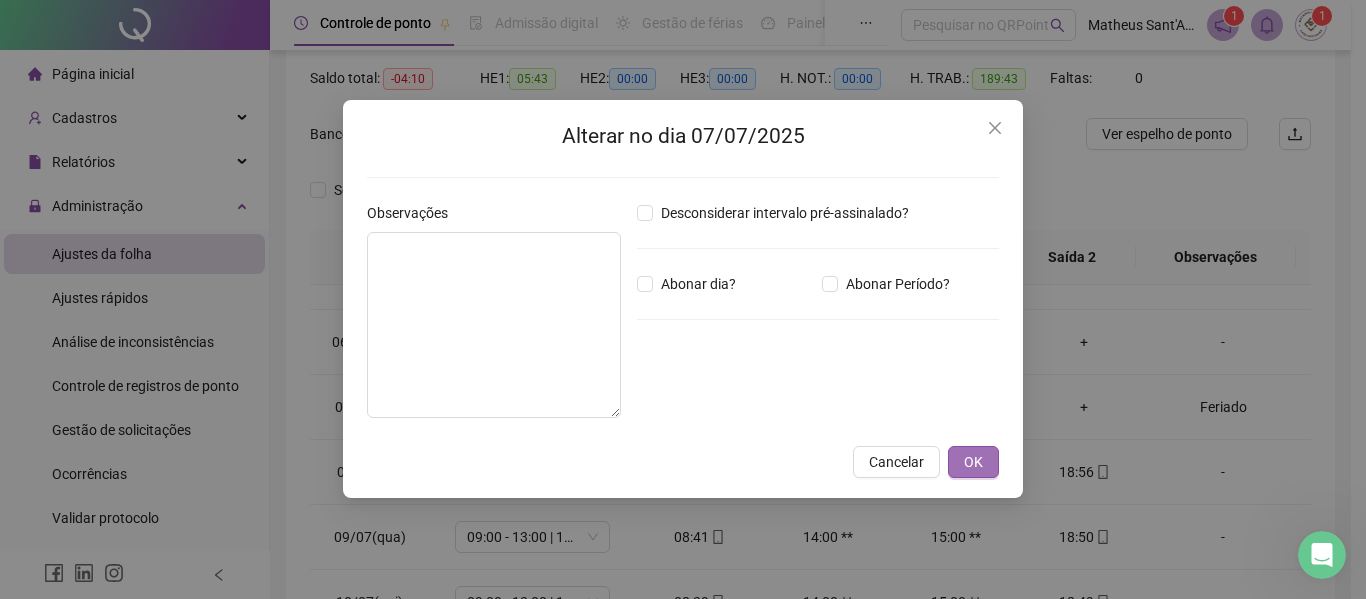 click on "OK" at bounding box center (973, 462) 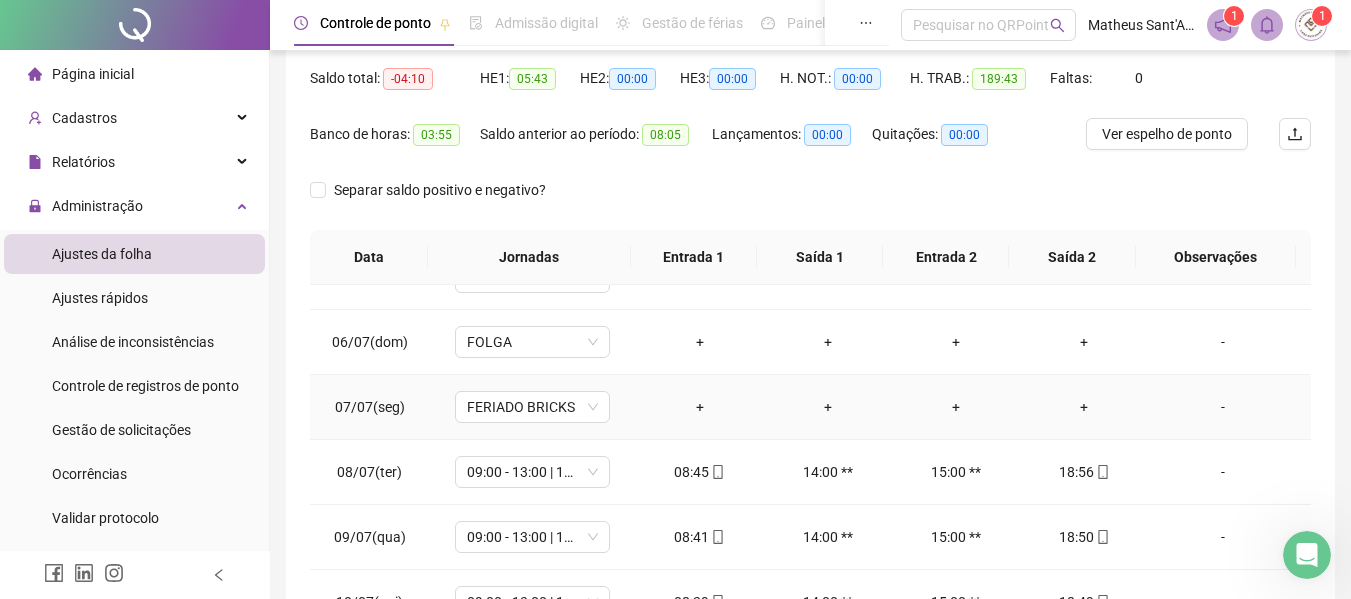 click on "-" at bounding box center (1223, 407) 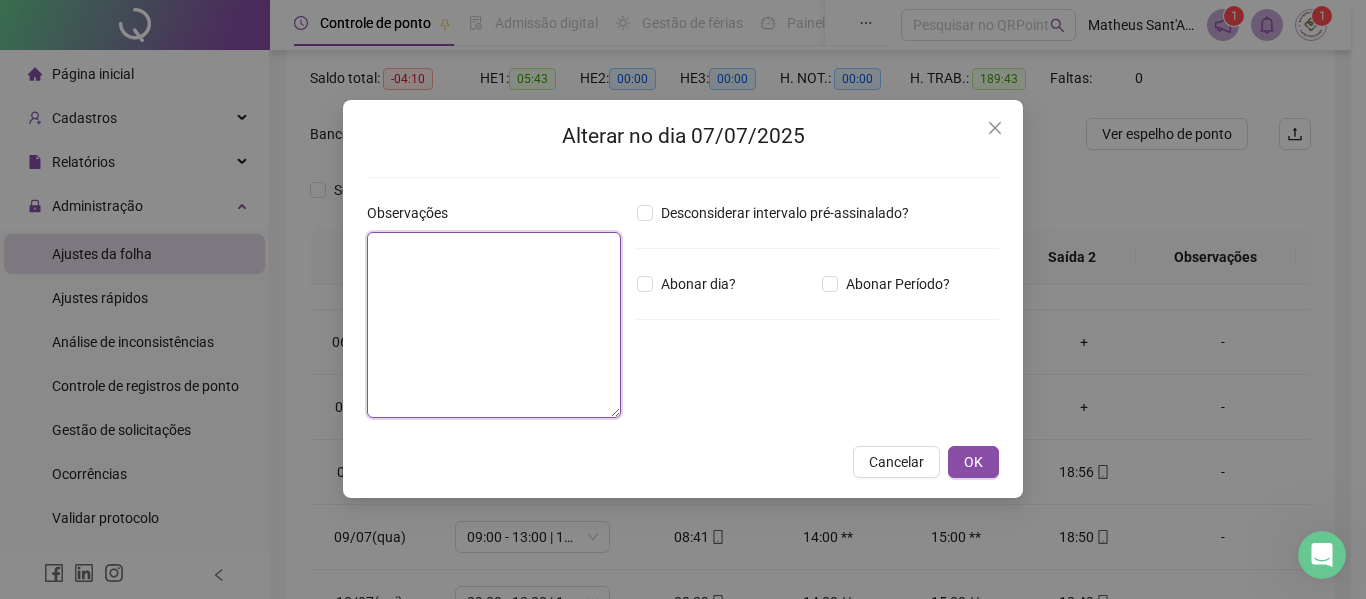 click at bounding box center (494, 325) 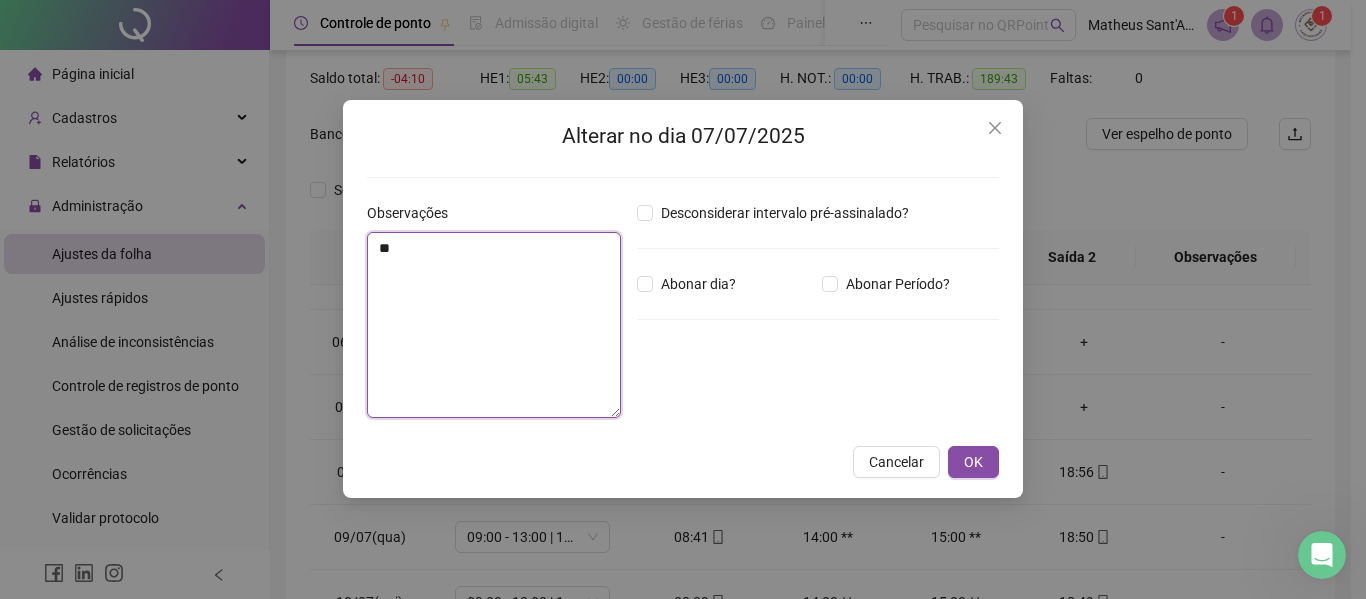 type on "*" 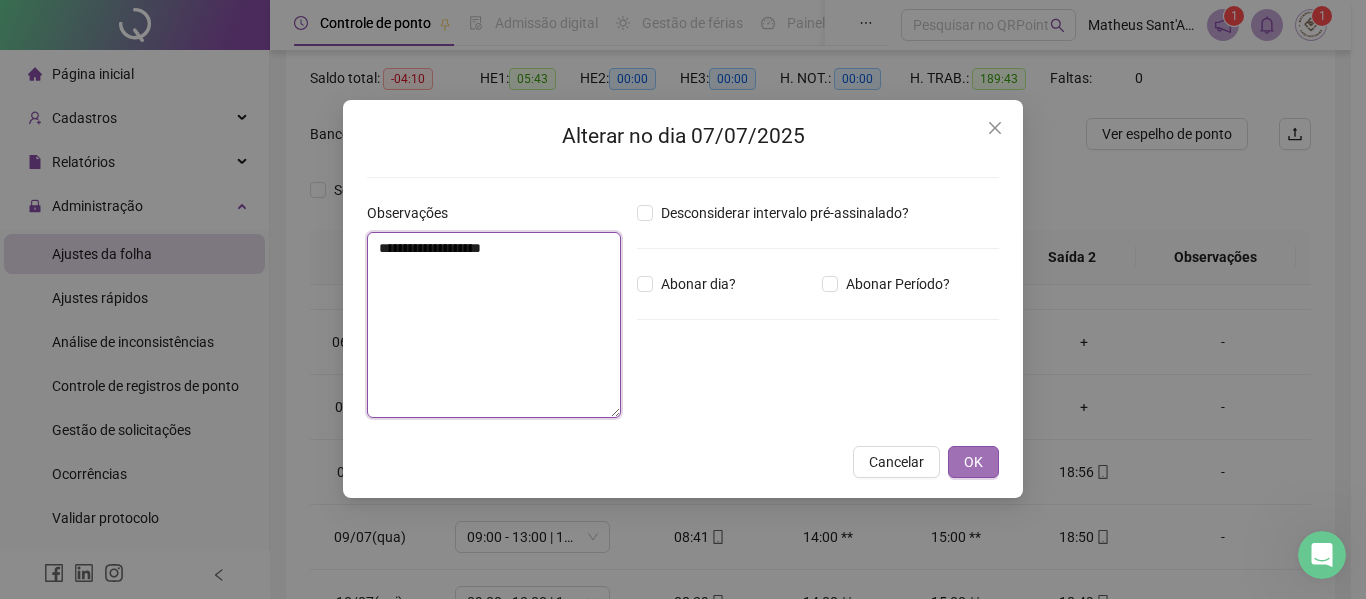 type on "**********" 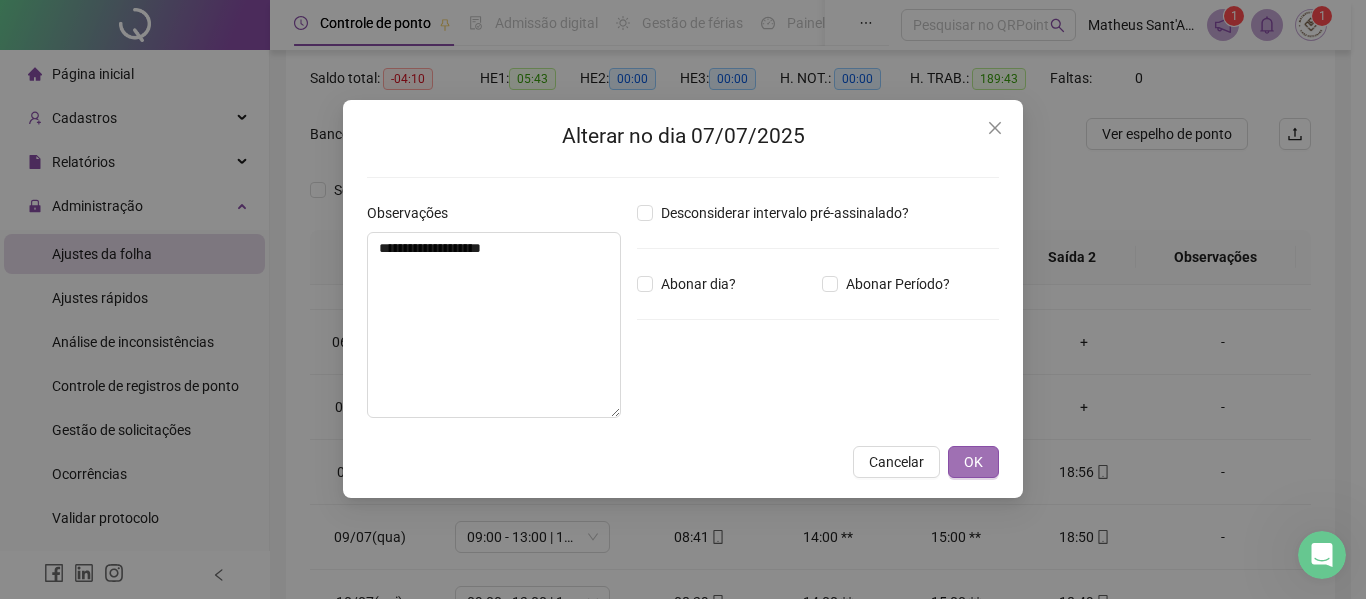 click on "OK" at bounding box center (973, 462) 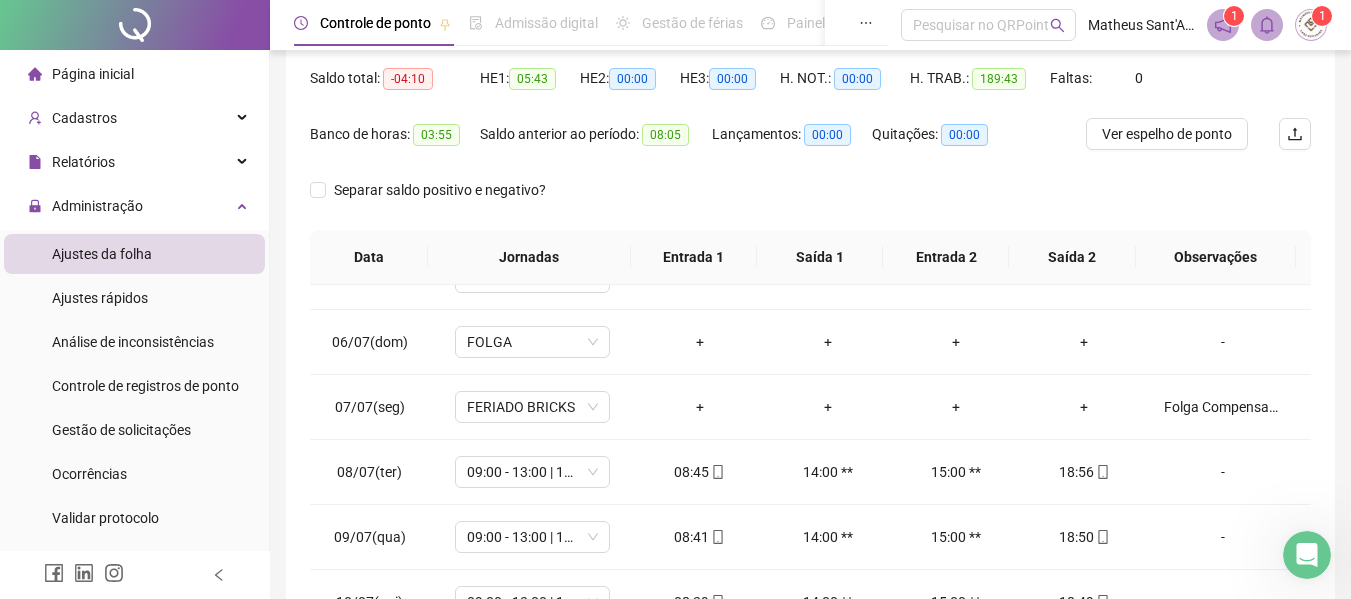 scroll, scrollTop: 0, scrollLeft: 0, axis: both 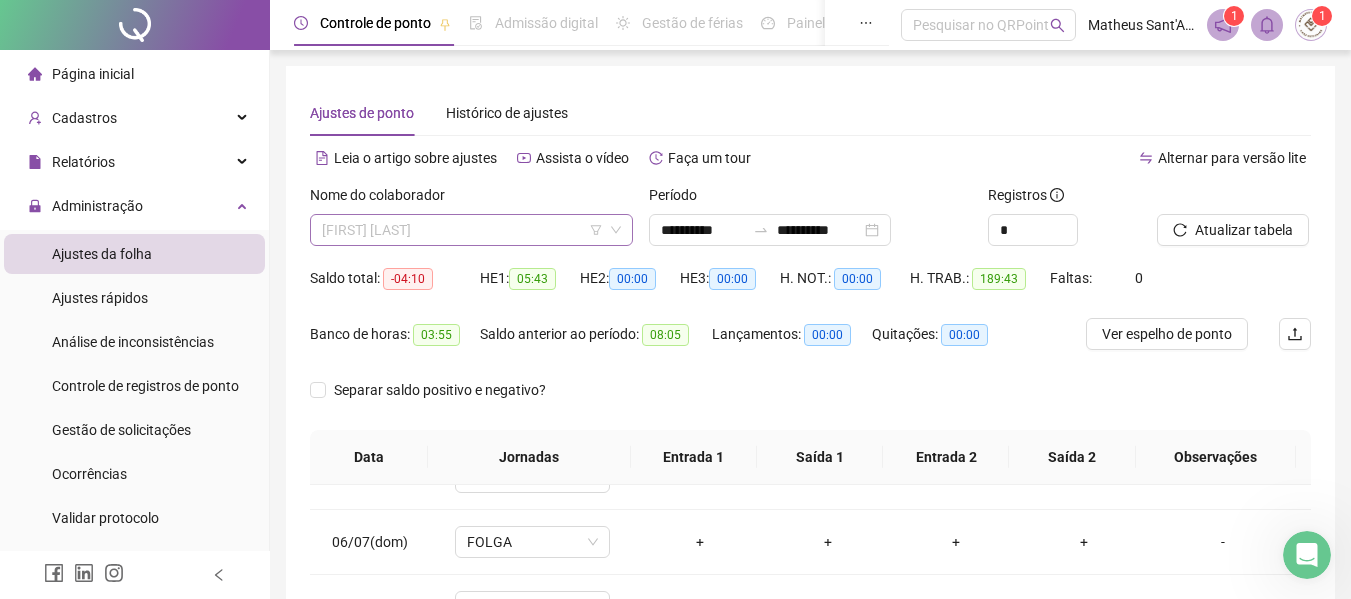 click on "[FIRST] [LAST]" at bounding box center [471, 230] 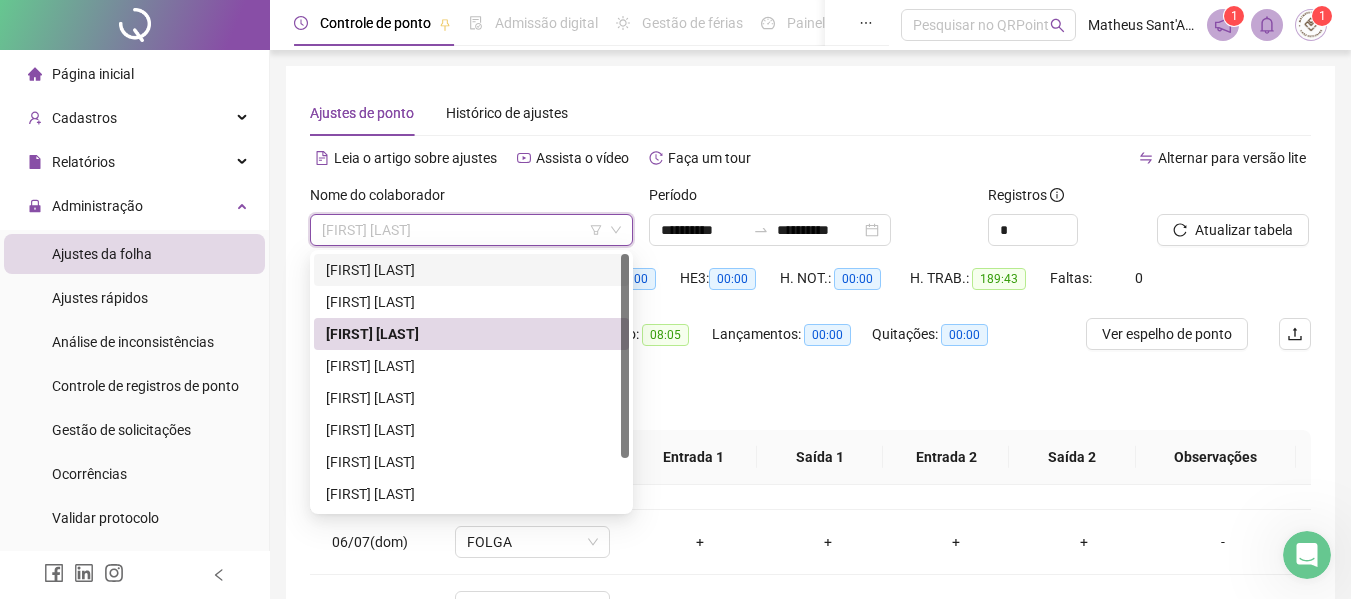 click on "[FIRST] [LAST]" at bounding box center [471, 270] 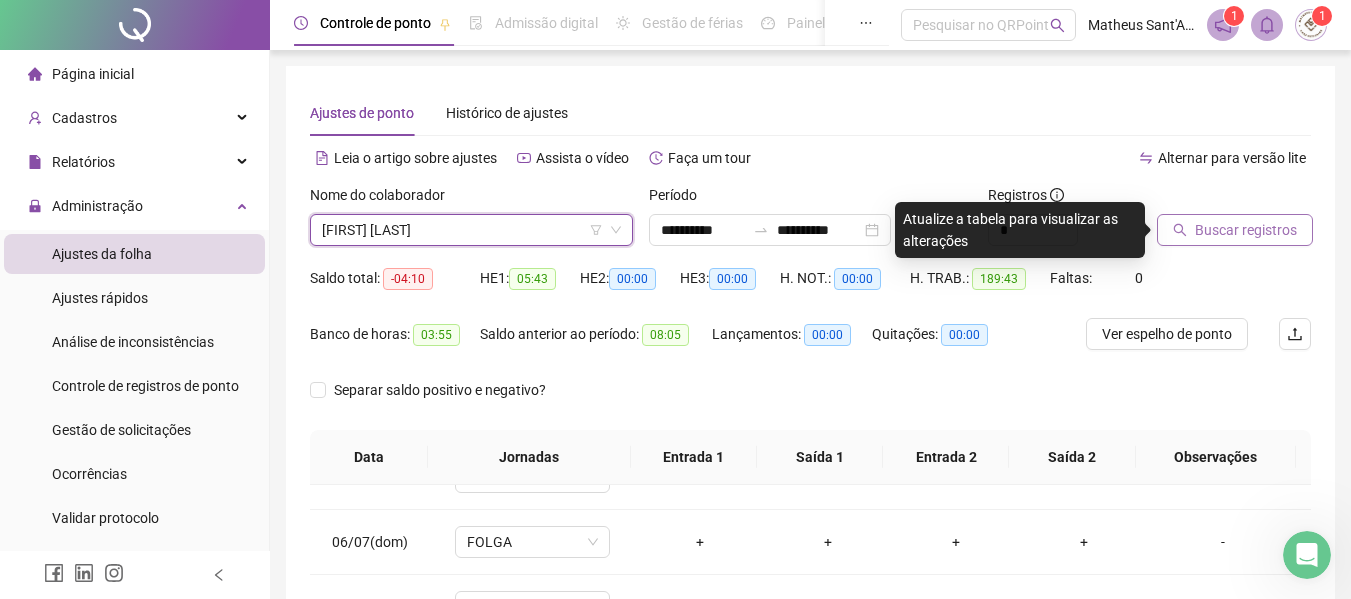 click on "Buscar registros" at bounding box center (1246, 230) 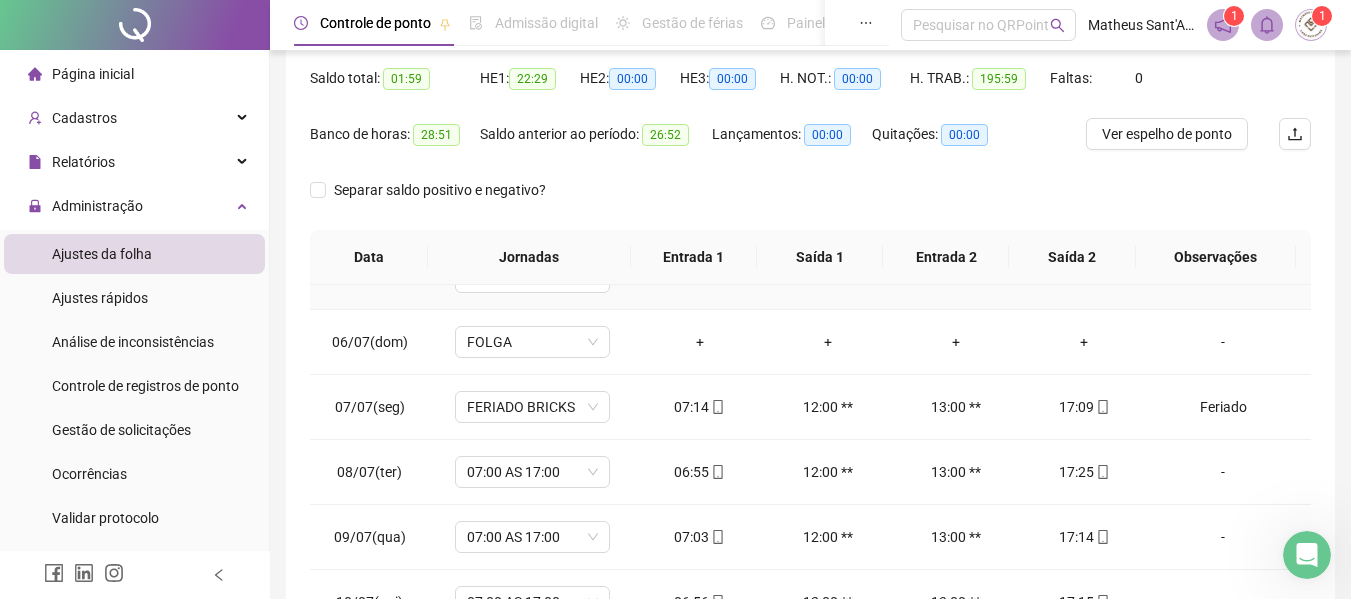 scroll, scrollTop: 300, scrollLeft: 0, axis: vertical 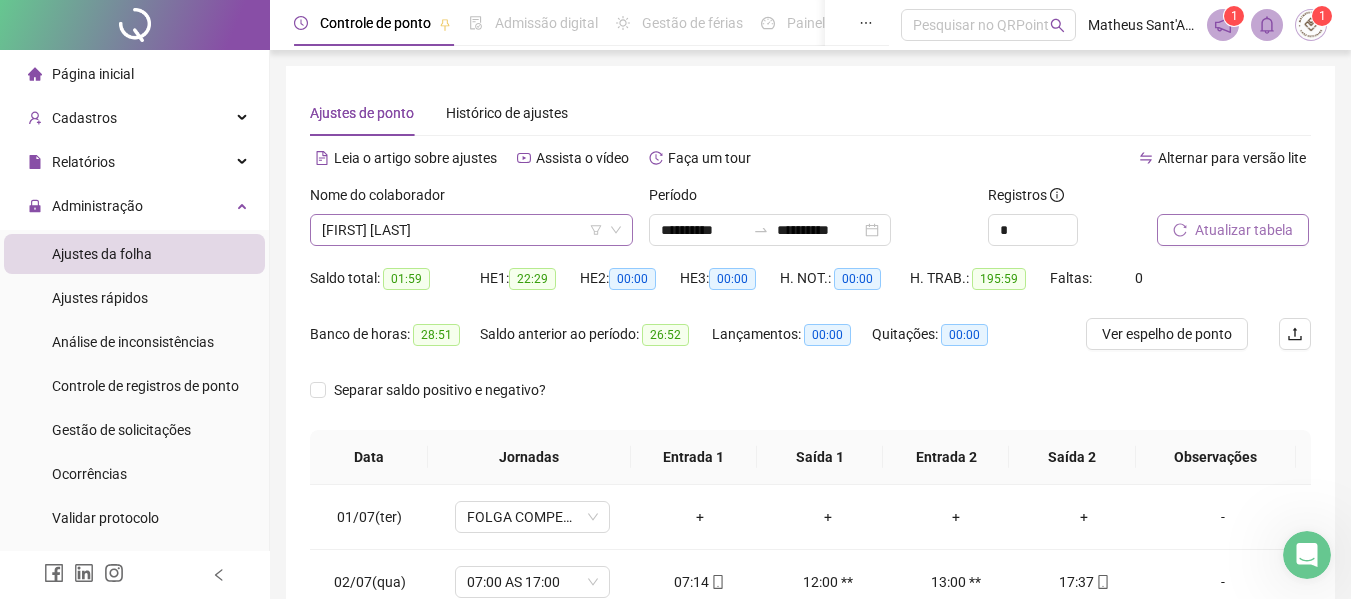 click on "[FIRST] [LAST]" at bounding box center (471, 230) 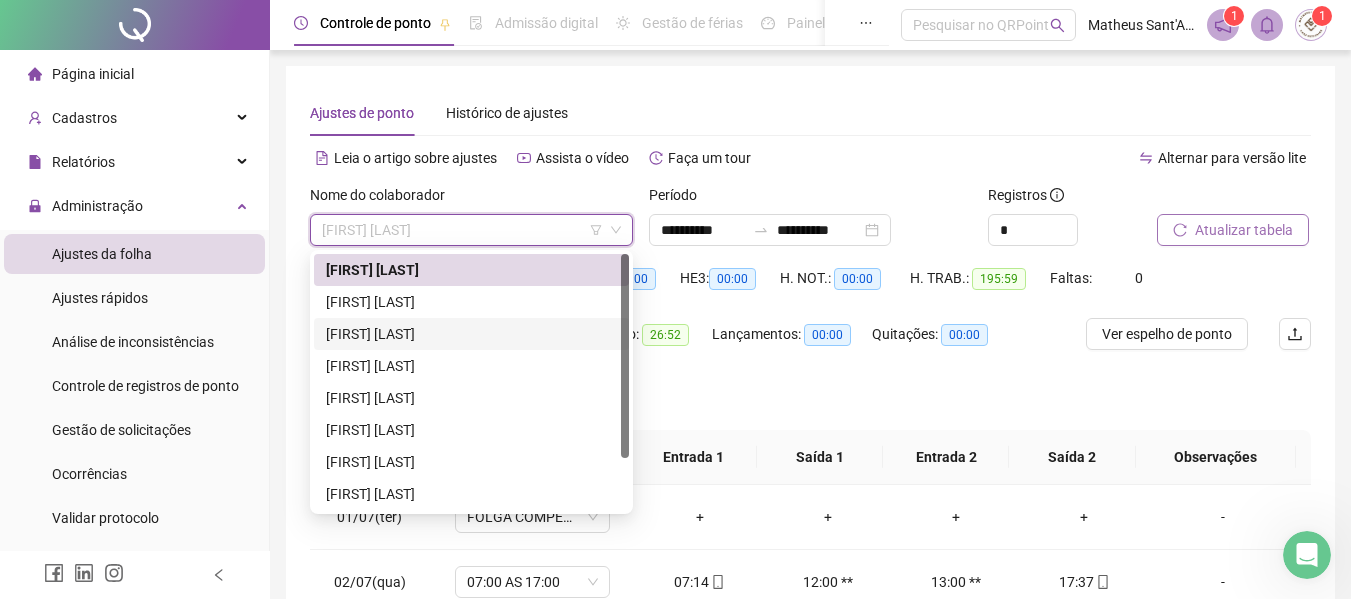 click on "[FIRST] [LAST]" at bounding box center [471, 334] 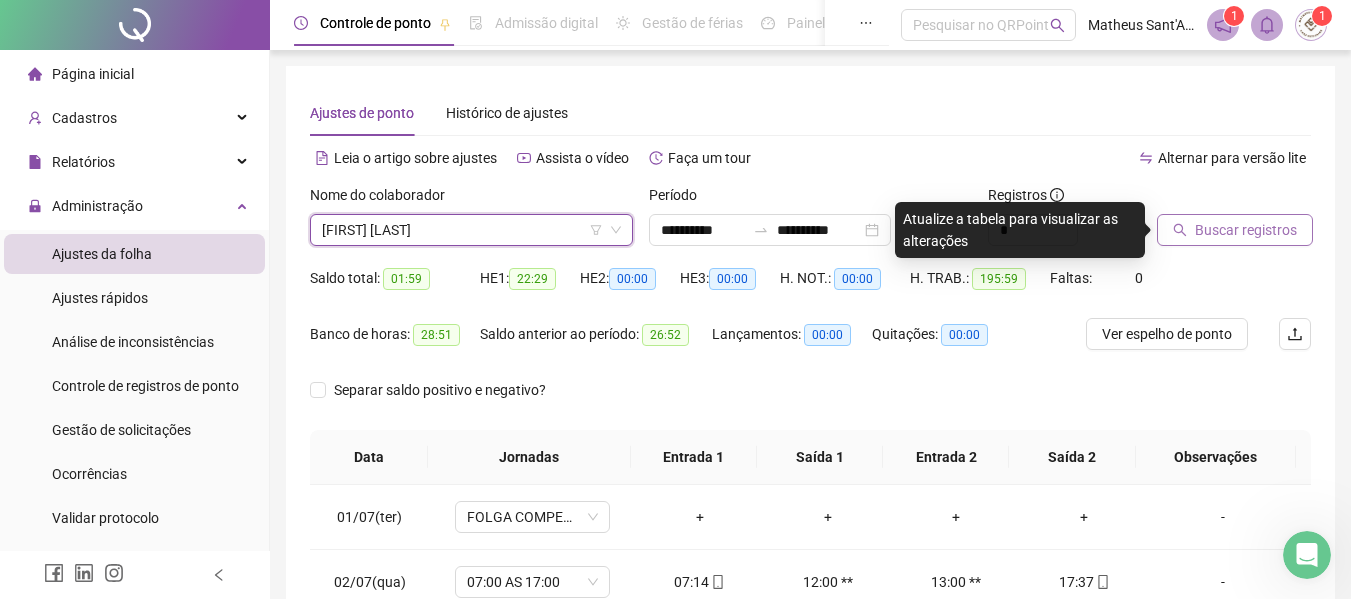 click on "Buscar registros" at bounding box center (1246, 230) 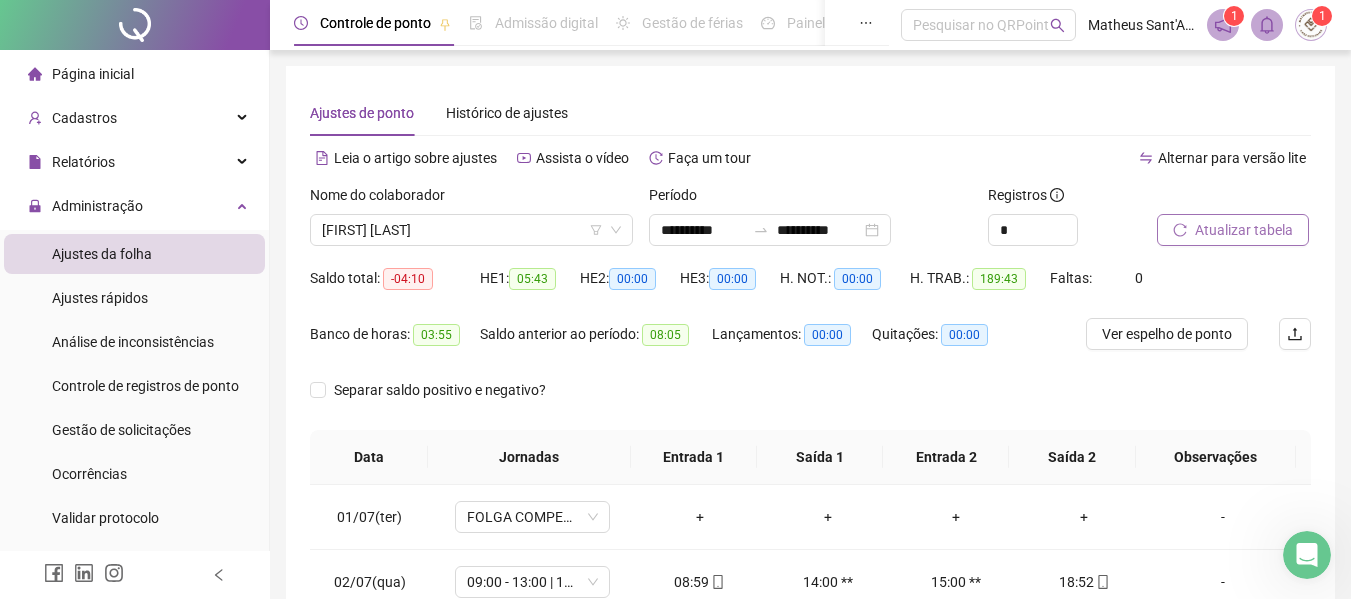 scroll, scrollTop: 300, scrollLeft: 0, axis: vertical 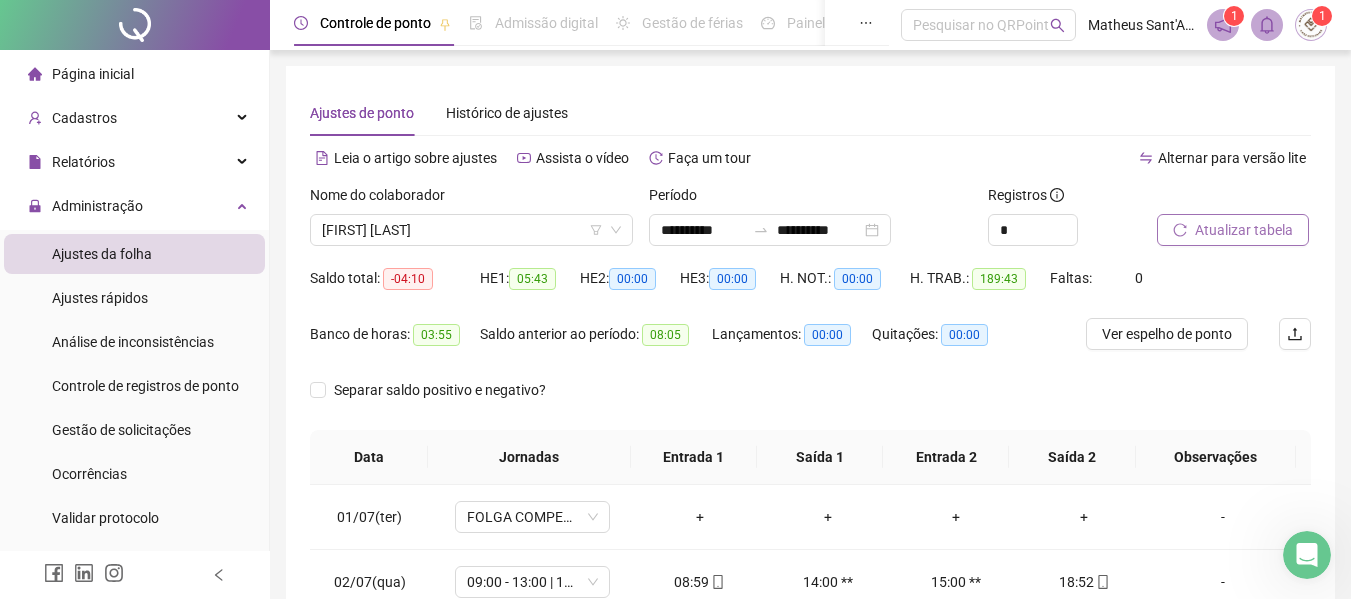 click on "Atualizar tabela" at bounding box center (1244, 230) 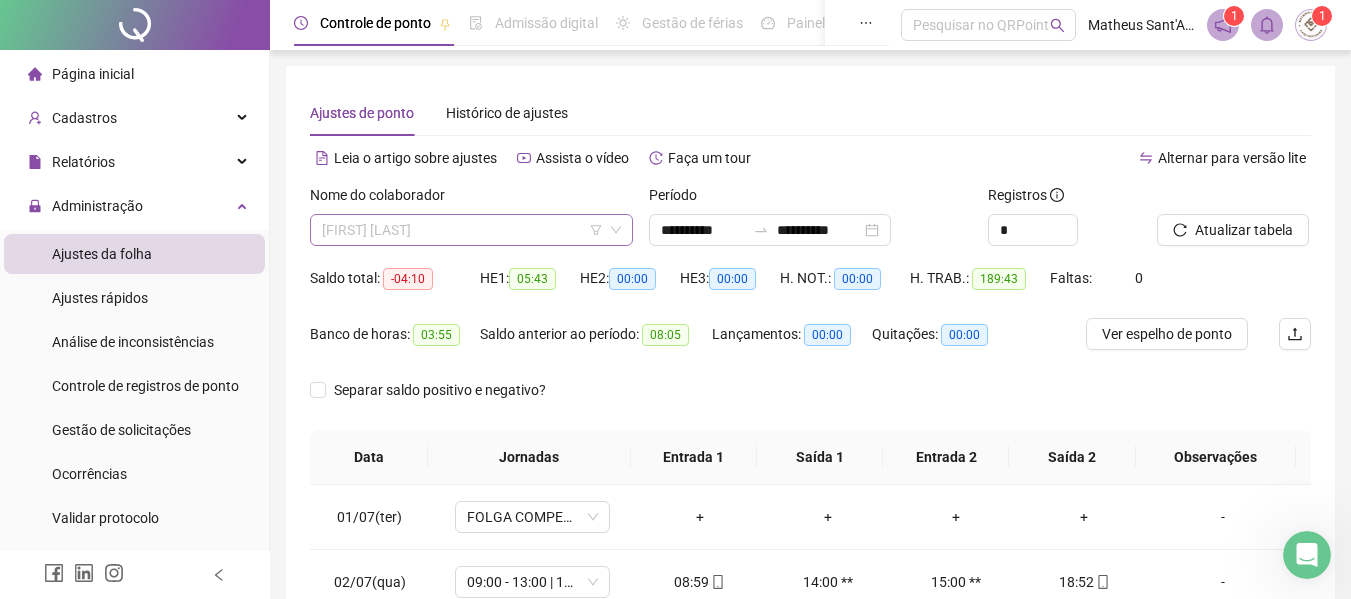 click on "[FIRST] [LAST]" at bounding box center [471, 230] 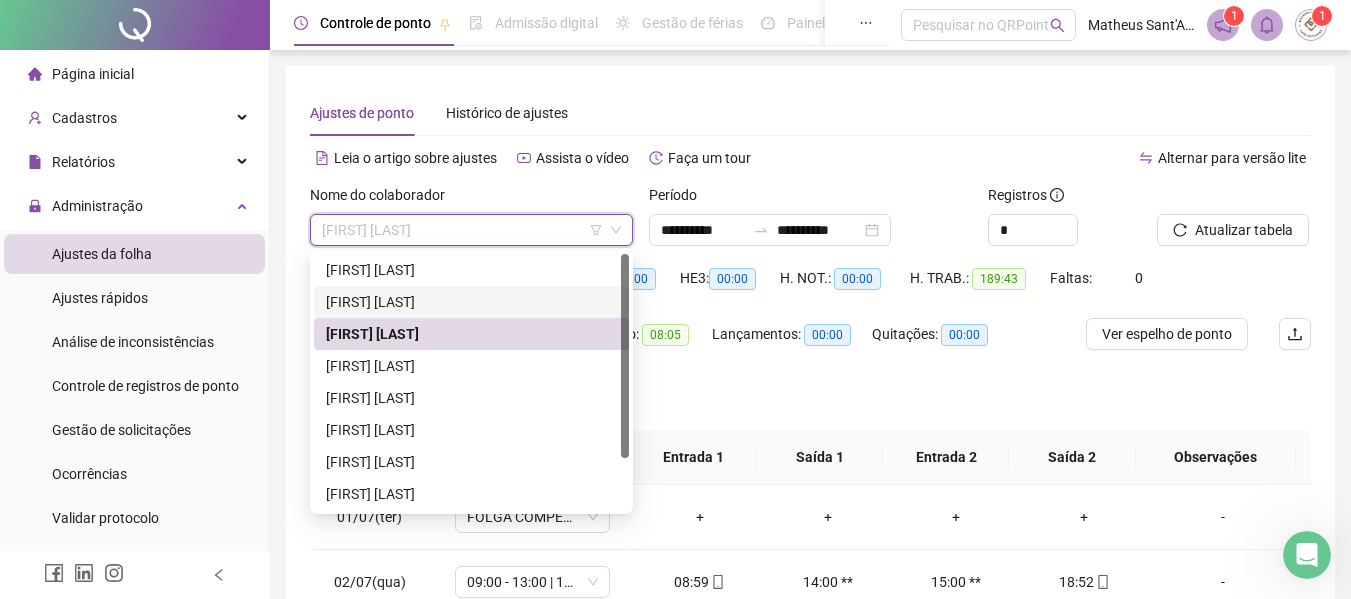 click on "[FIRST] [LAST]" at bounding box center (471, 302) 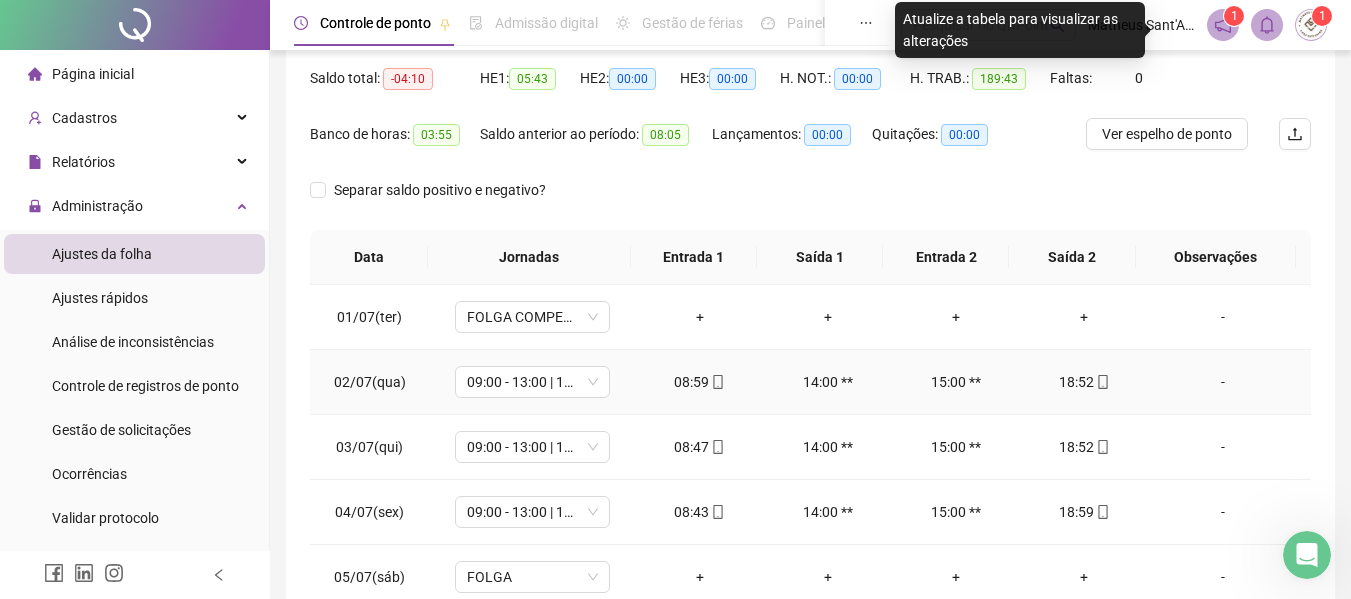 scroll, scrollTop: 300, scrollLeft: 0, axis: vertical 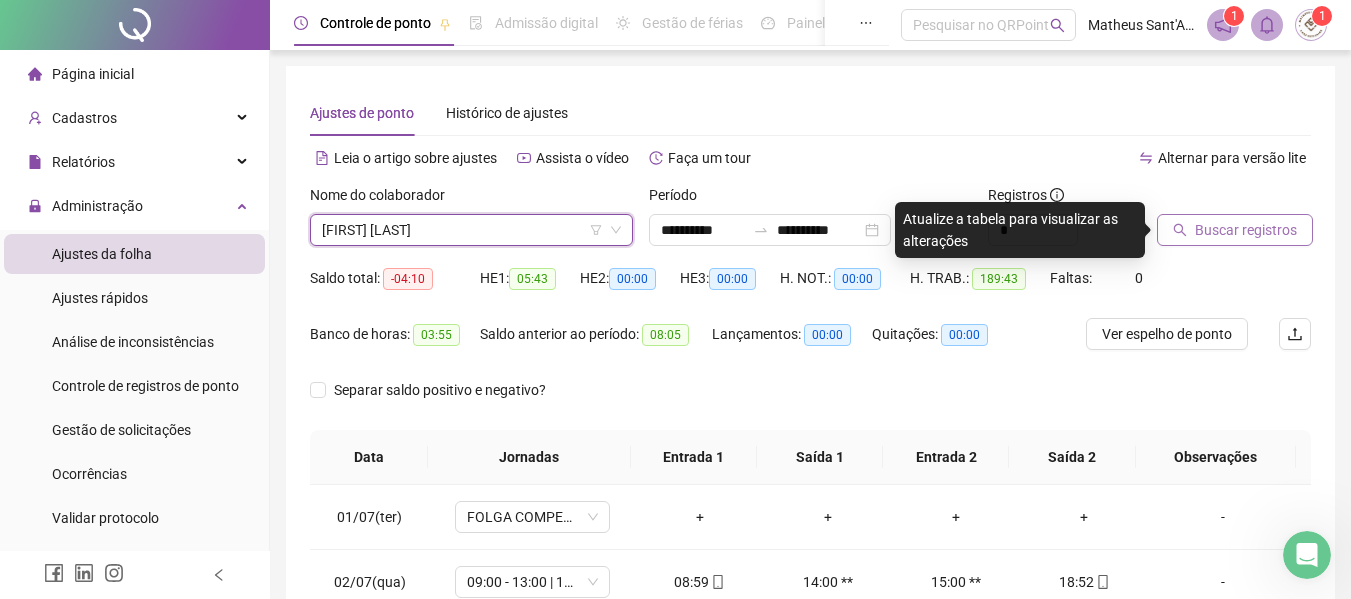 click on "Buscar registros" at bounding box center [1246, 230] 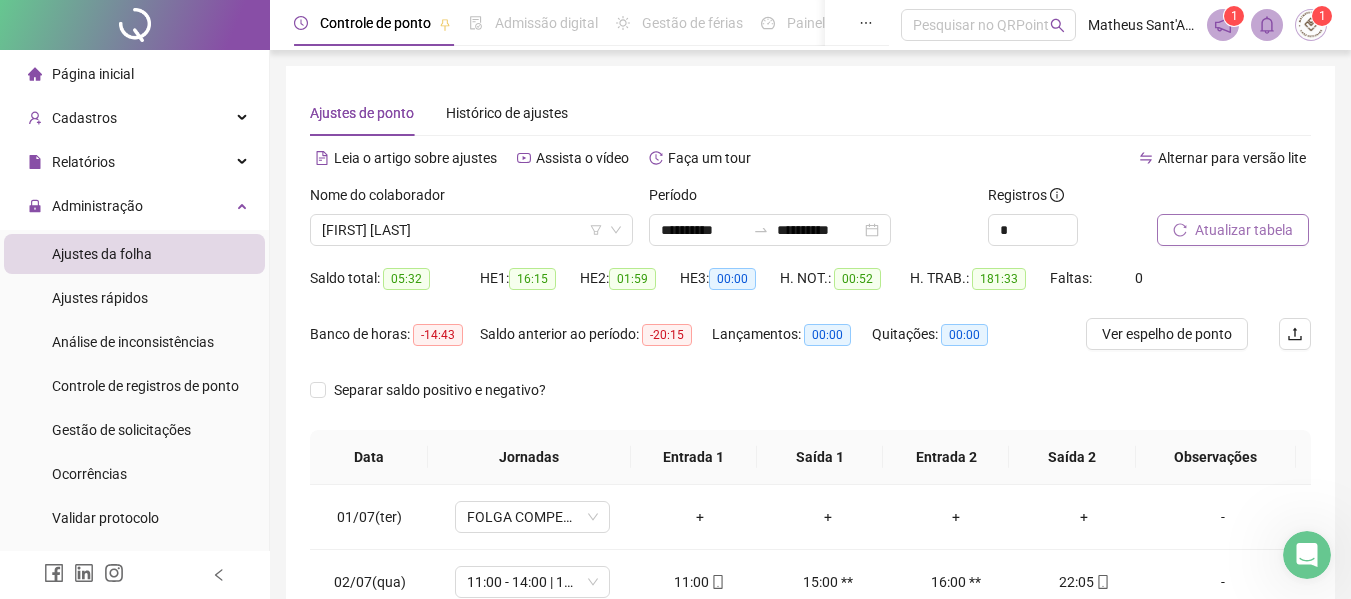scroll, scrollTop: 100, scrollLeft: 0, axis: vertical 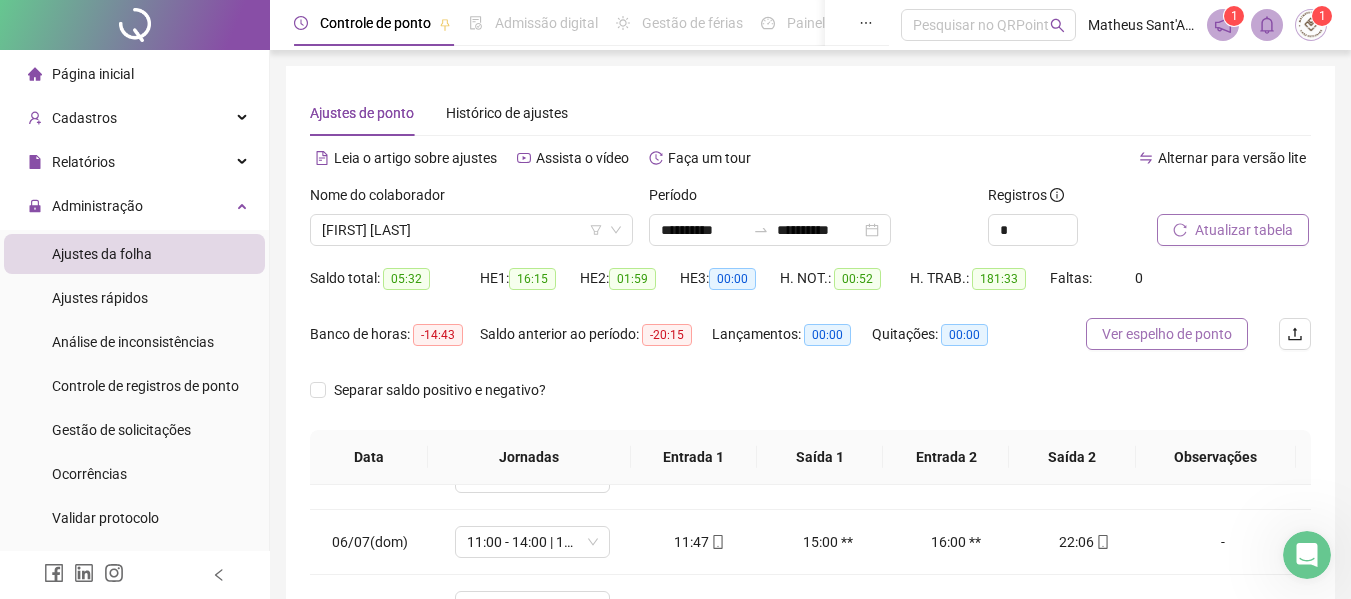 click on "Ver espelho de ponto" at bounding box center (1167, 334) 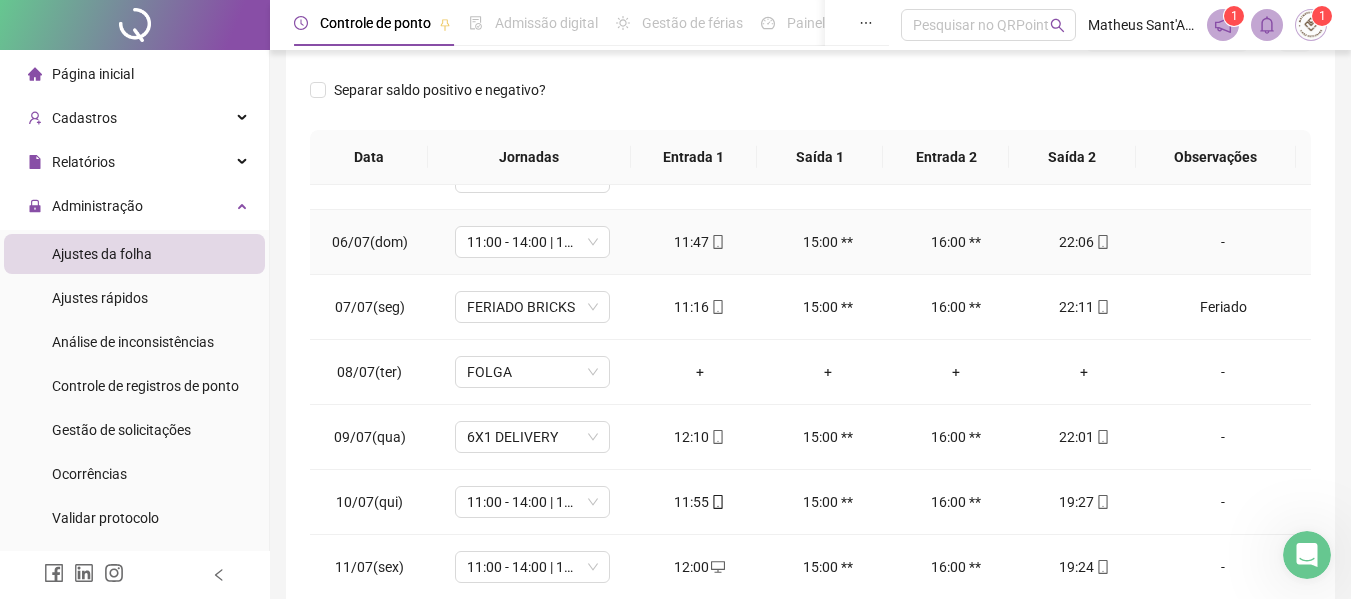 scroll, scrollTop: 400, scrollLeft: 0, axis: vertical 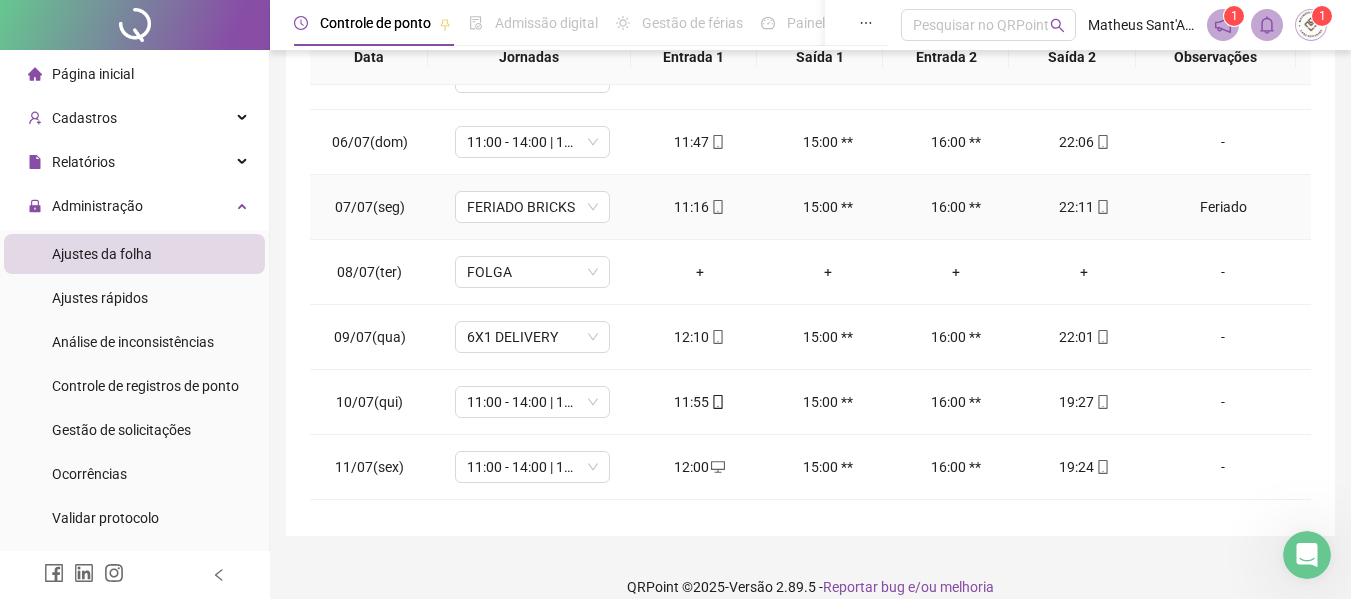 click on "Feriado" at bounding box center (1223, 207) 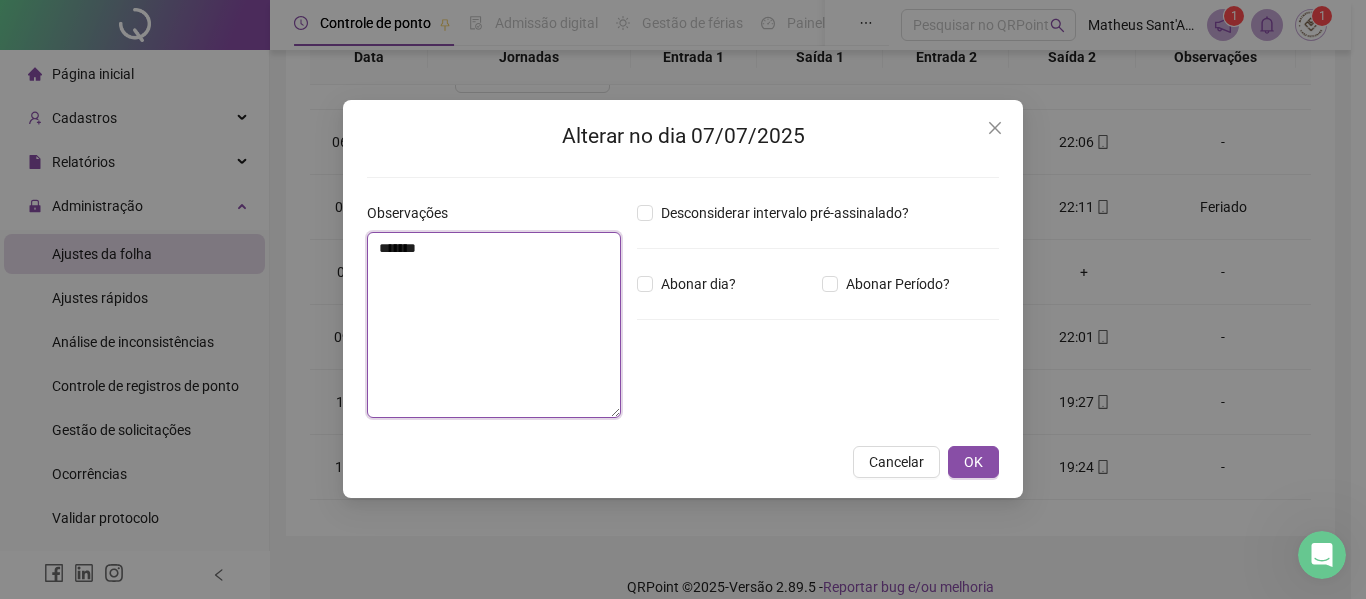 drag, startPoint x: 1206, startPoint y: 213, endPoint x: 445, endPoint y: 246, distance: 761.71515 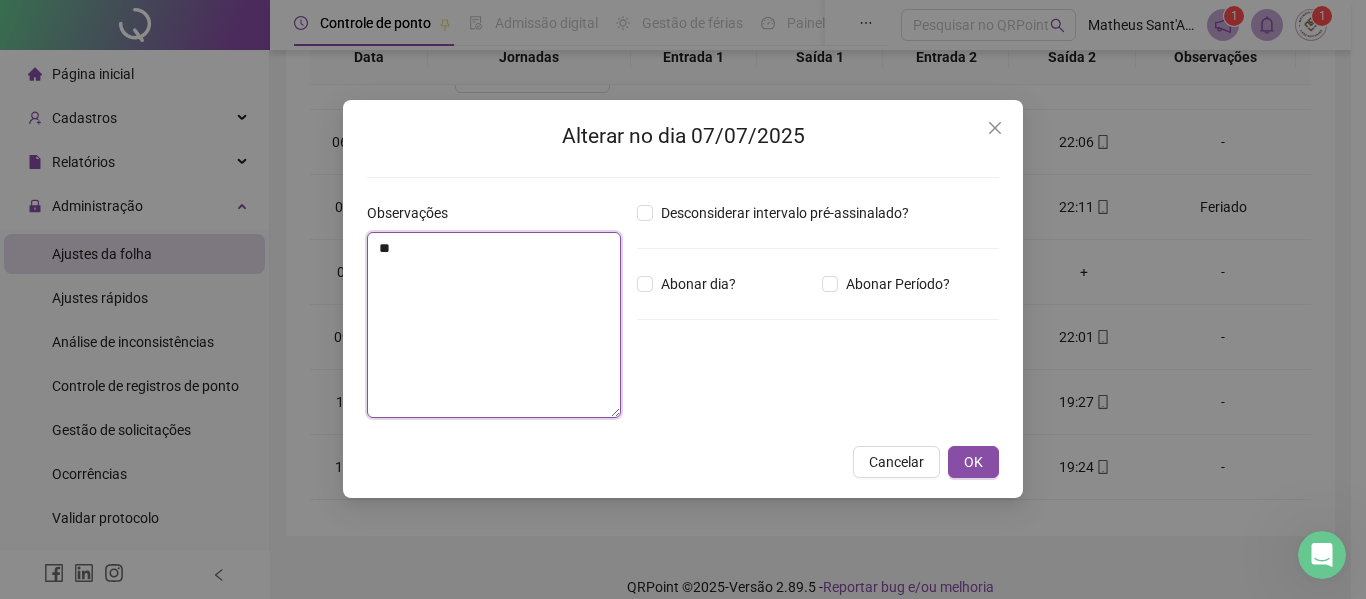 type on "*" 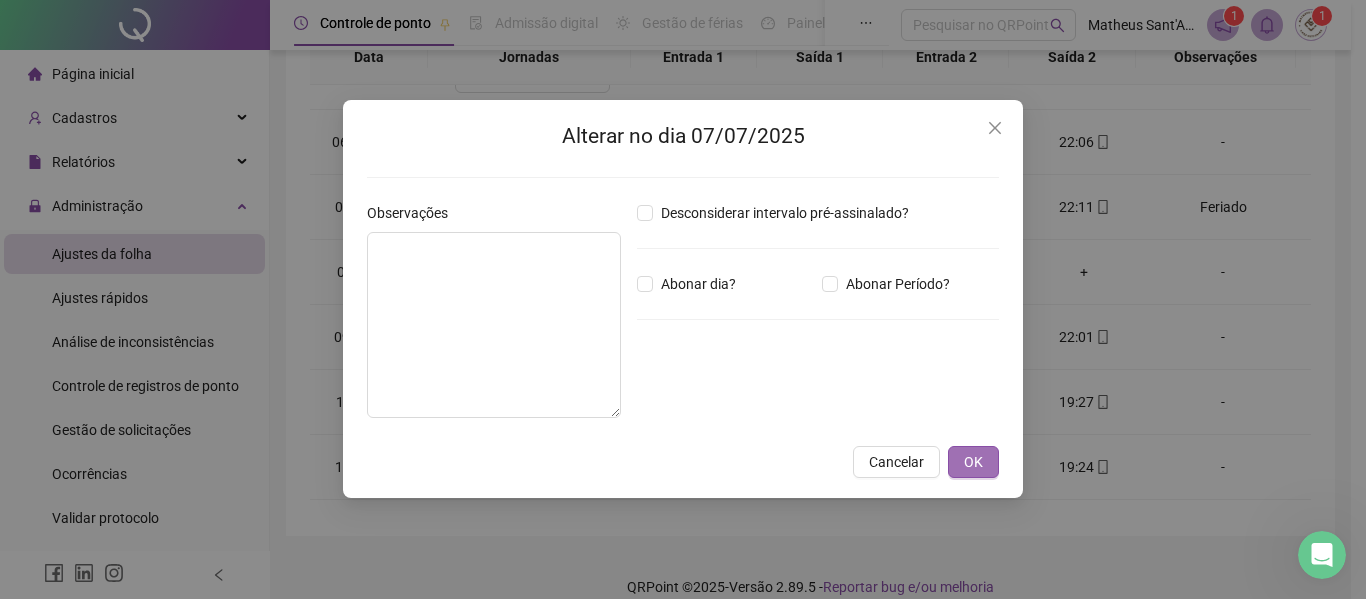 click on "OK" at bounding box center (973, 462) 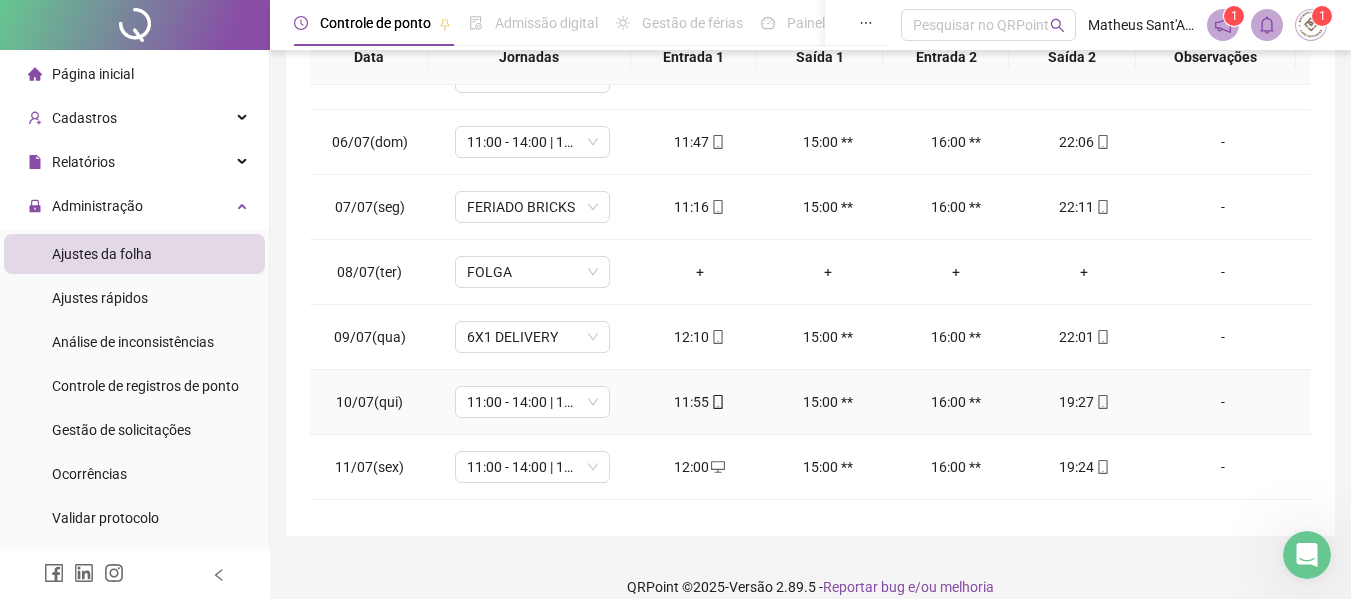 scroll, scrollTop: 0, scrollLeft: 0, axis: both 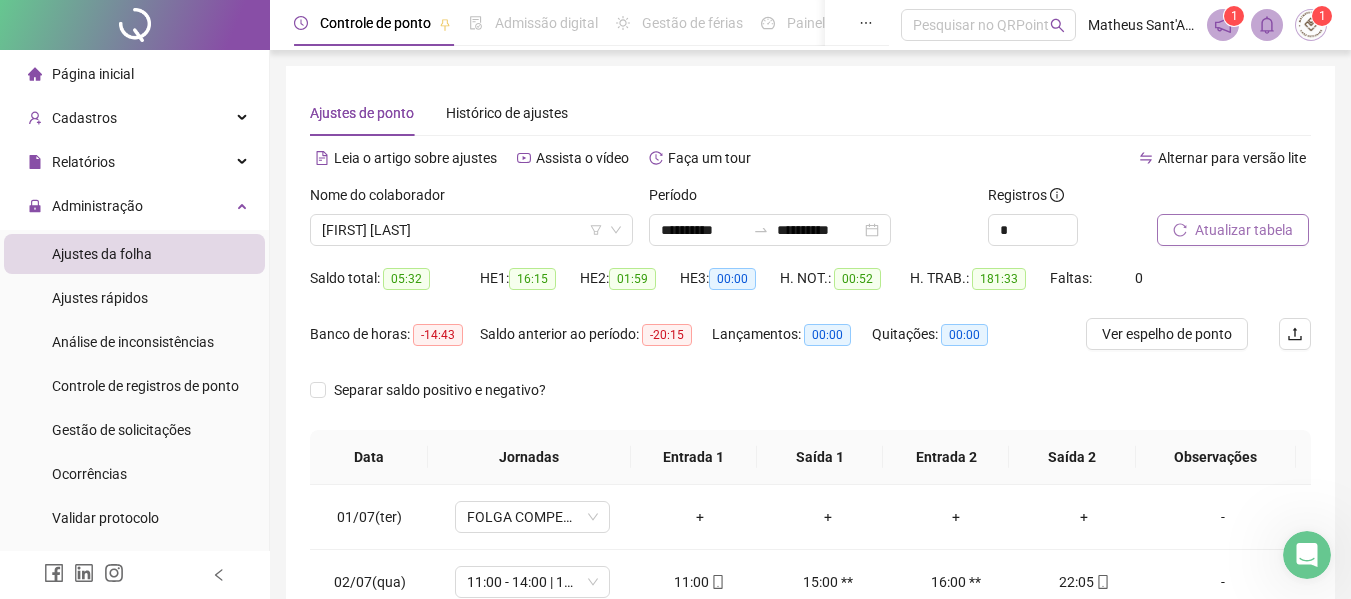 click on "Atualizar tabela" at bounding box center (1244, 230) 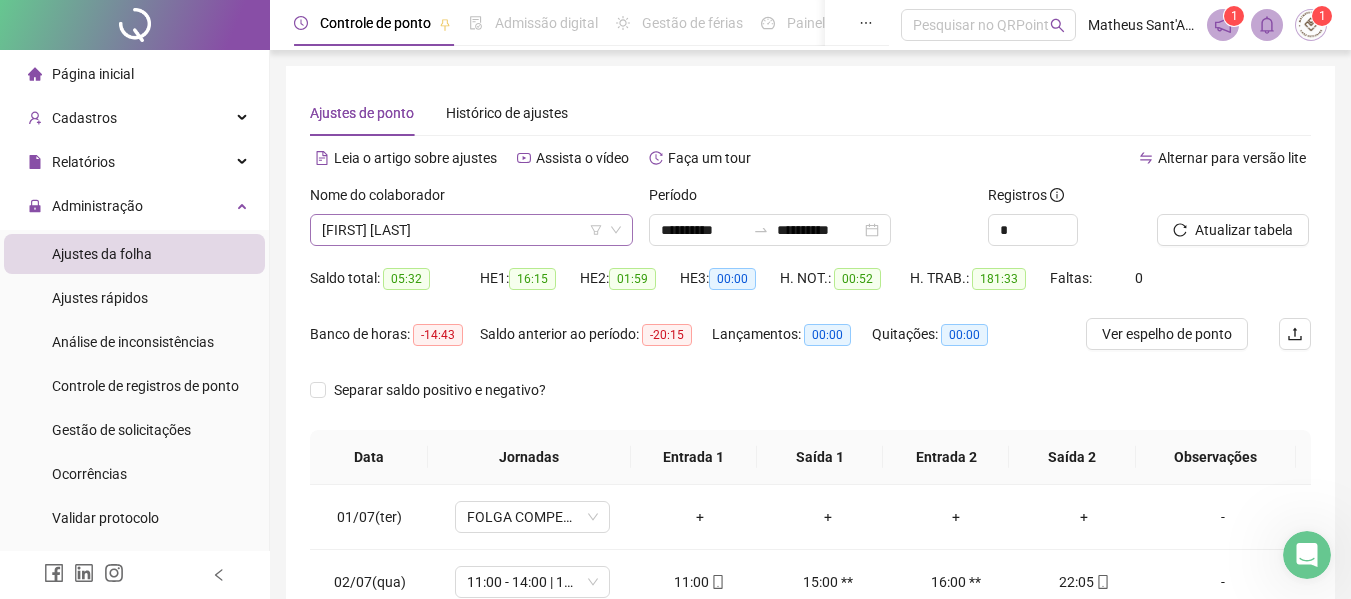 click on "[FIRST] [LAST]" at bounding box center (471, 230) 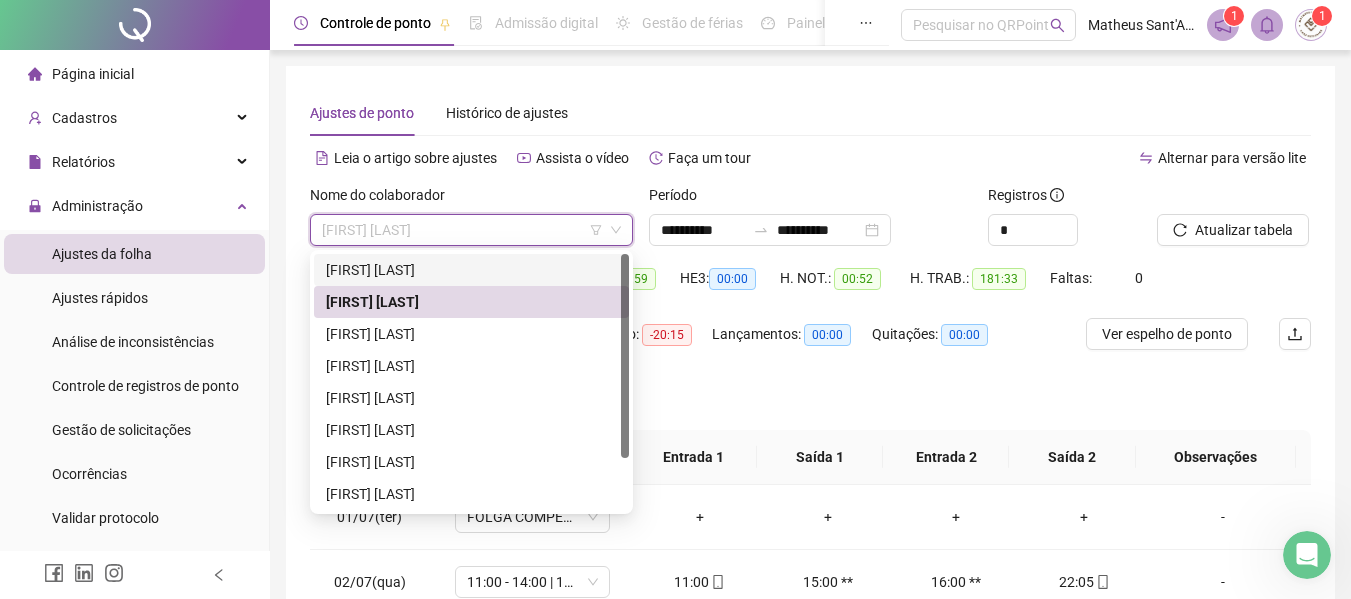 click on "[FIRST] [LAST]" at bounding box center (471, 270) 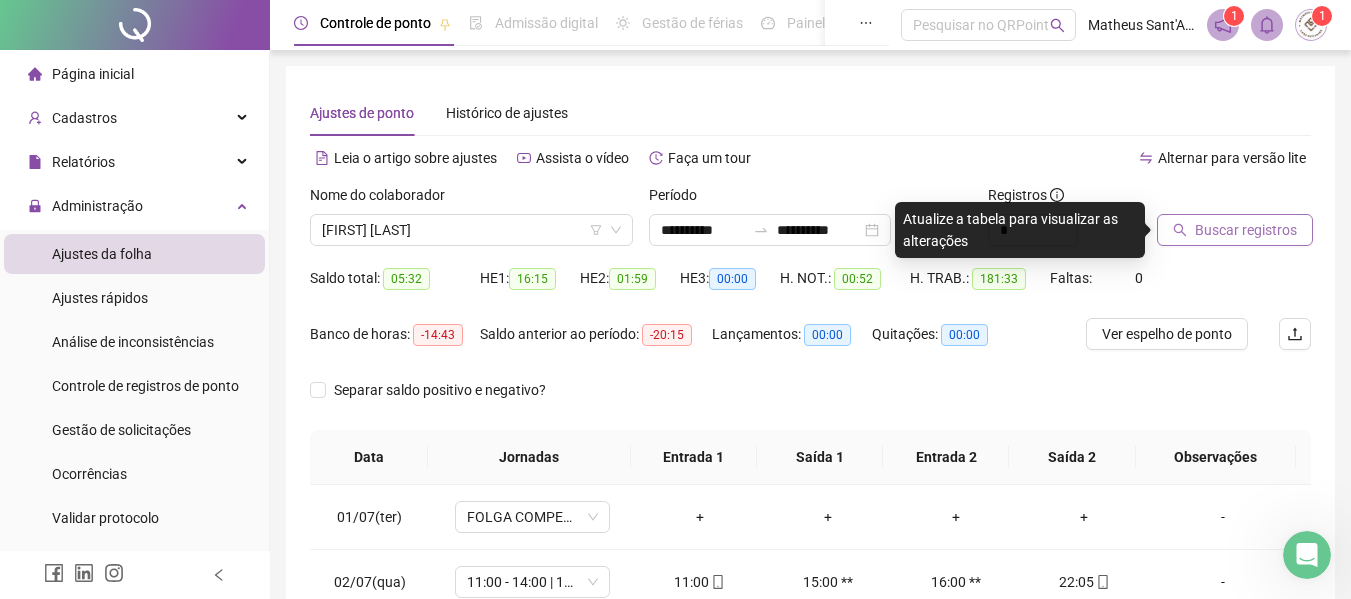 click on "Buscar registros" at bounding box center (1246, 230) 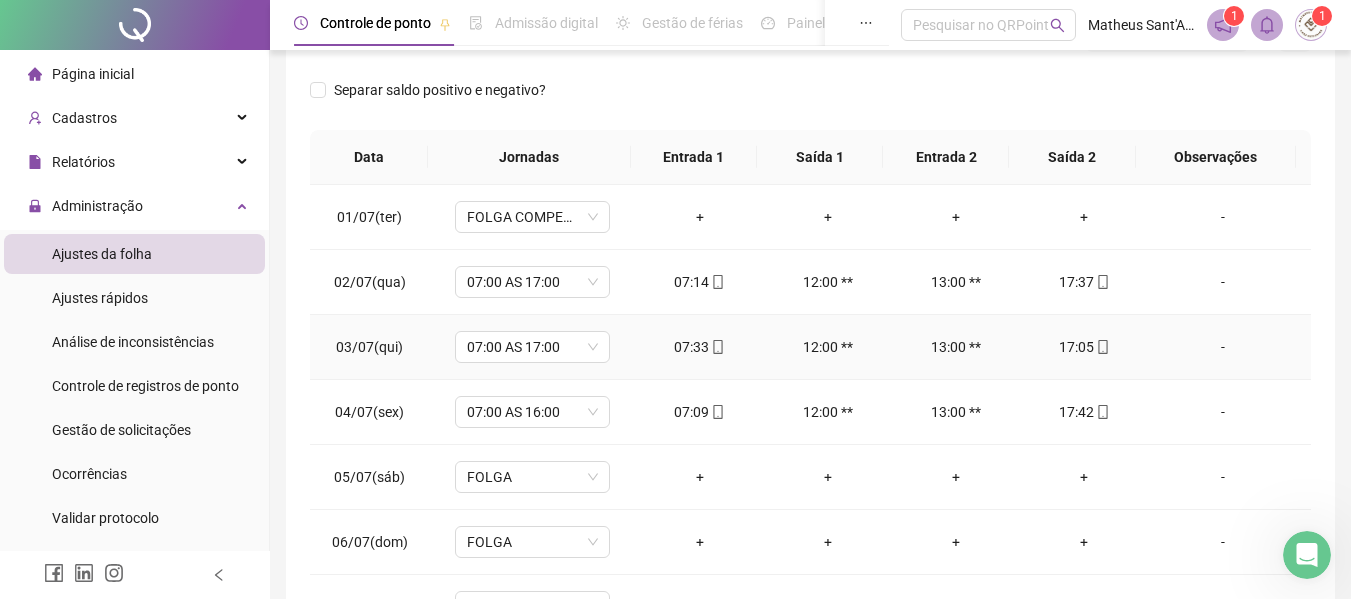 scroll, scrollTop: 400, scrollLeft: 0, axis: vertical 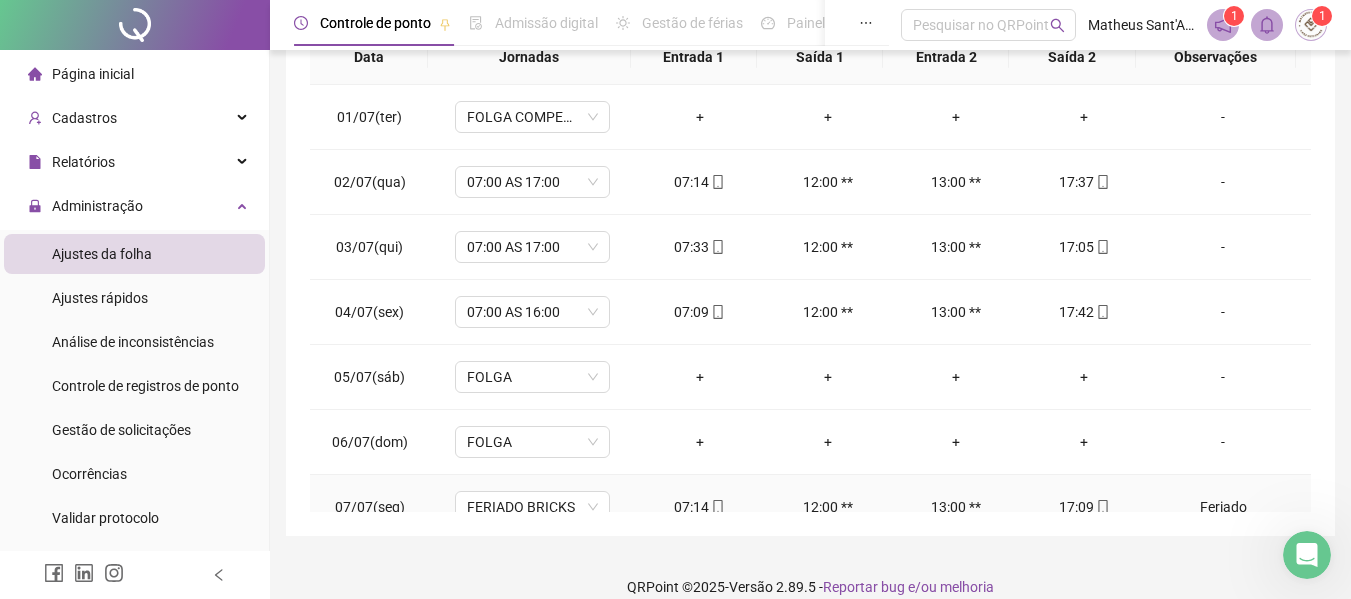 click on "Feriado" at bounding box center [1223, 507] 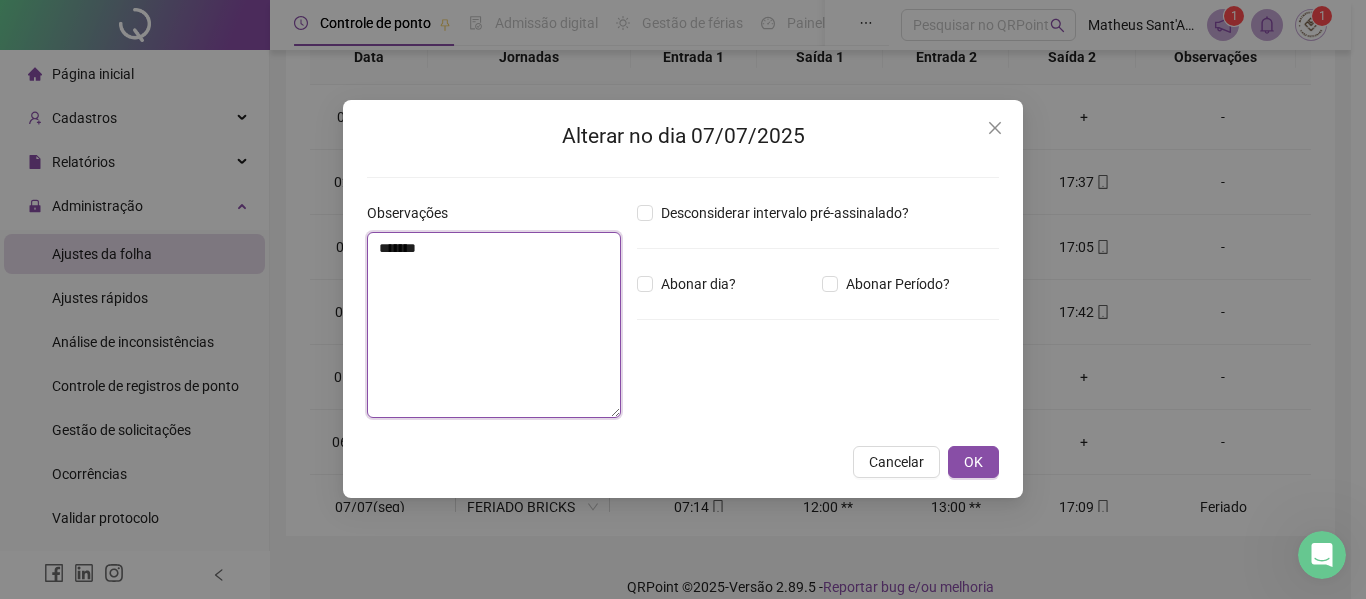 click on "*******" at bounding box center (494, 325) 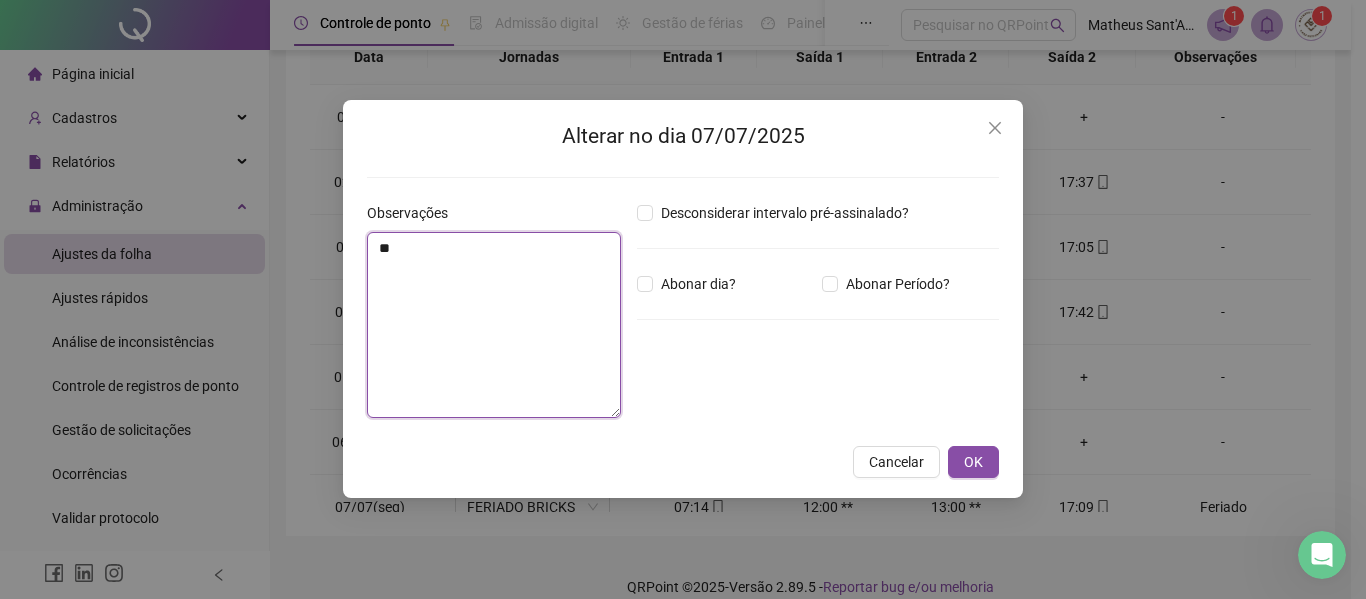 type on "*" 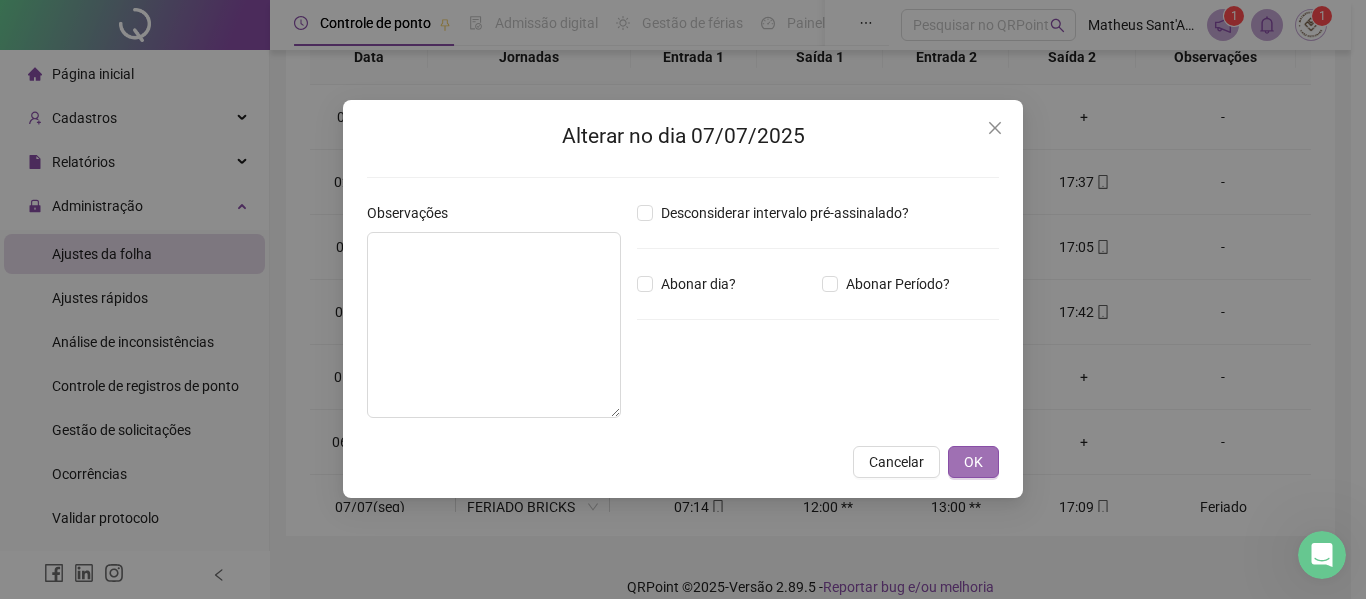 click on "OK" at bounding box center (973, 462) 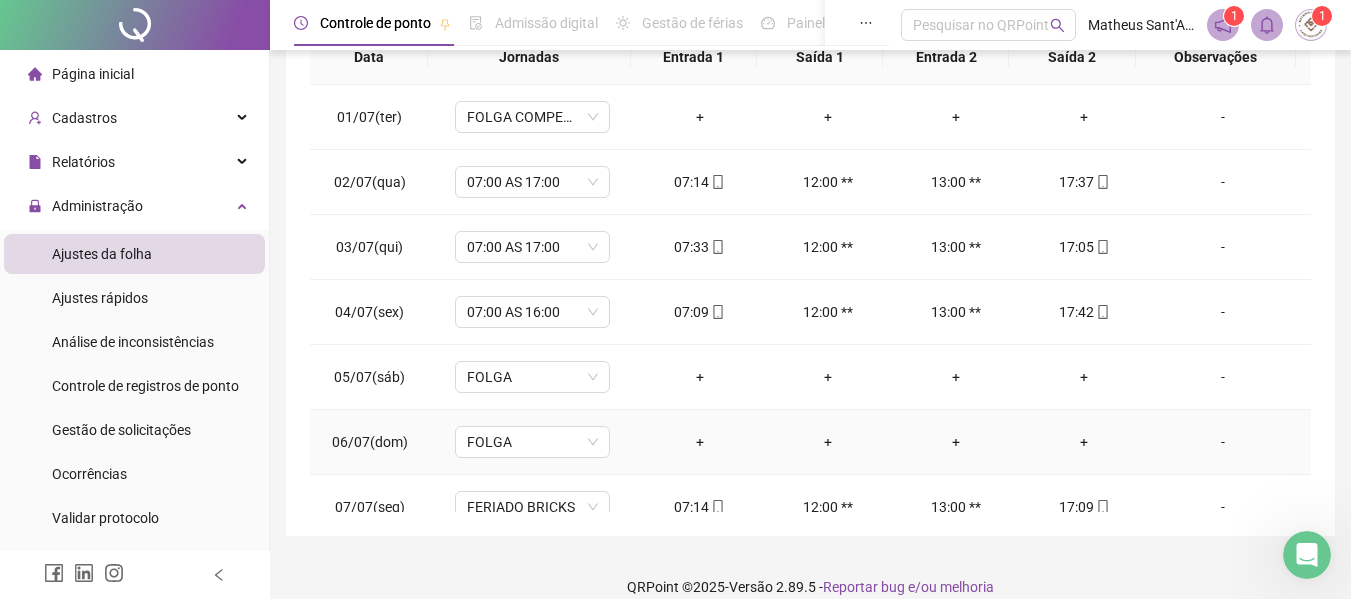 scroll, scrollTop: 0, scrollLeft: 0, axis: both 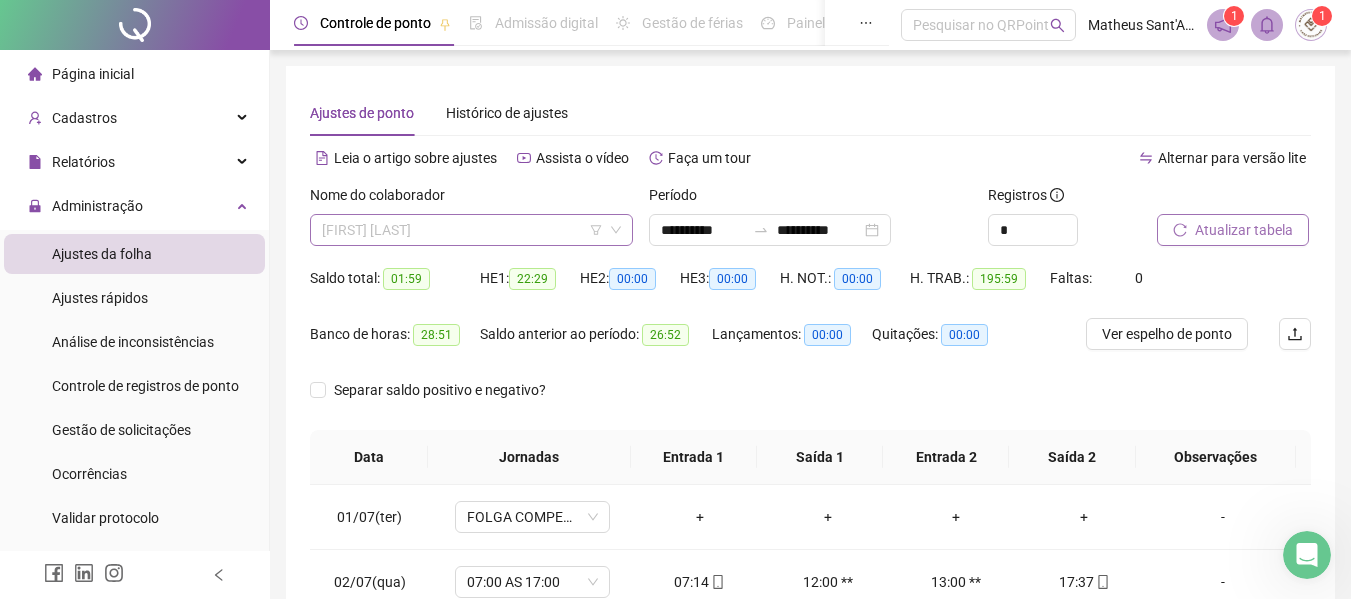 click on "[FIRST] [LAST]" at bounding box center (471, 230) 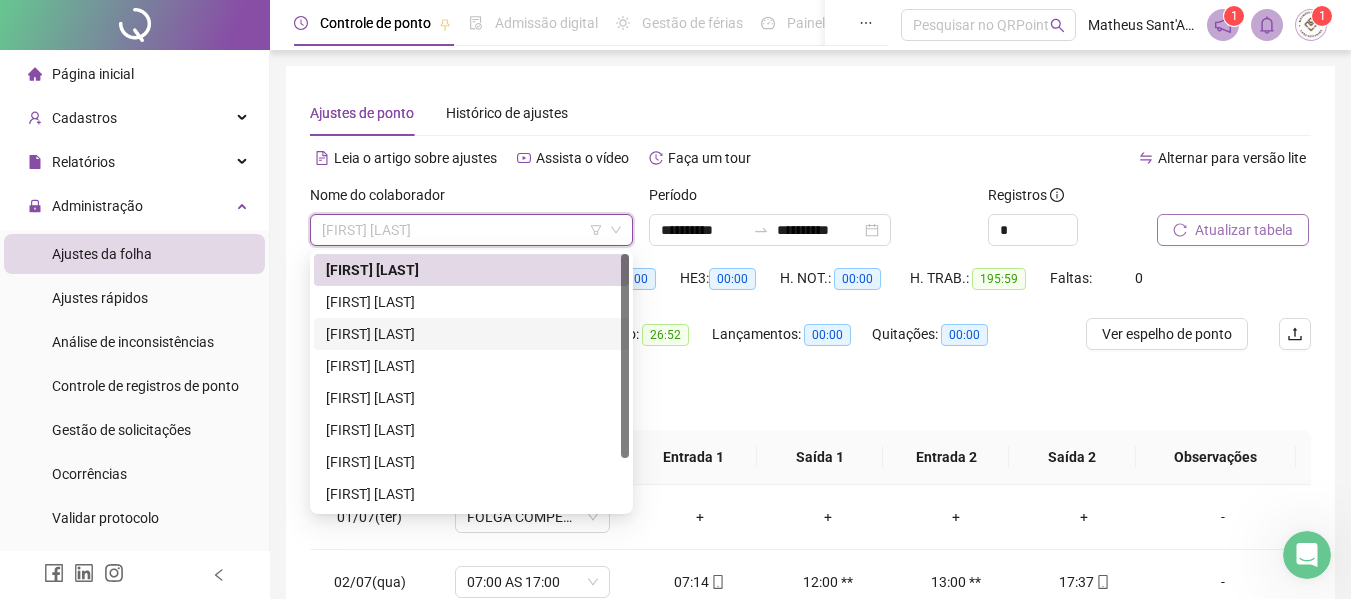 click on "[FIRST] [LAST]" at bounding box center [471, 334] 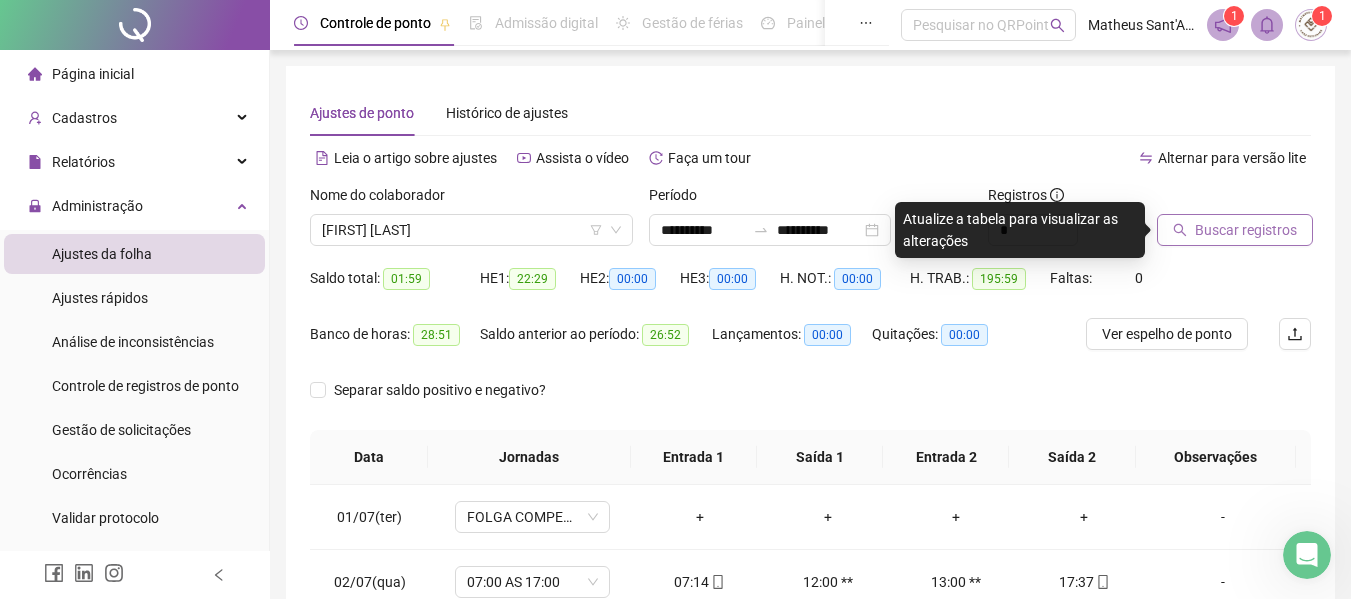 click on "Buscar registros" at bounding box center [1246, 230] 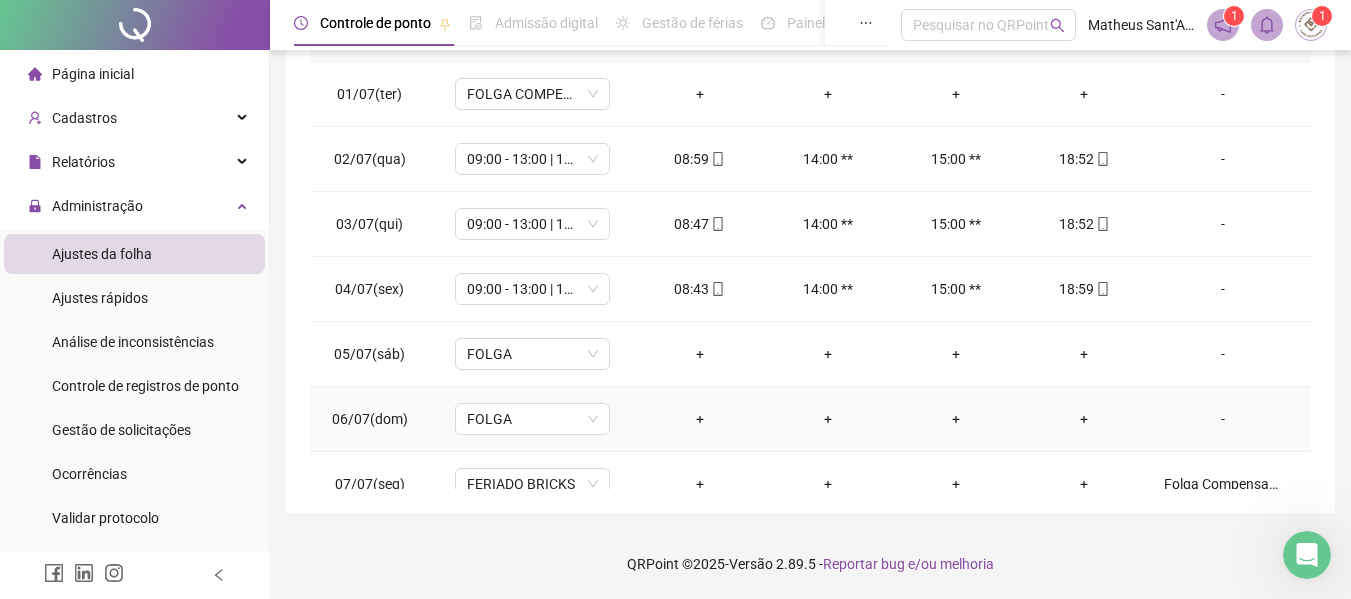 scroll, scrollTop: 0, scrollLeft: 0, axis: both 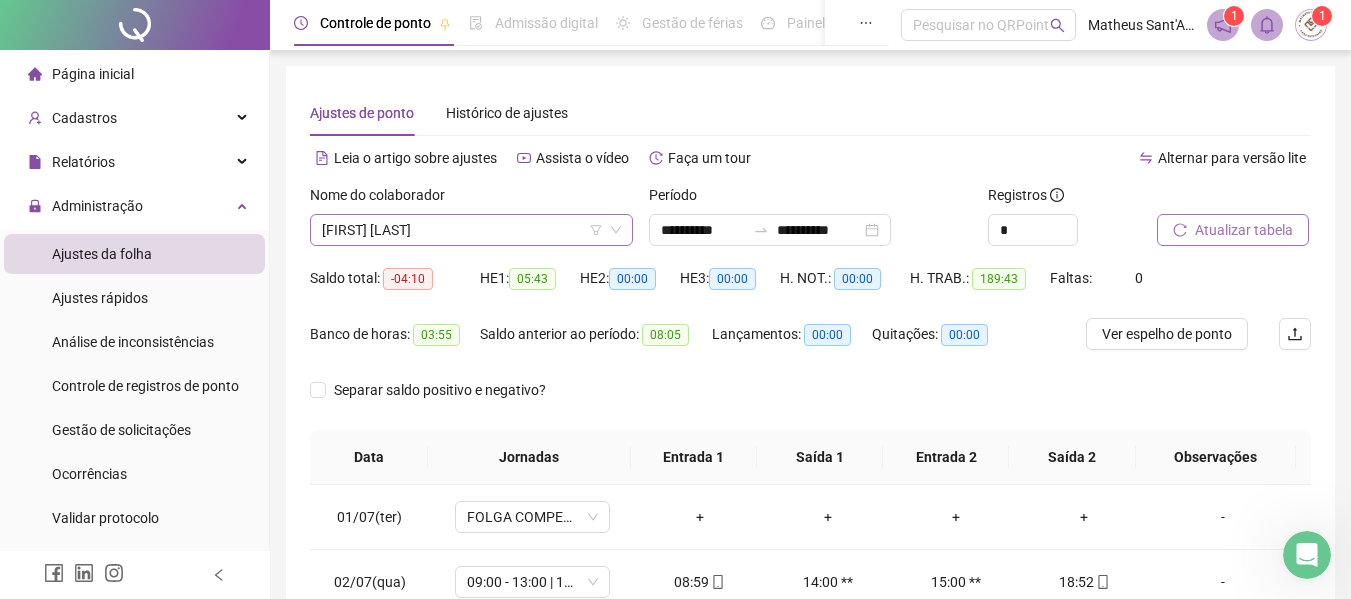 click on "[FIRST] [LAST]" at bounding box center [471, 230] 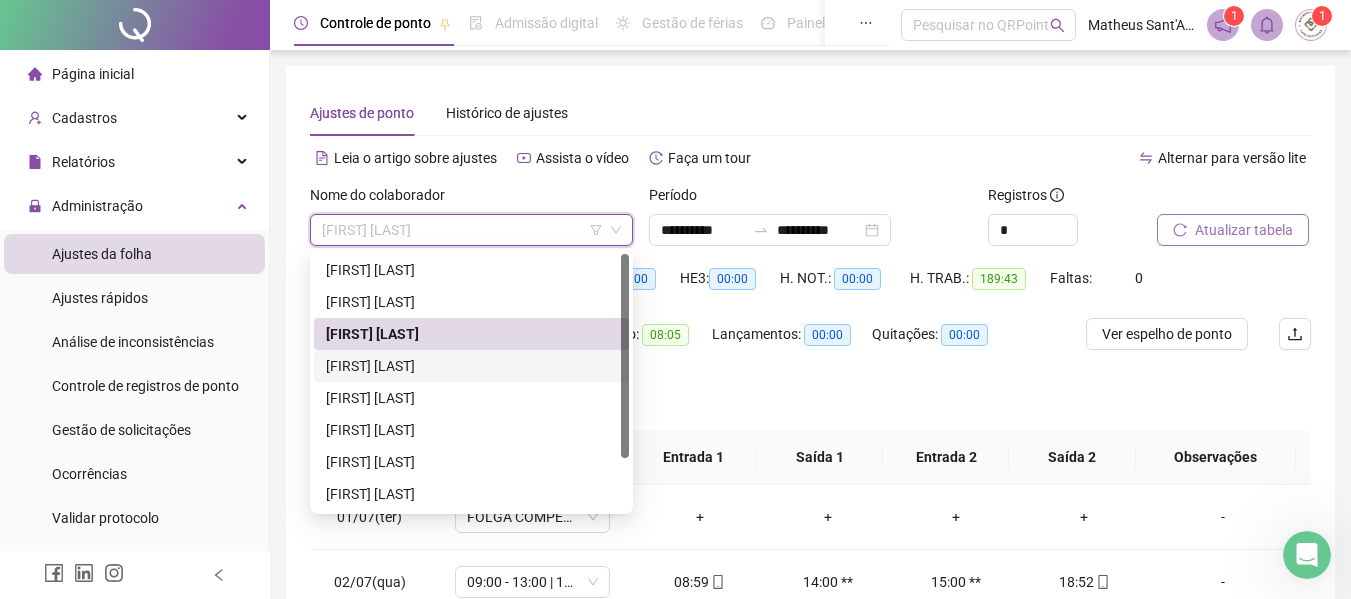 click on "[FIRST] [LAST]" at bounding box center [471, 366] 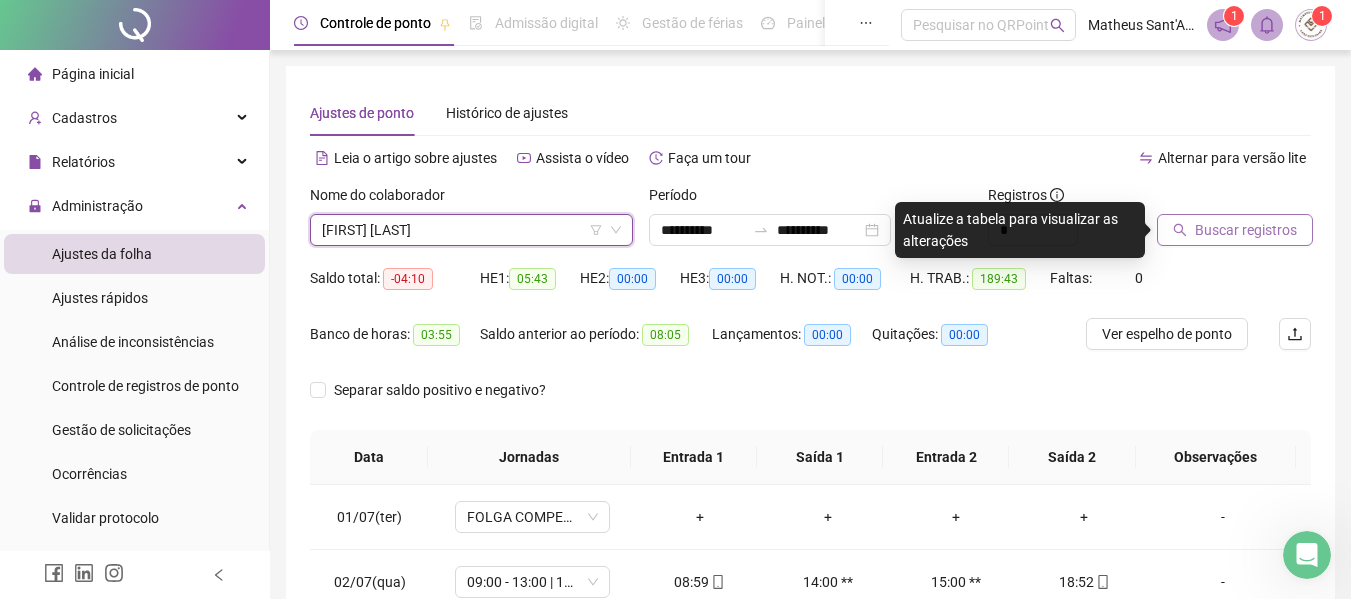 click on "Buscar registros" at bounding box center (1246, 230) 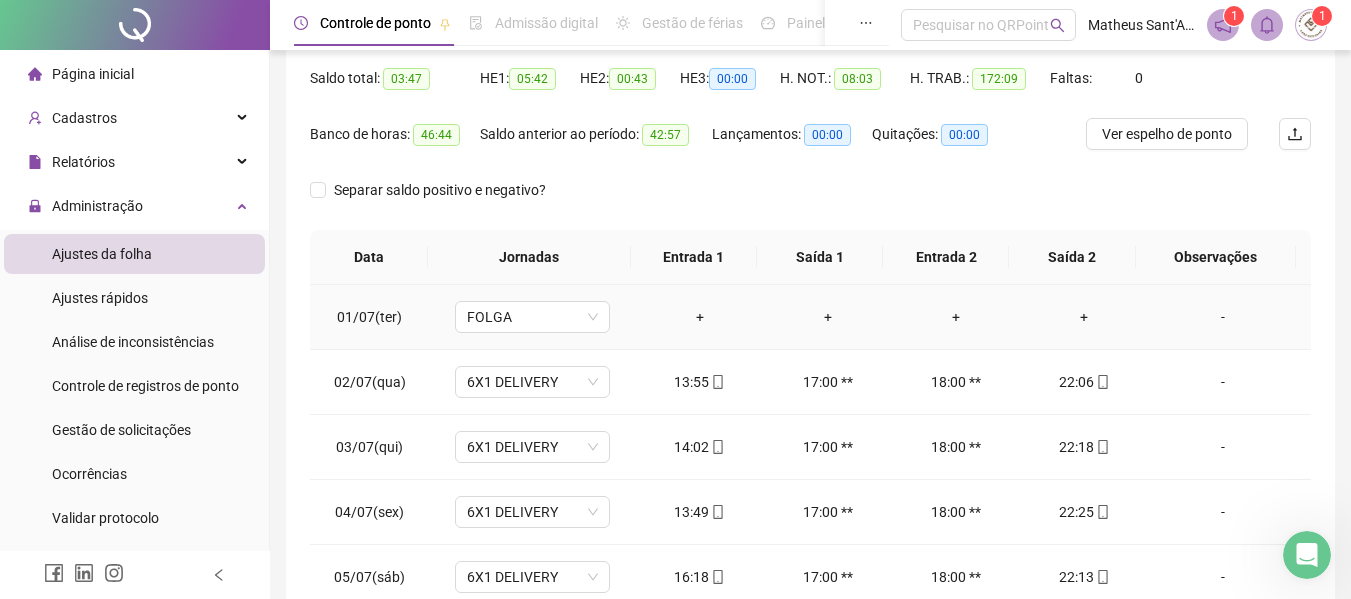 scroll, scrollTop: 423, scrollLeft: 0, axis: vertical 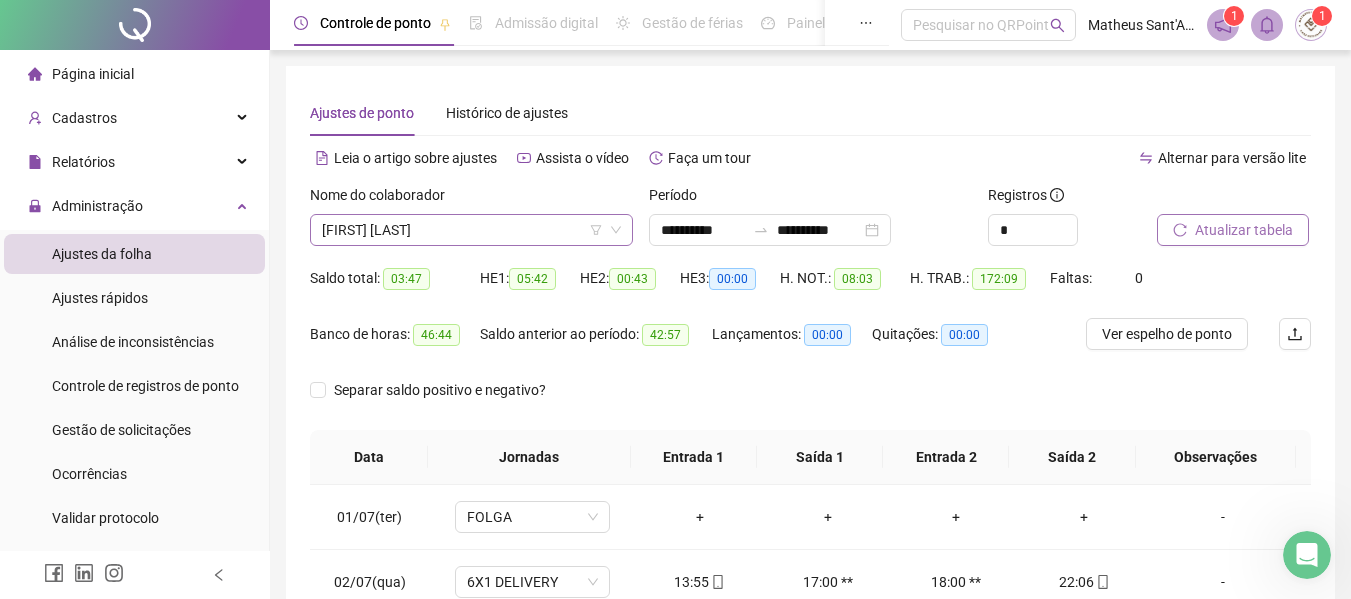 click on "[FIRST] [LAST]" at bounding box center (471, 230) 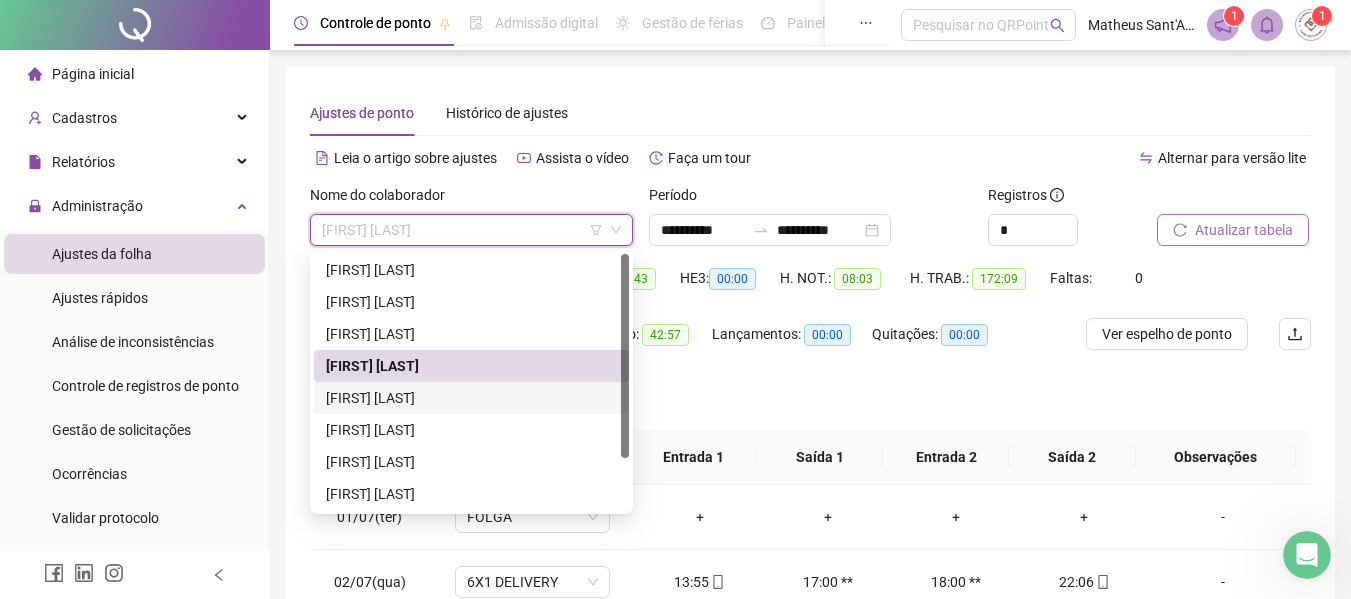click on "[FIRST] [LAST]" at bounding box center (471, 398) 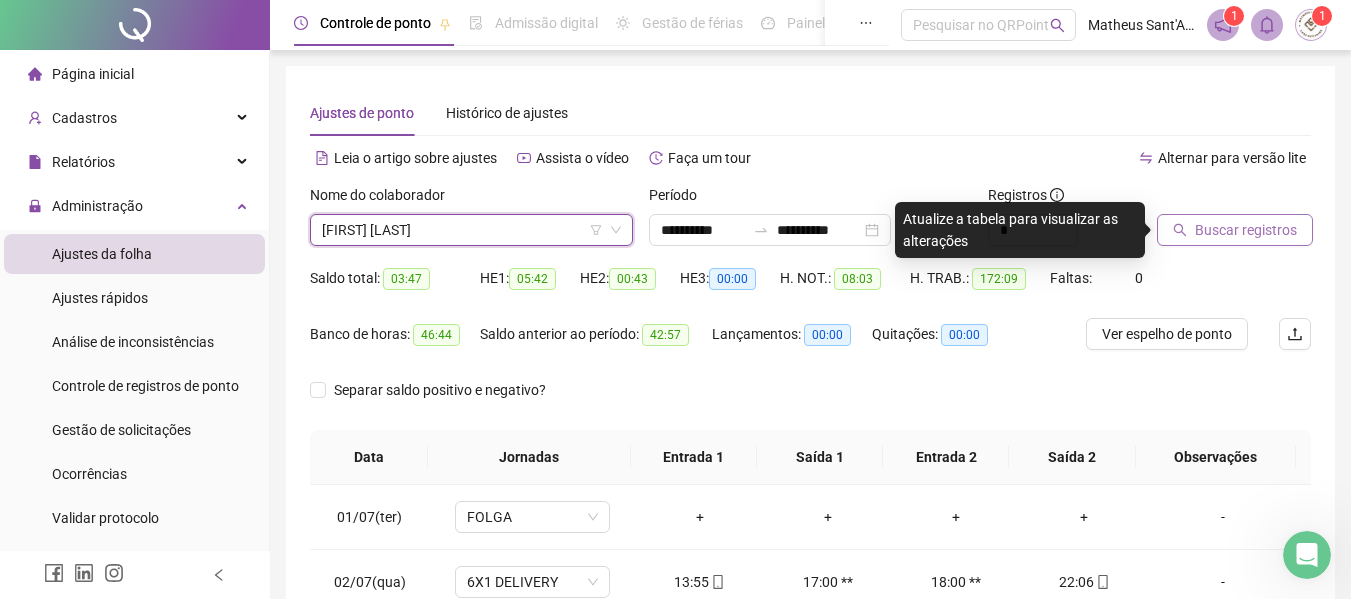 click on "Buscar registros" at bounding box center (1235, 230) 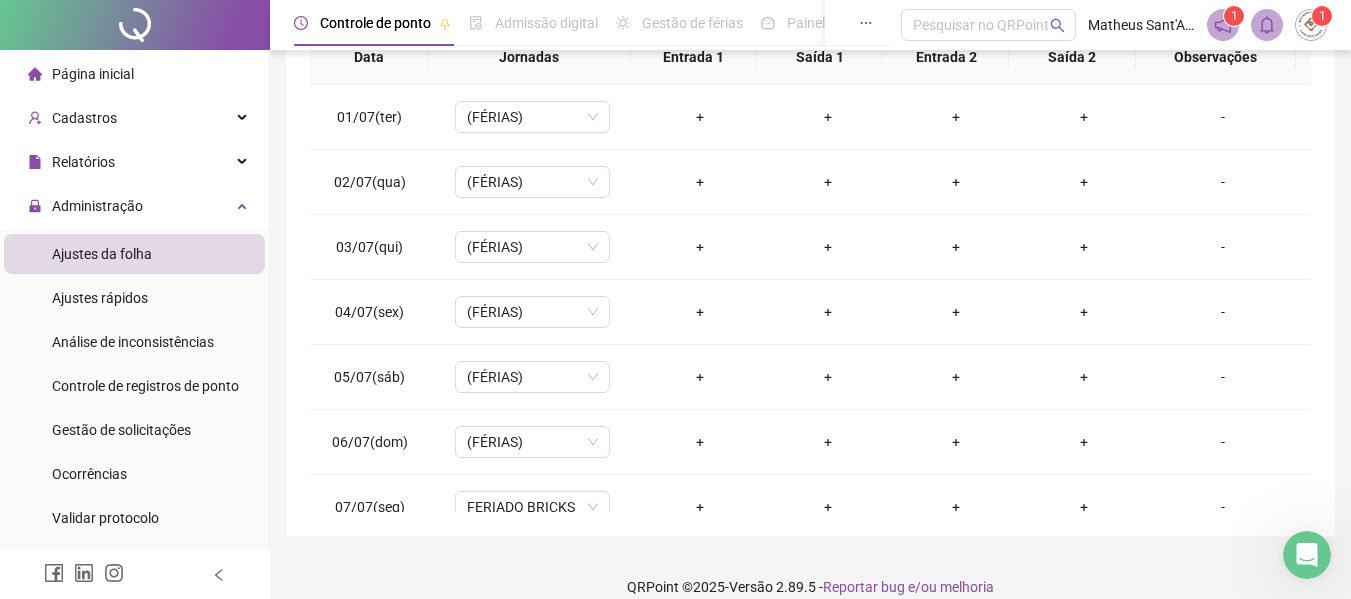 scroll, scrollTop: 423, scrollLeft: 0, axis: vertical 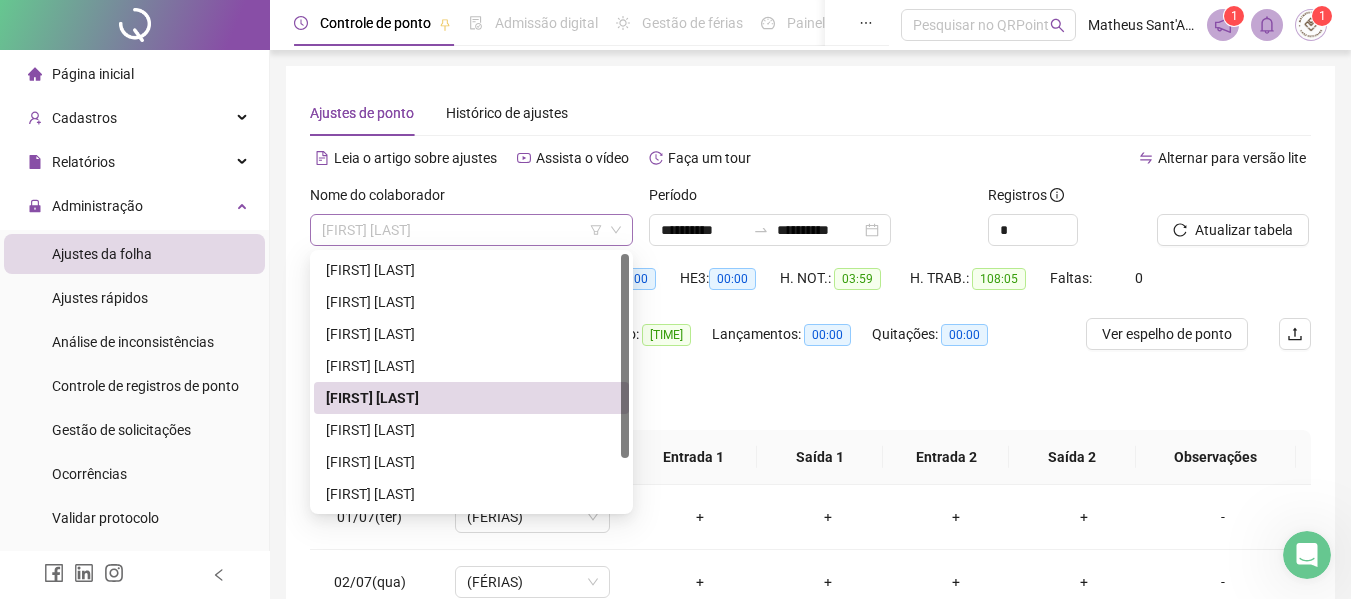click on "[FIRST] [LAST]" at bounding box center [471, 230] 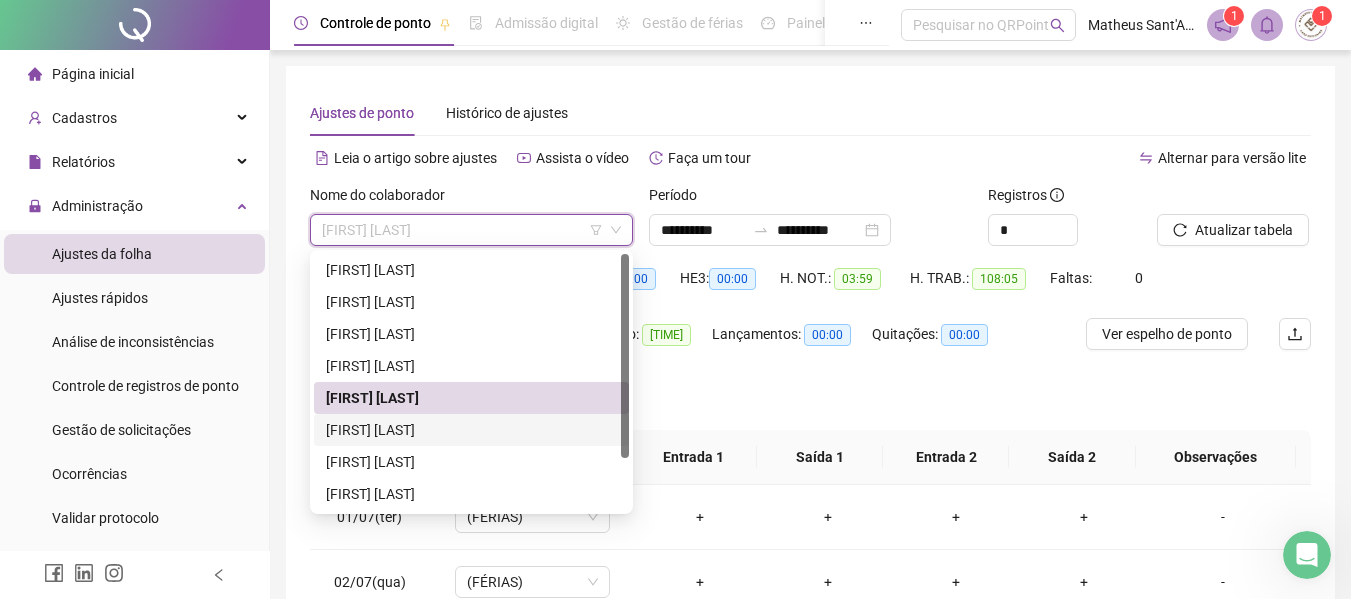 click on "[FIRST] [LAST]" at bounding box center [471, 430] 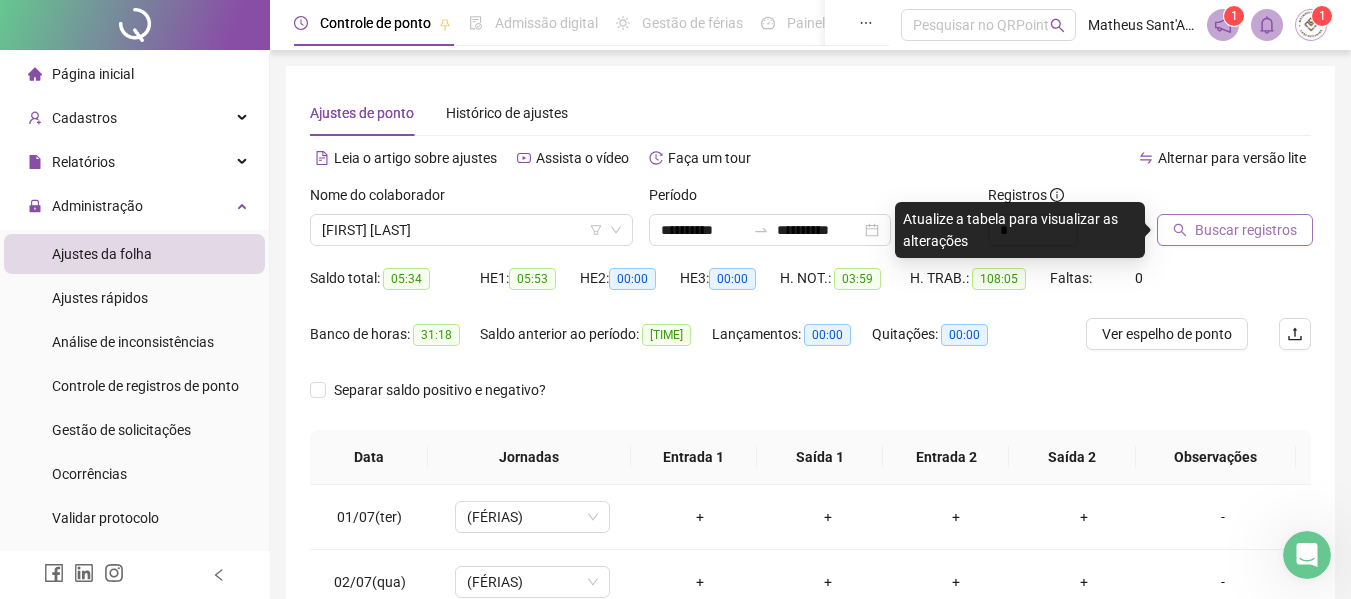 click on "Buscar registros" at bounding box center [1246, 230] 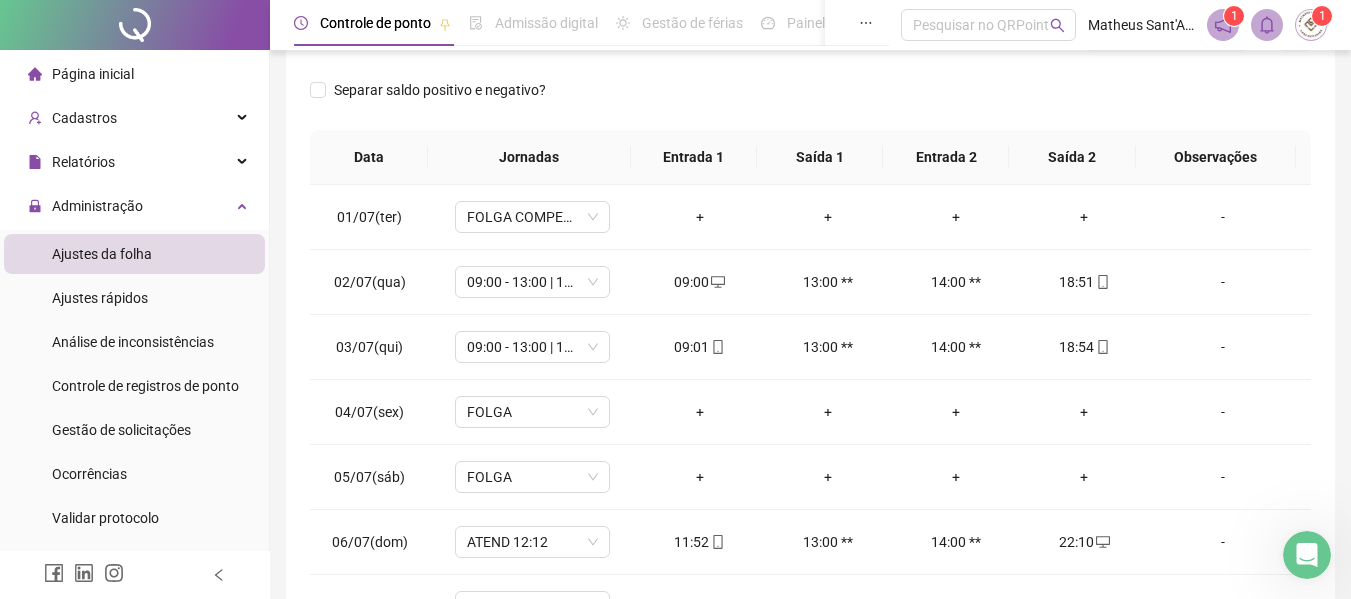 scroll, scrollTop: 423, scrollLeft: 0, axis: vertical 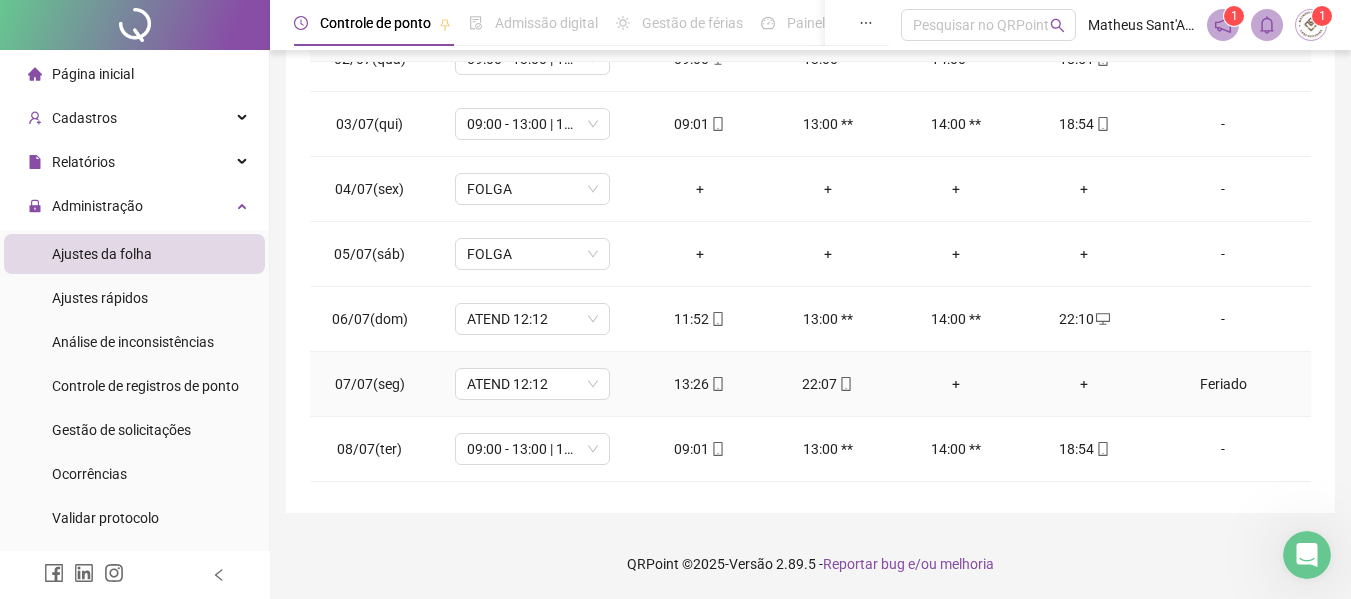 click on "Feriado" at bounding box center (1223, 384) 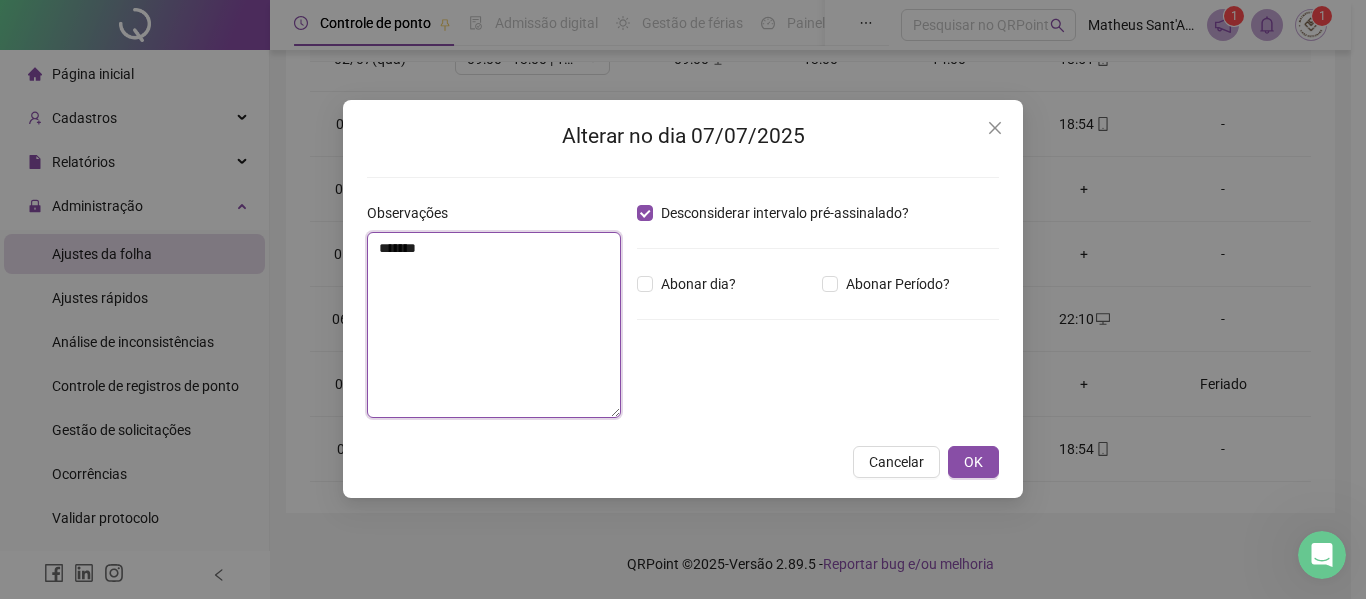 click on "*******" at bounding box center [494, 325] 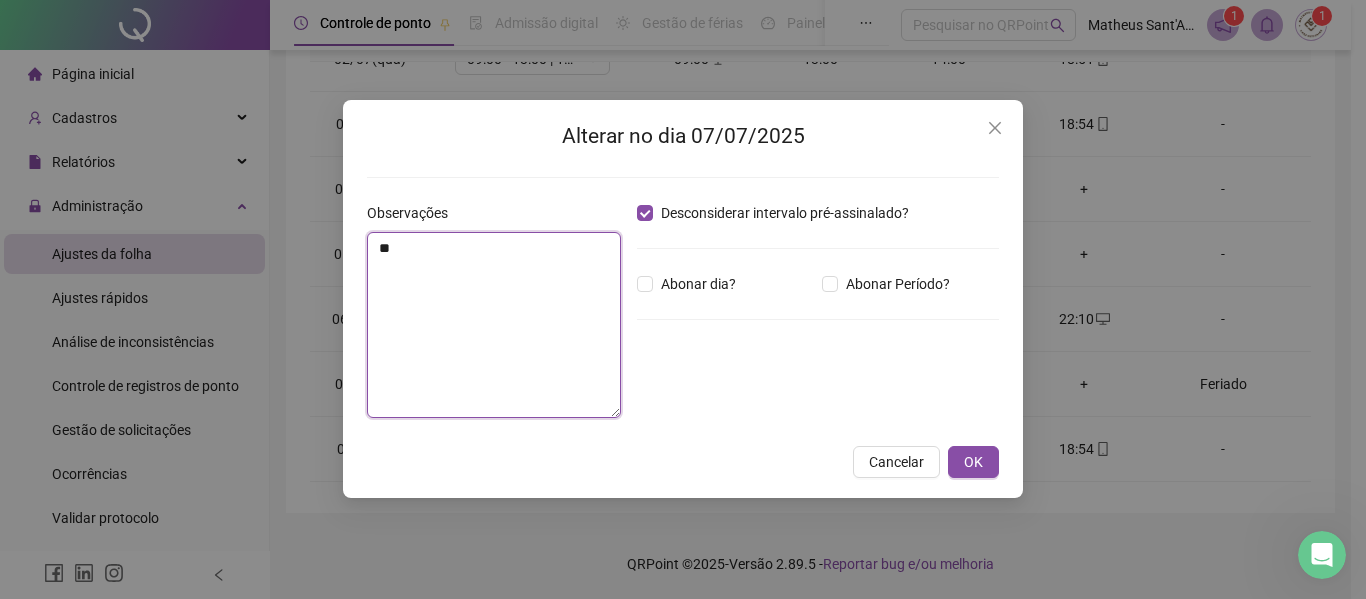 type on "*" 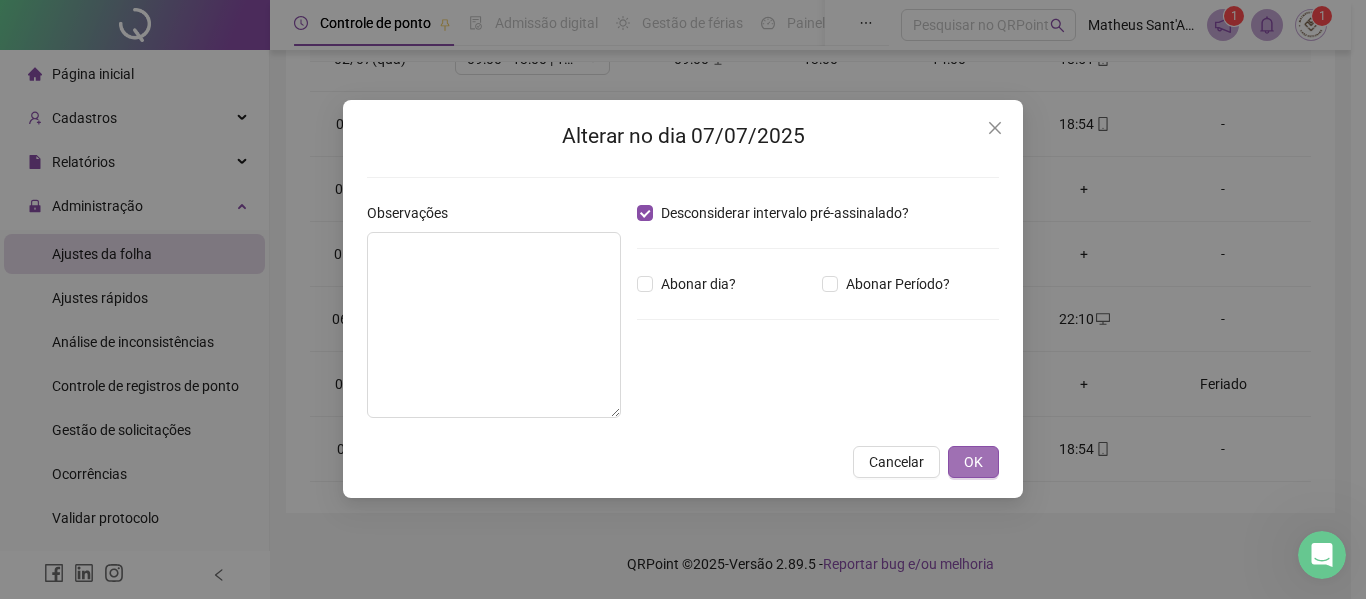 click on "OK" at bounding box center (973, 462) 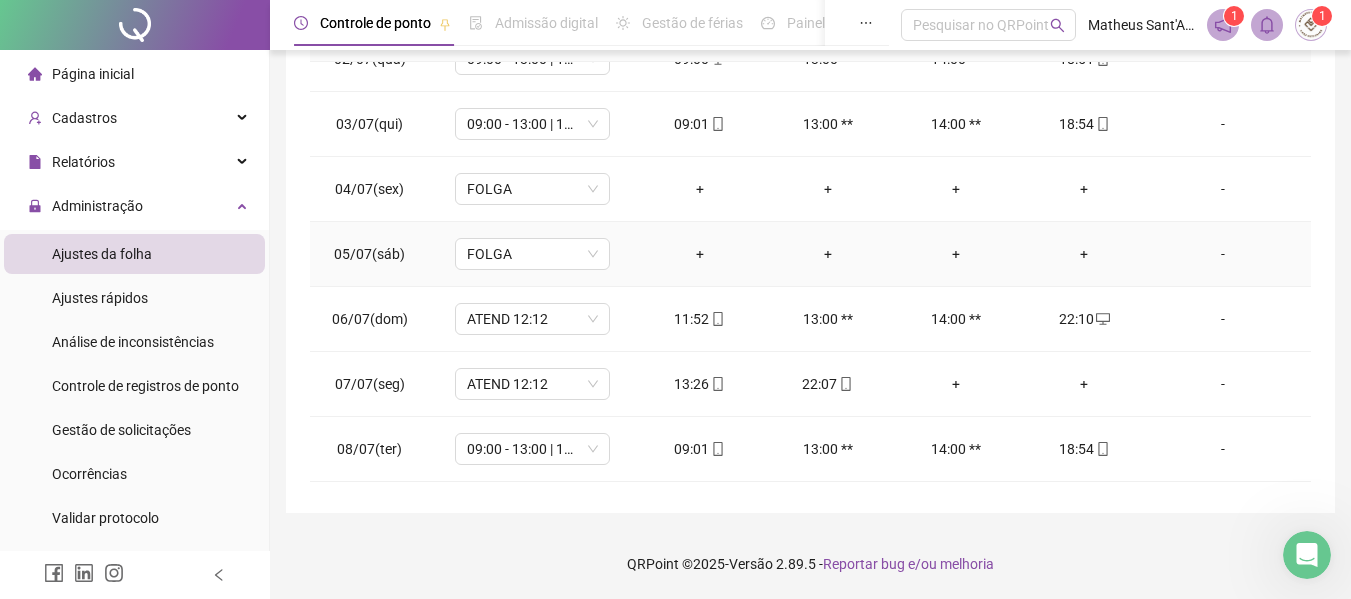 scroll, scrollTop: 0, scrollLeft: 0, axis: both 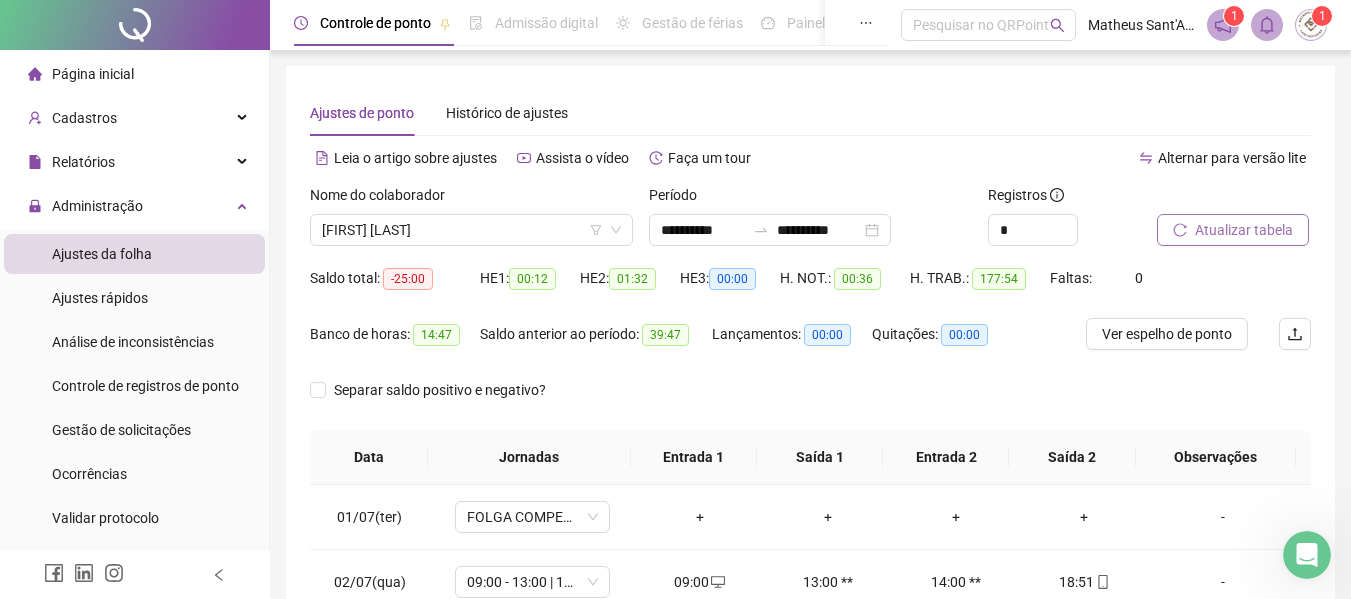 click on "Atualizar tabela" at bounding box center (1233, 230) 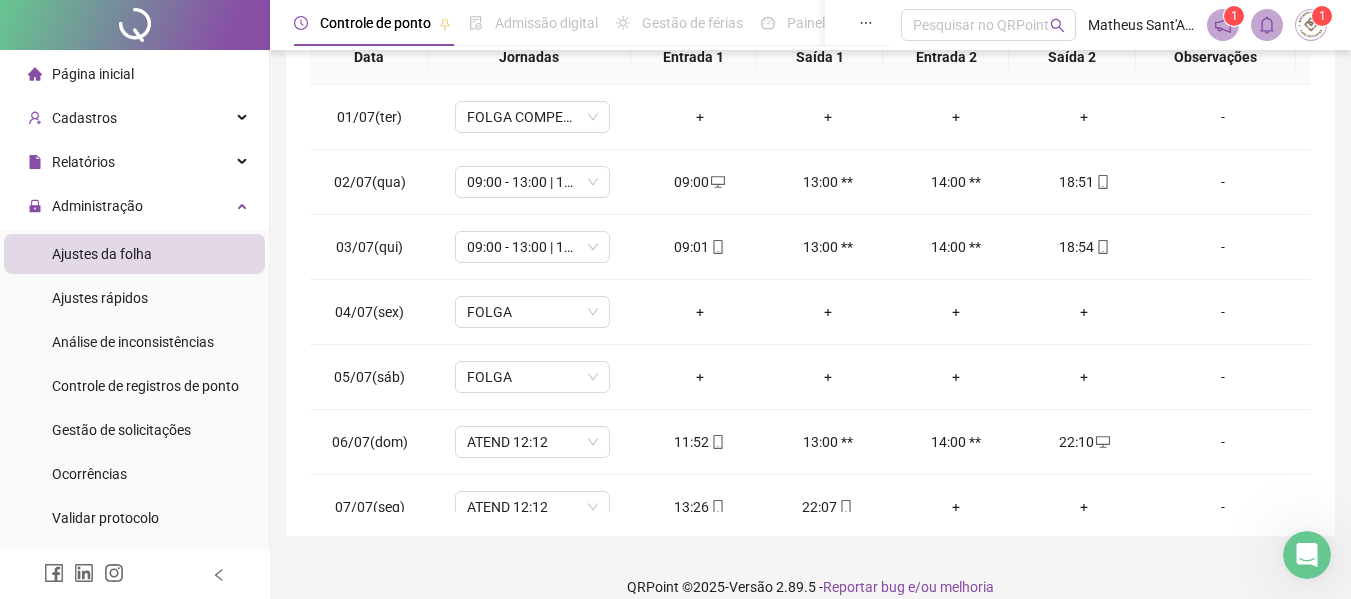 scroll, scrollTop: 423, scrollLeft: 0, axis: vertical 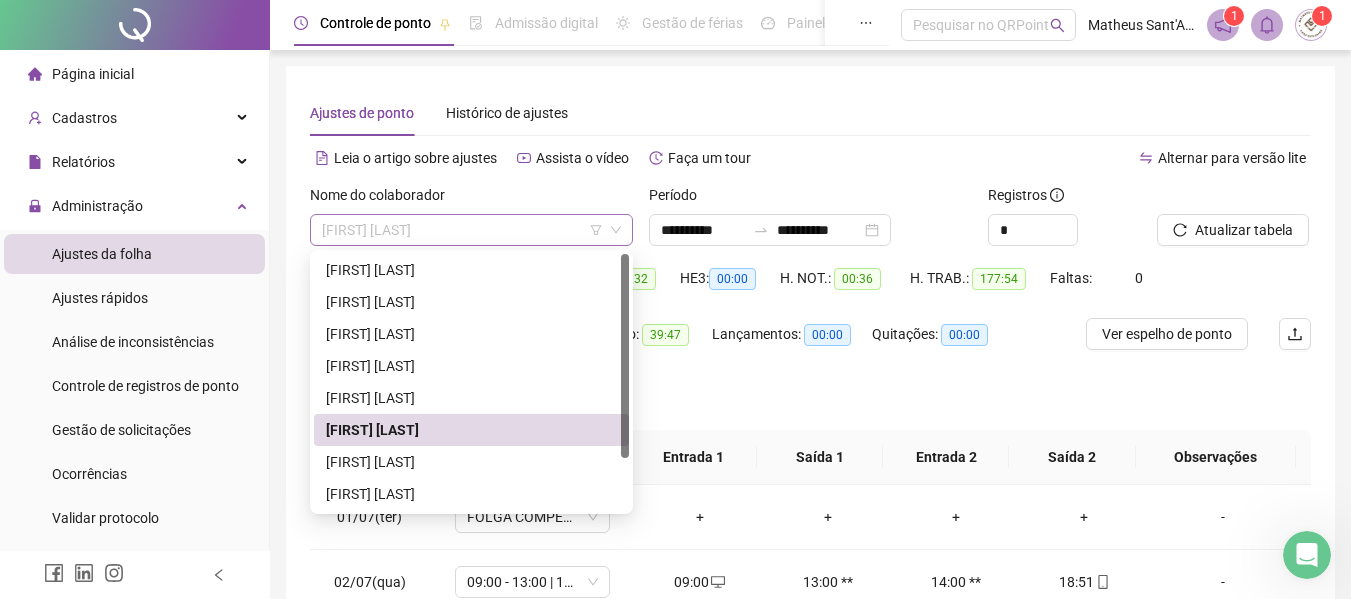 click on "[FIRST] [LAST]" at bounding box center (471, 230) 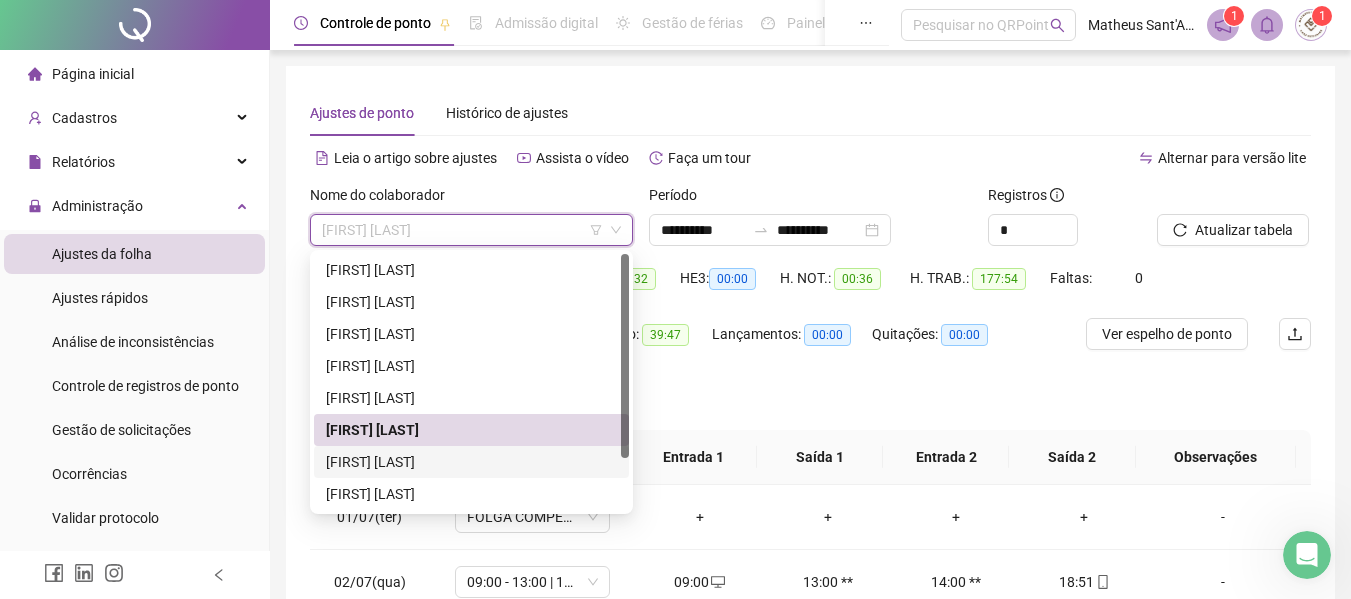 click on "[FIRST] [LAST]" at bounding box center (471, 462) 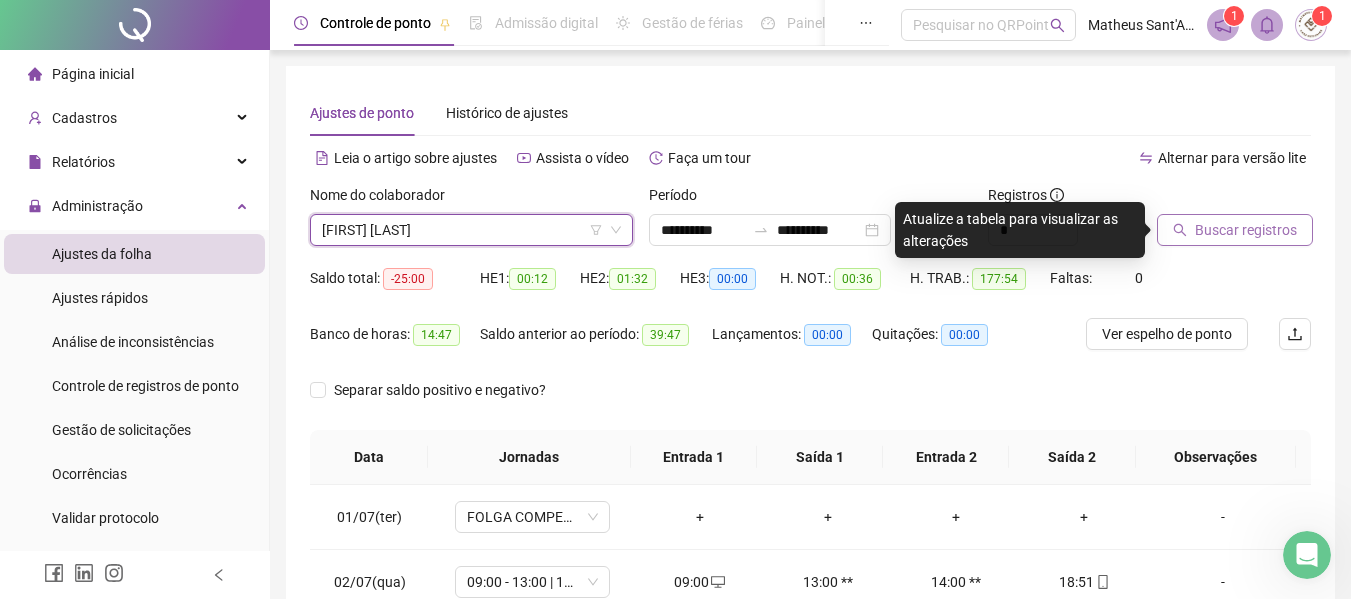 click on "Buscar registros" at bounding box center (1235, 230) 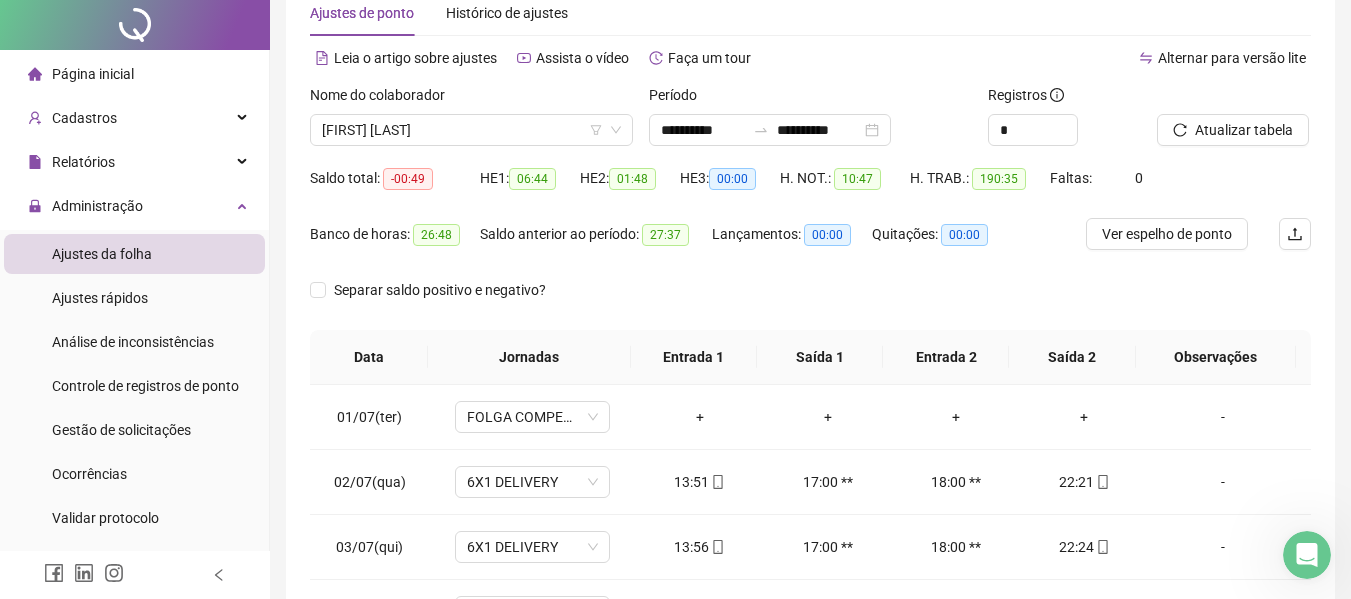 scroll, scrollTop: 200, scrollLeft: 0, axis: vertical 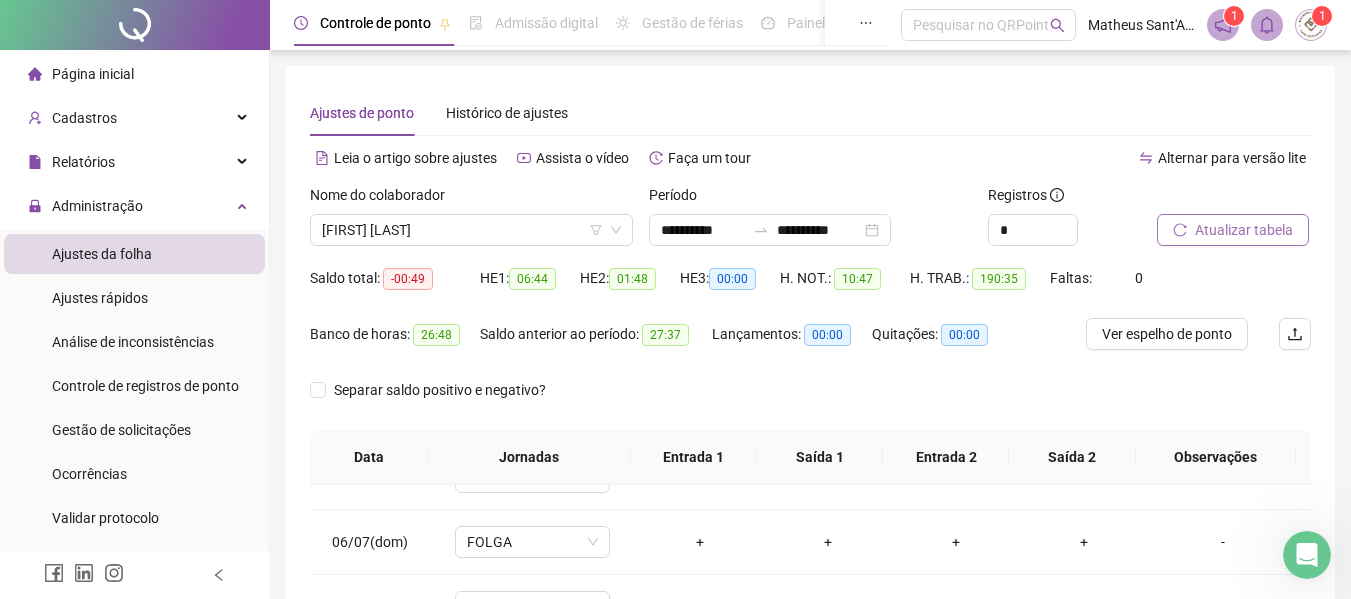 click on "Atualizar tabela" at bounding box center [1244, 230] 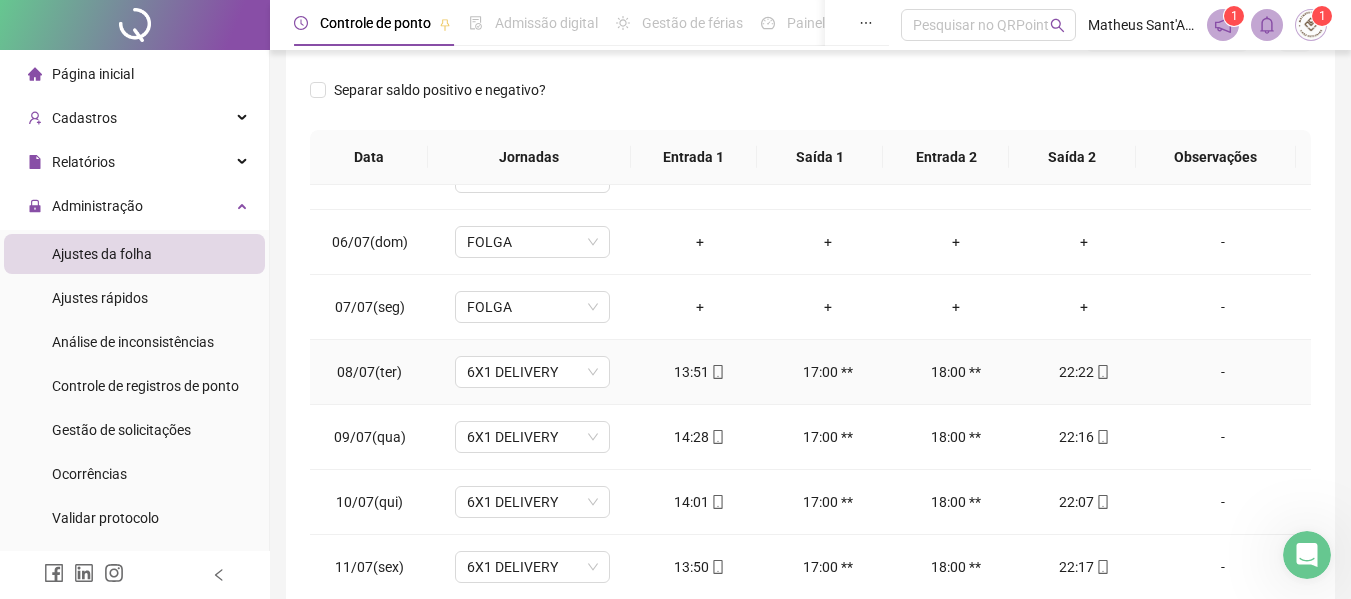 scroll, scrollTop: 423, scrollLeft: 0, axis: vertical 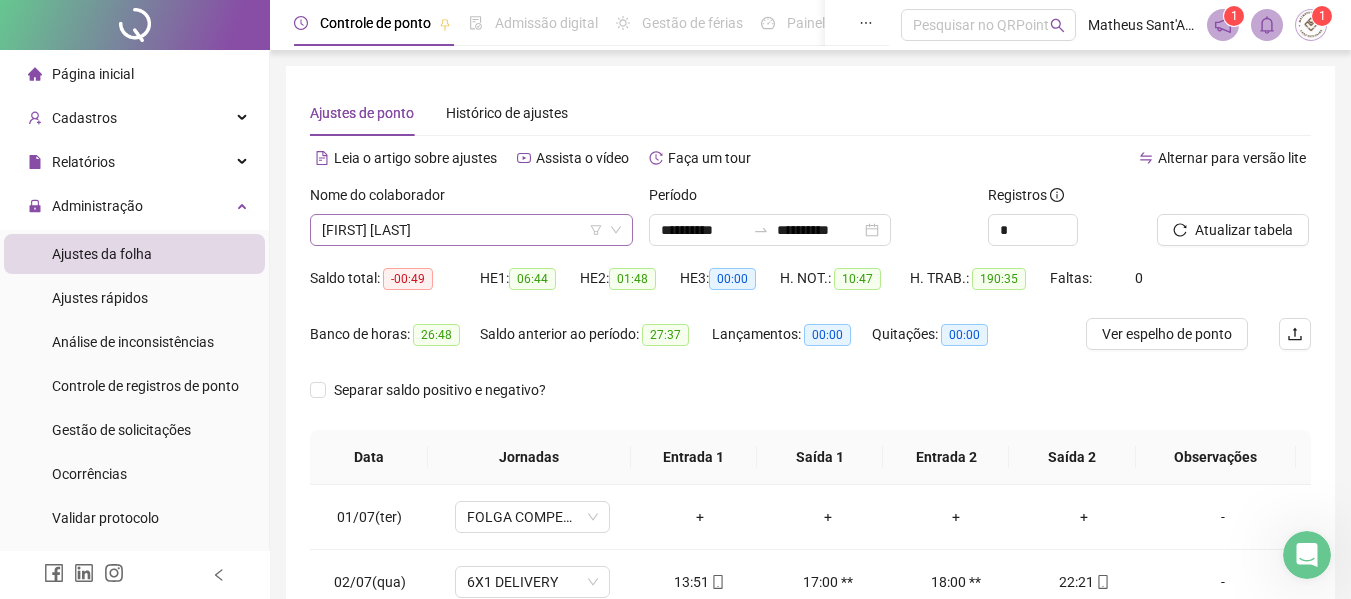 click on "[FIRST] [LAST]" at bounding box center [471, 230] 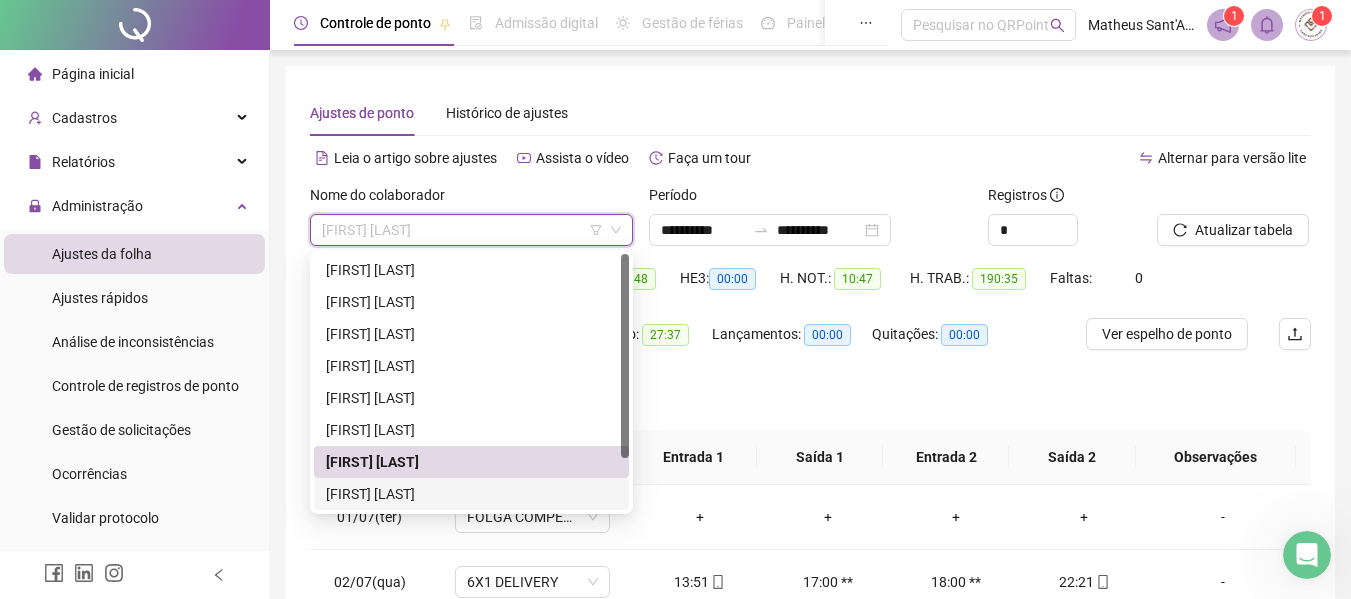 click on "[FIRST] [LAST]" at bounding box center [471, 494] 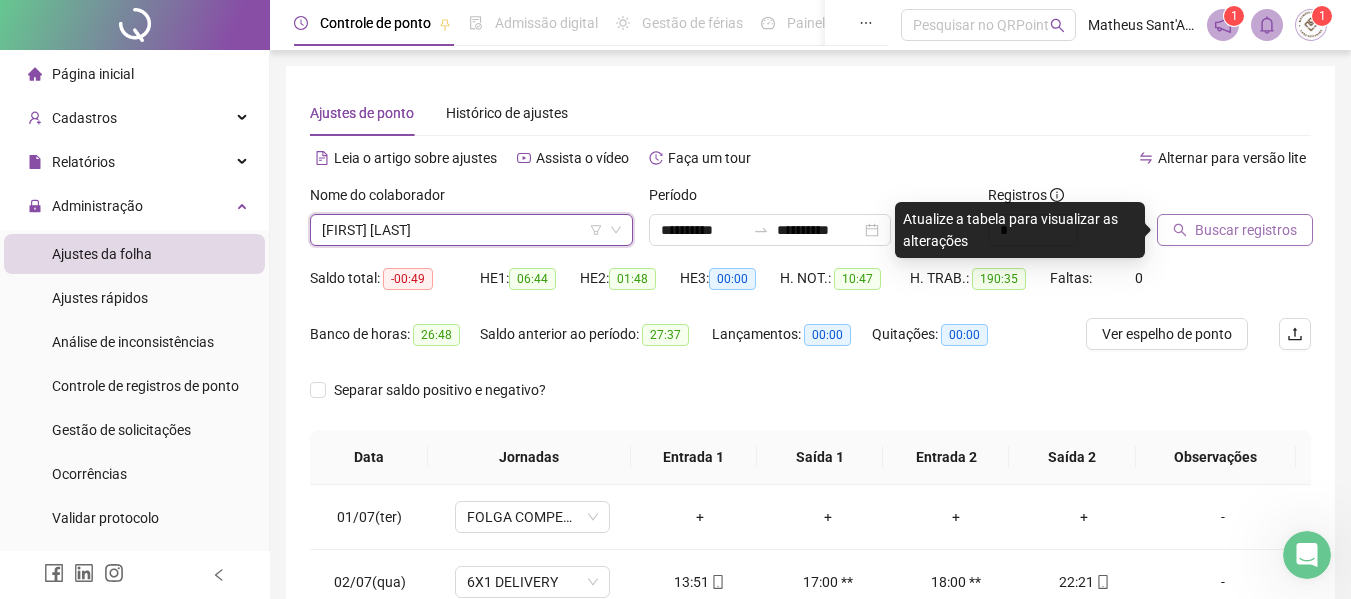 click on "Buscar registros" at bounding box center [1246, 230] 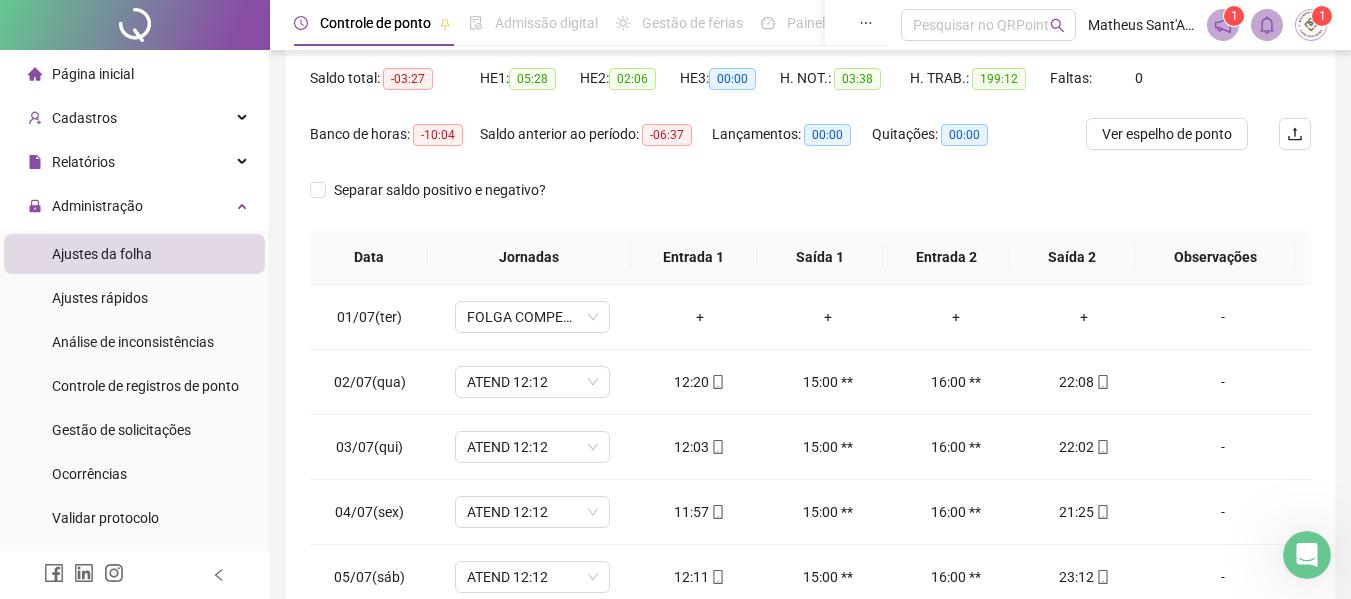 scroll, scrollTop: 400, scrollLeft: 0, axis: vertical 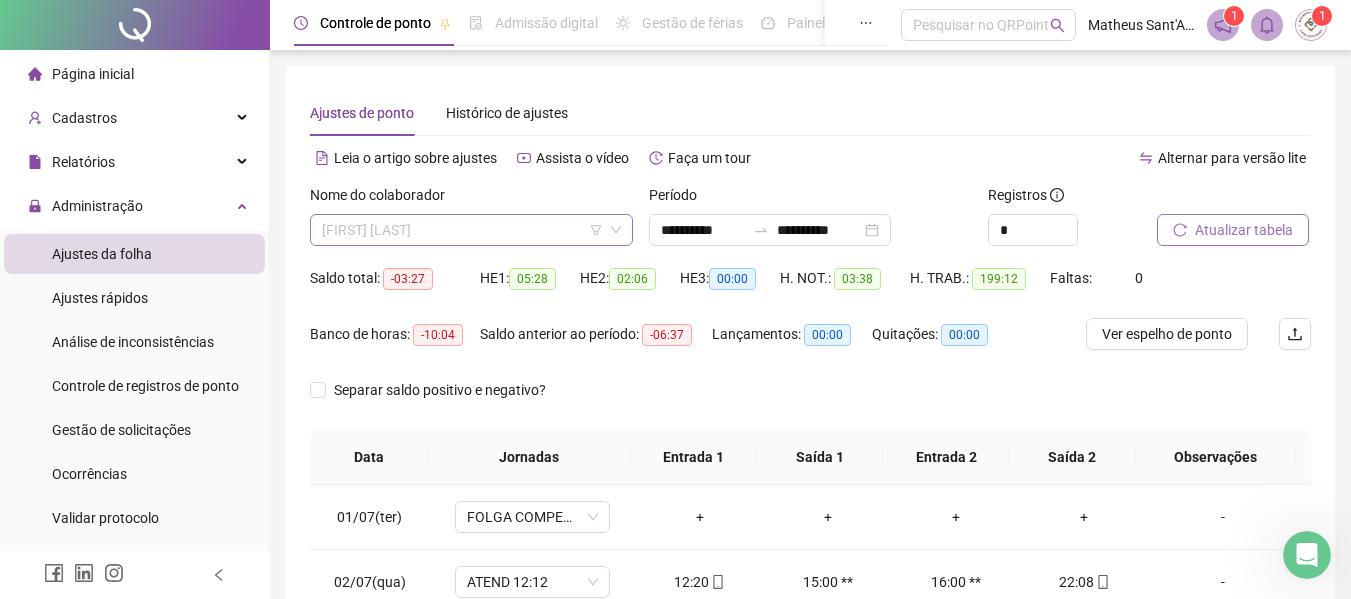 click on "[FIRST] [LAST]" at bounding box center [471, 230] 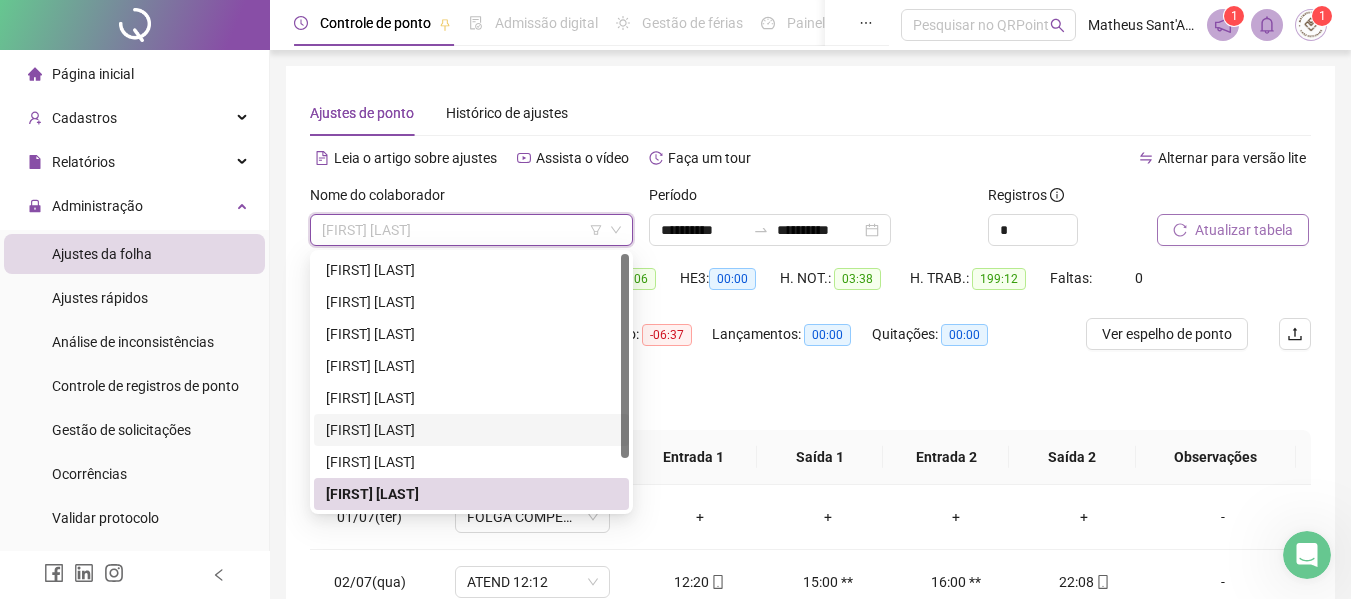 scroll, scrollTop: 64, scrollLeft: 0, axis: vertical 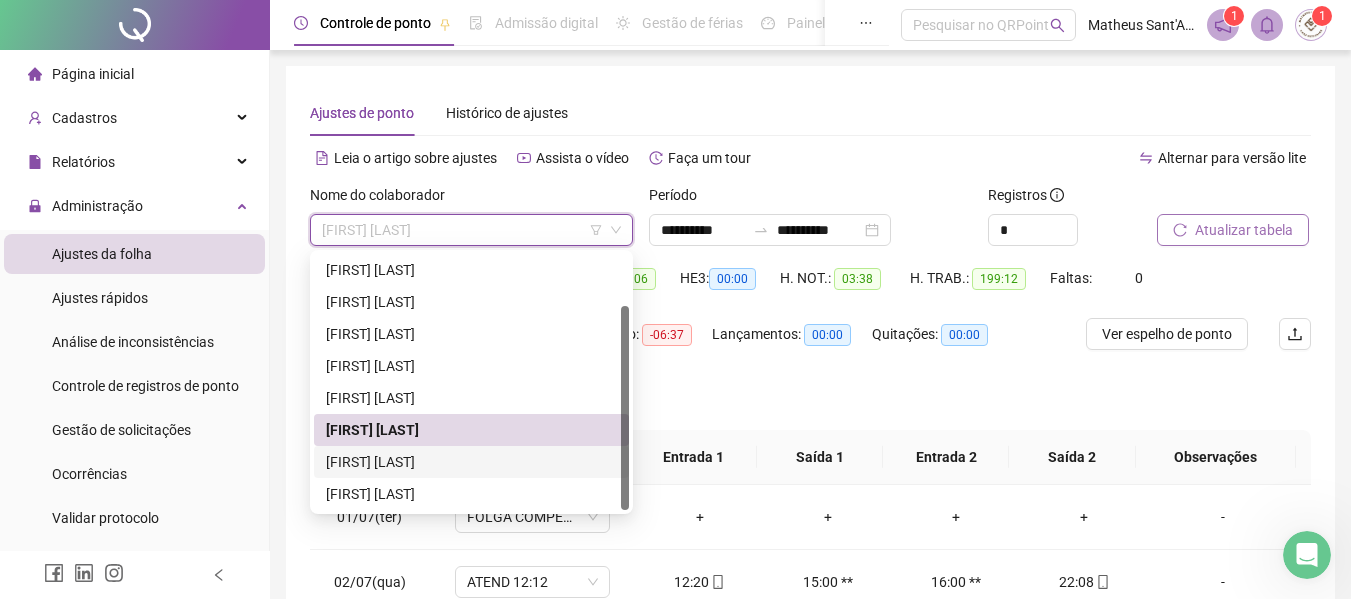 click on "[FIRST] [LAST]" at bounding box center [471, 462] 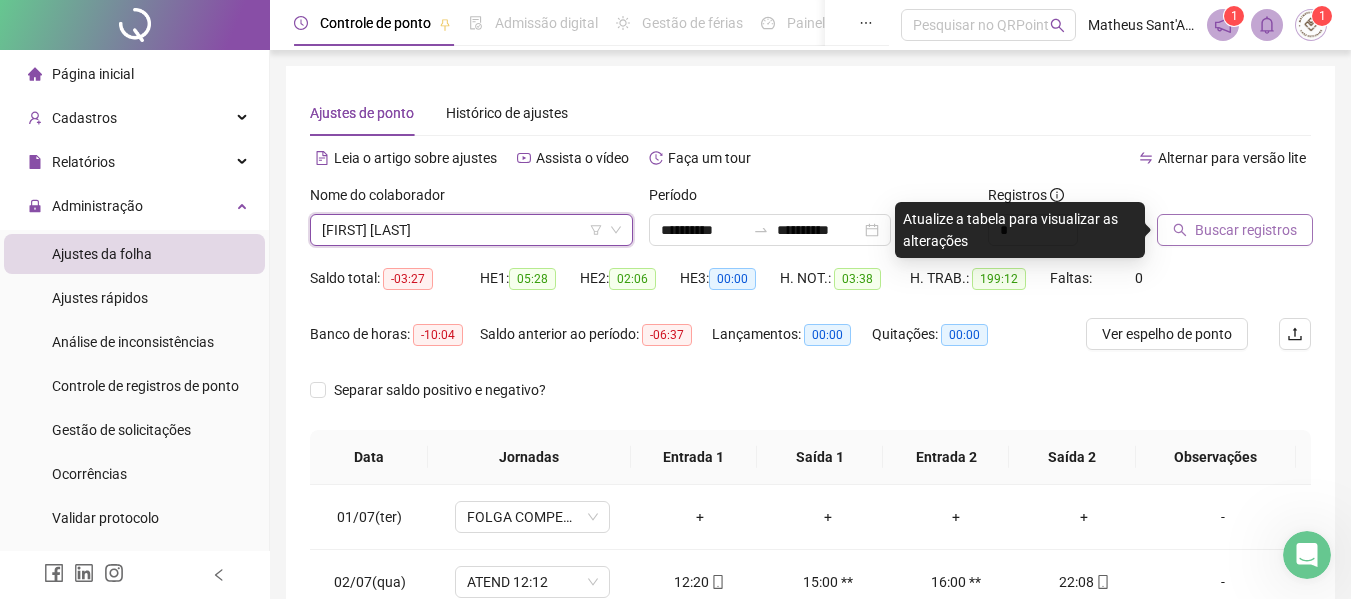 click on "Buscar registros" at bounding box center (1246, 230) 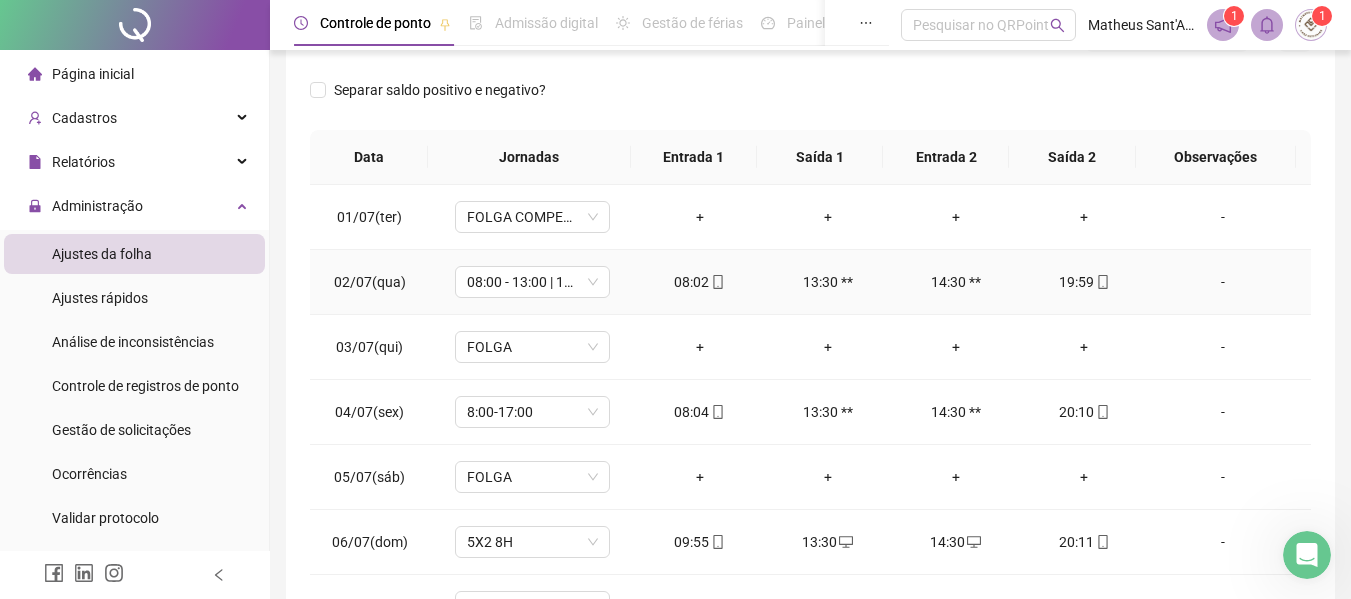 scroll, scrollTop: 423, scrollLeft: 0, axis: vertical 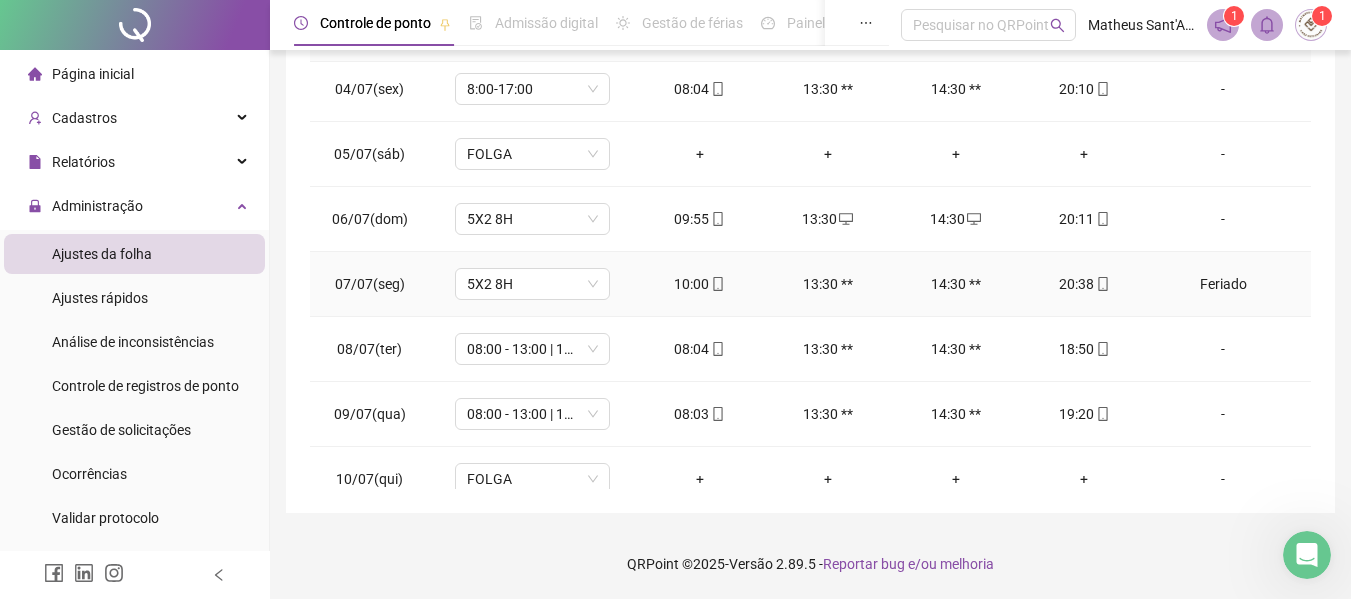 click on "Feriado" at bounding box center (1223, 284) 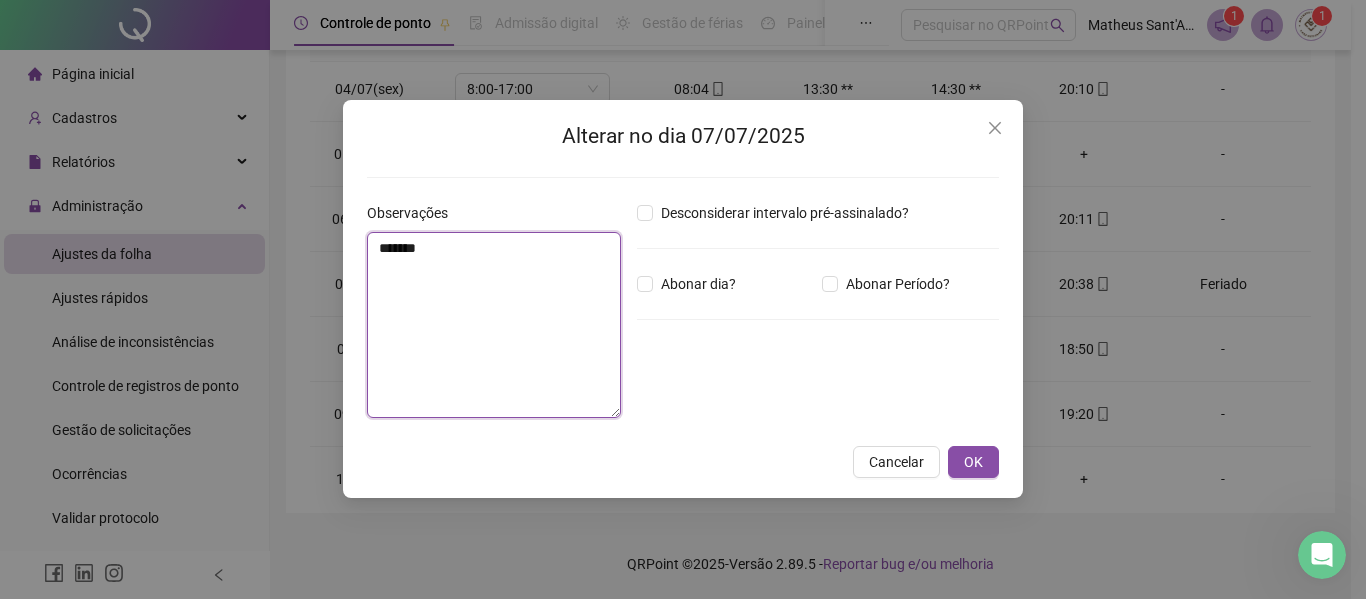 click on "*******" at bounding box center [494, 325] 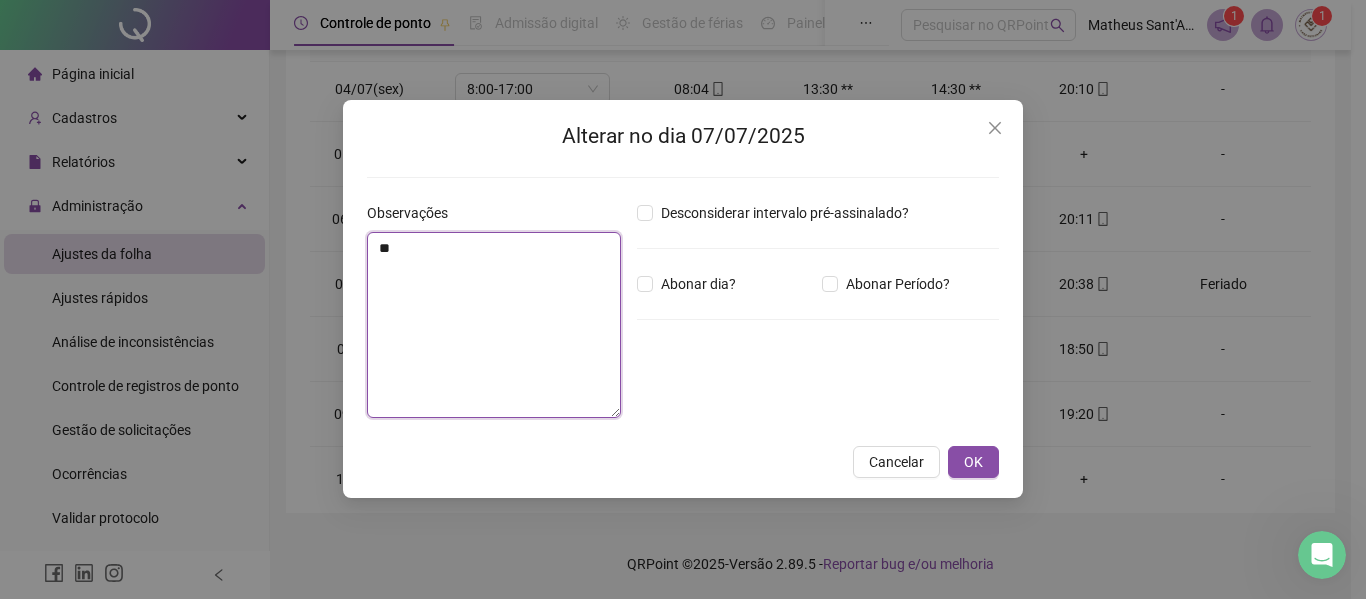 type on "*" 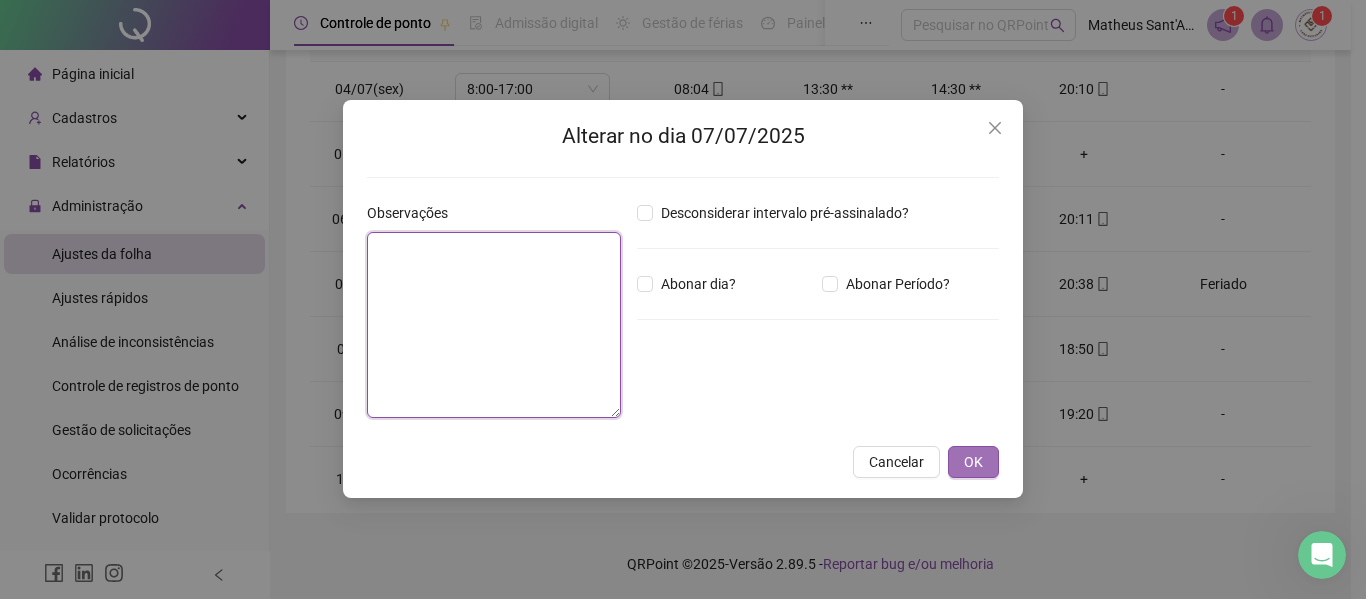 type 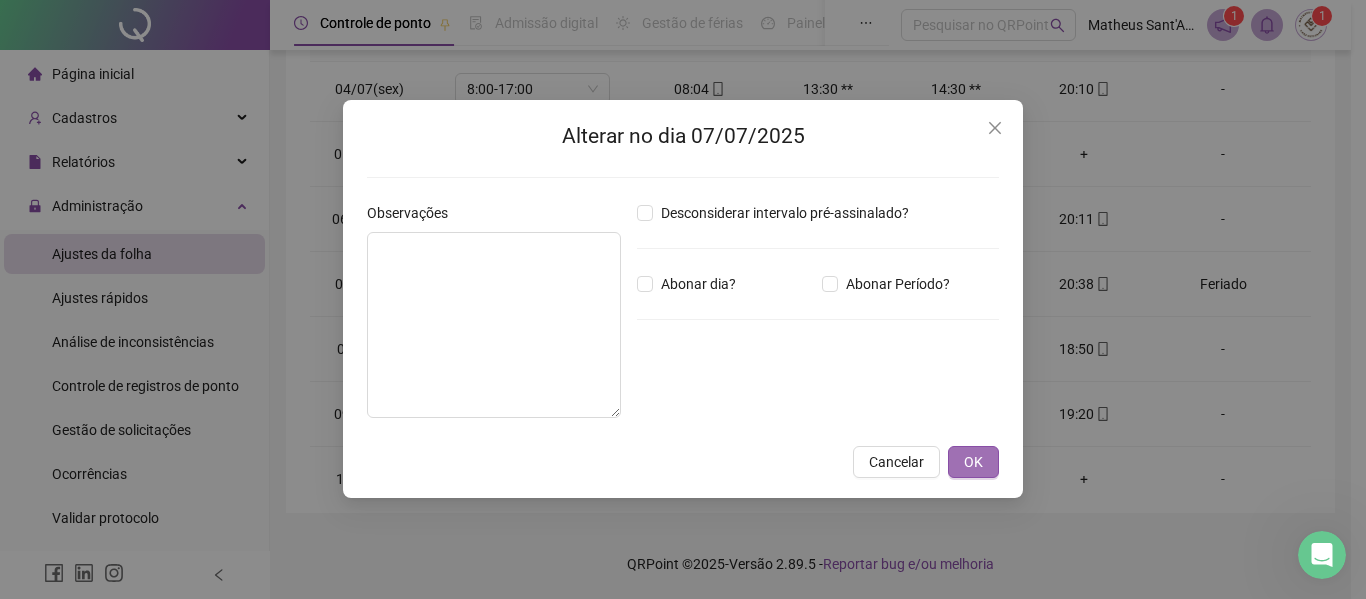 click on "OK" at bounding box center (973, 462) 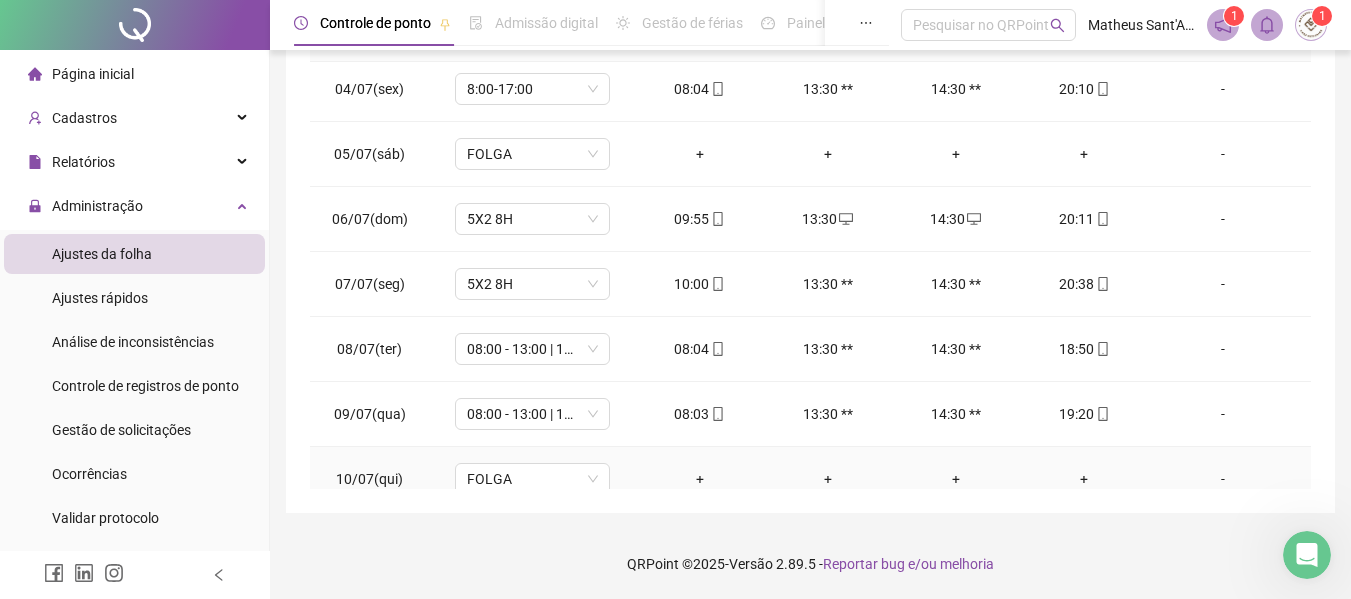 scroll, scrollTop: 0, scrollLeft: 0, axis: both 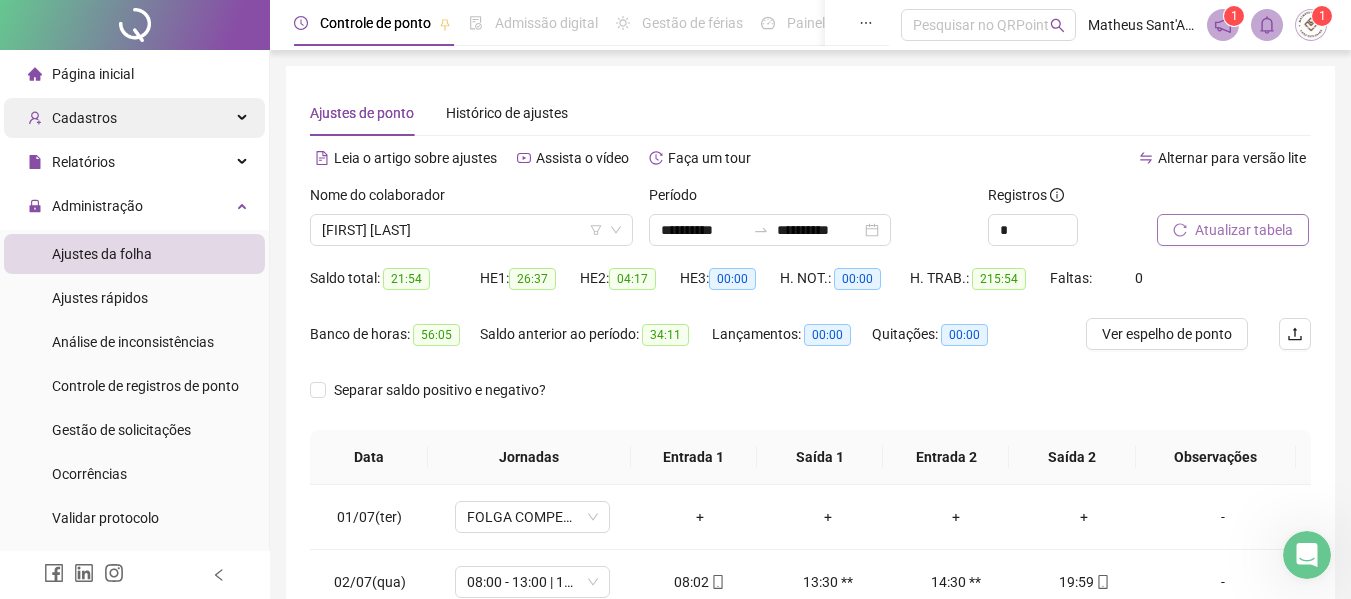 click on "Cadastros" at bounding box center [134, 118] 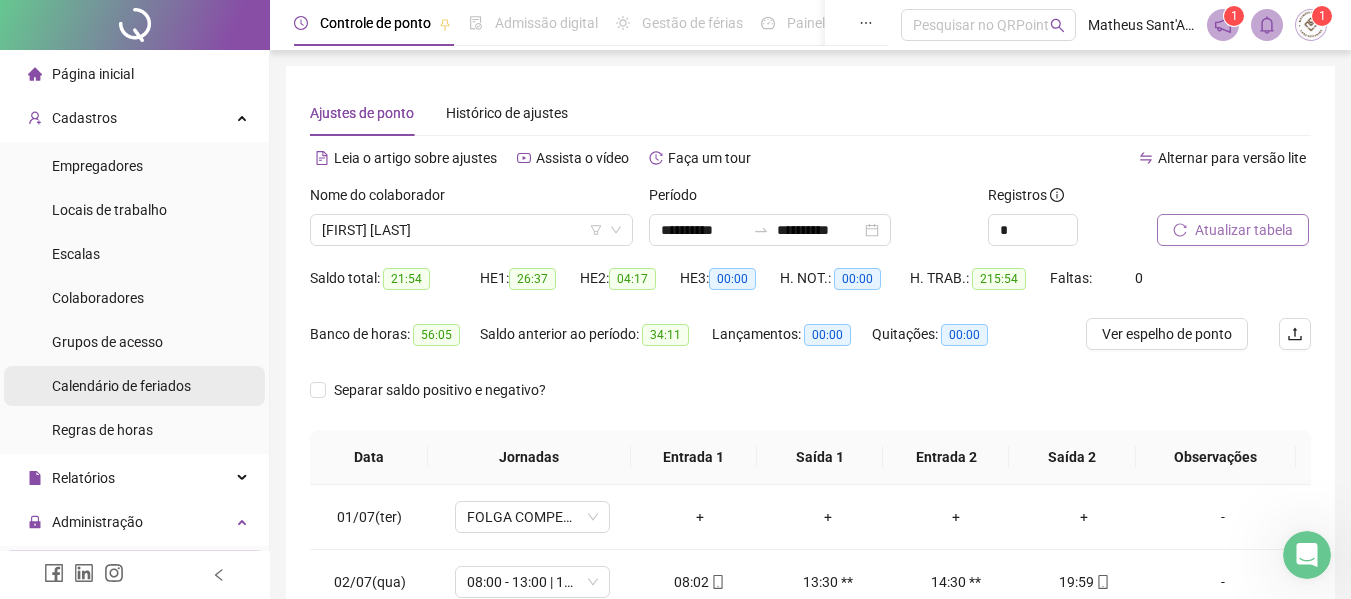 click on "Calendário de feriados" at bounding box center [134, 386] 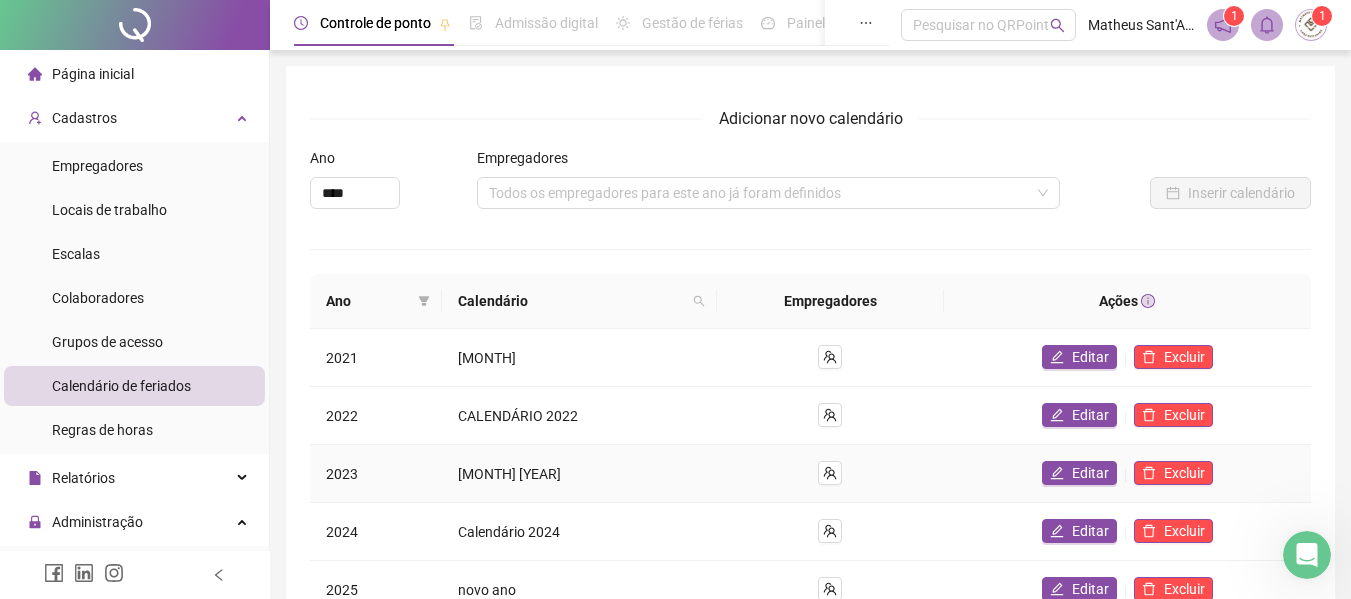 scroll, scrollTop: 194, scrollLeft: 0, axis: vertical 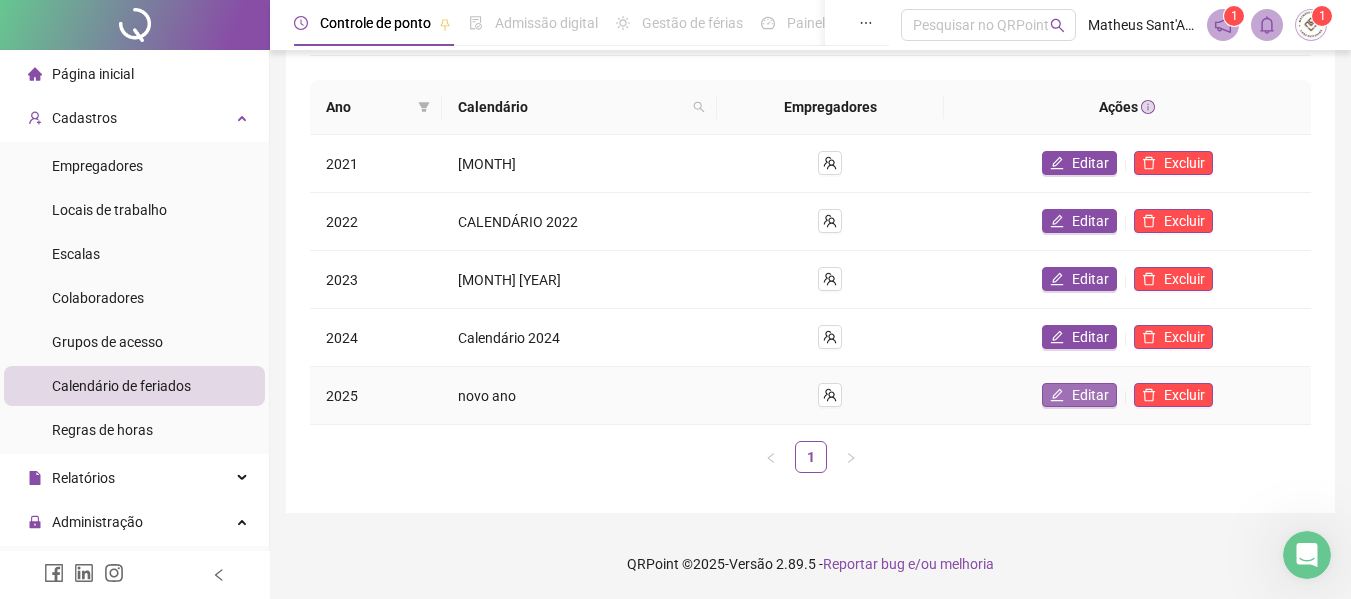 click on "Editar" at bounding box center [1090, 395] 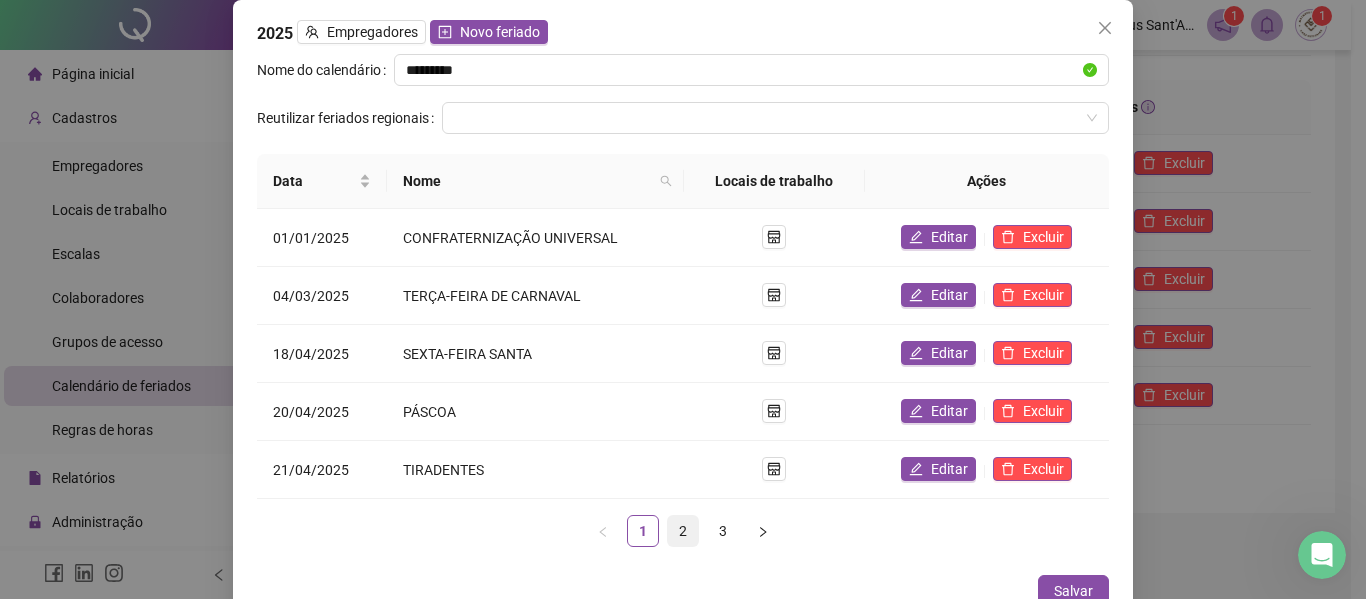 click on "2" at bounding box center [683, 531] 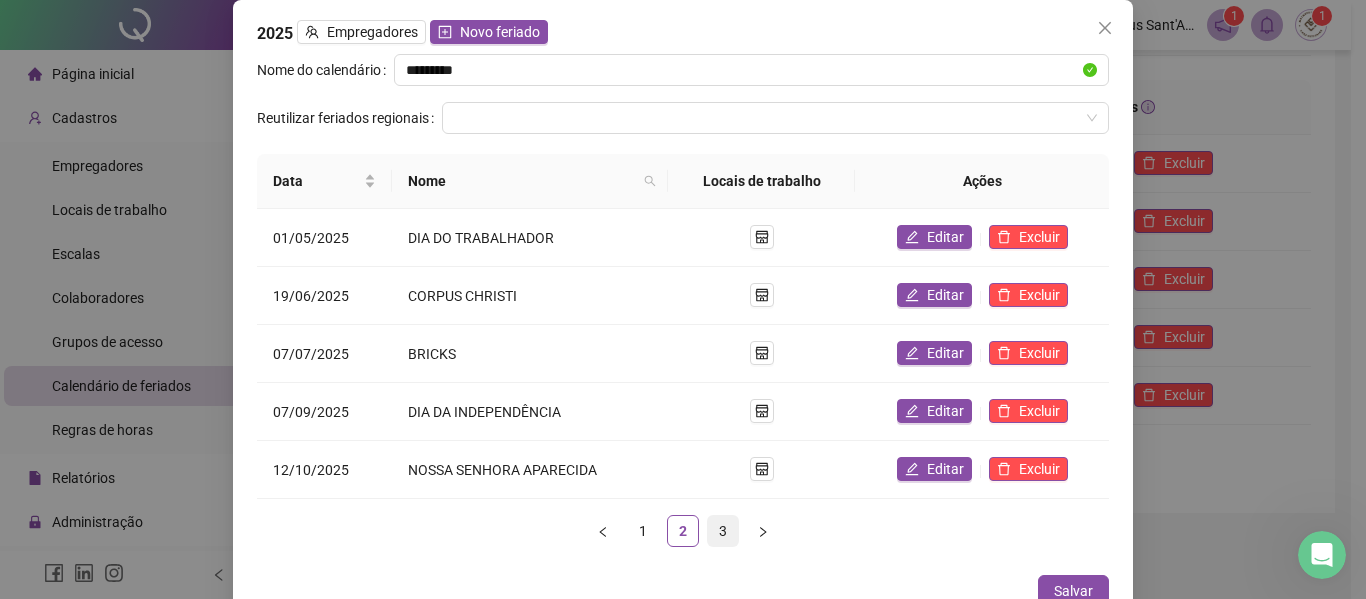 click on "3" at bounding box center (723, 531) 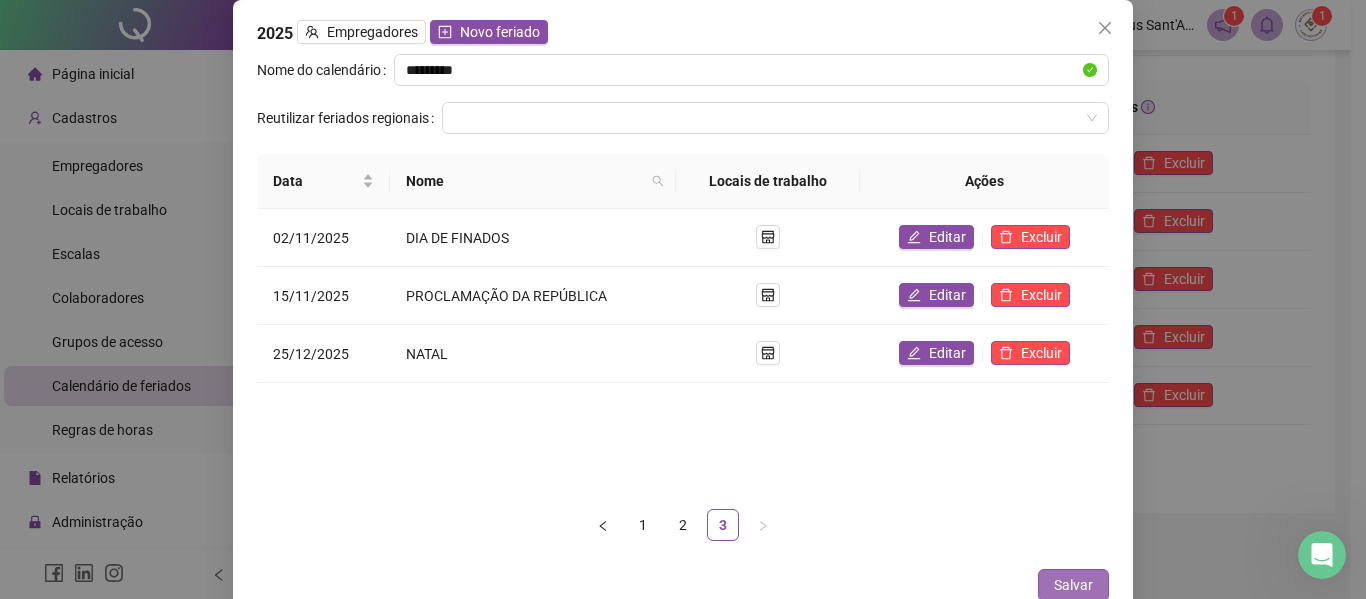 click on "Salvar" at bounding box center [1073, 585] 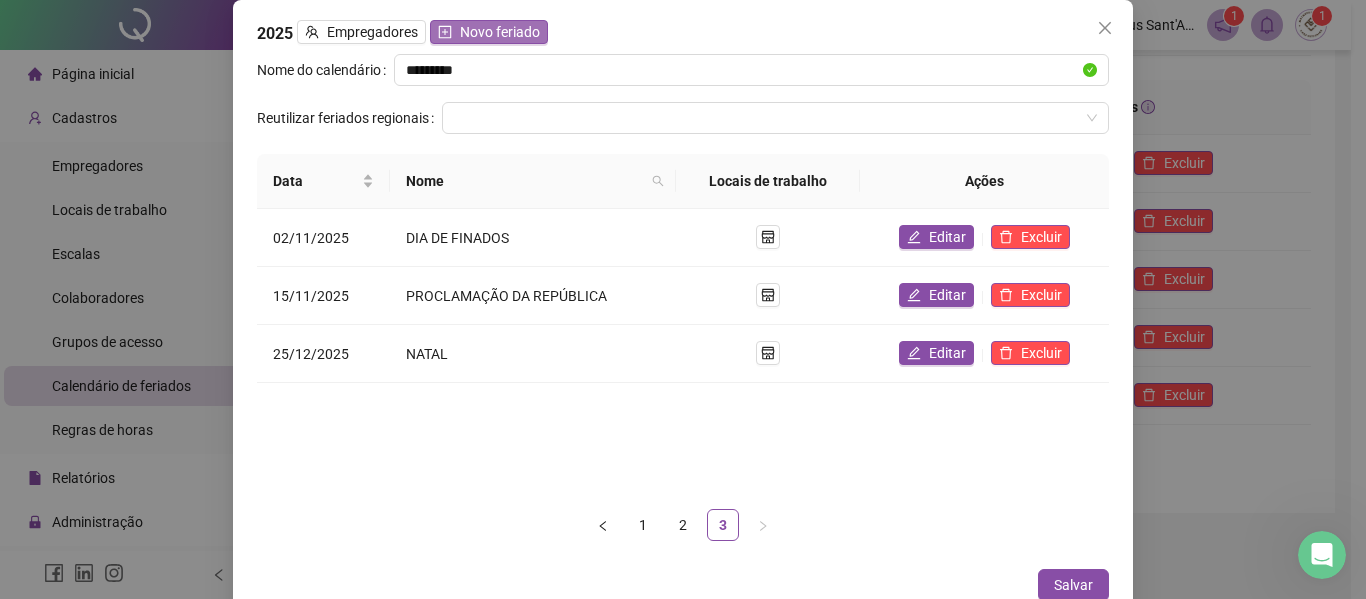 click on "Novo feriado" at bounding box center (500, 32) 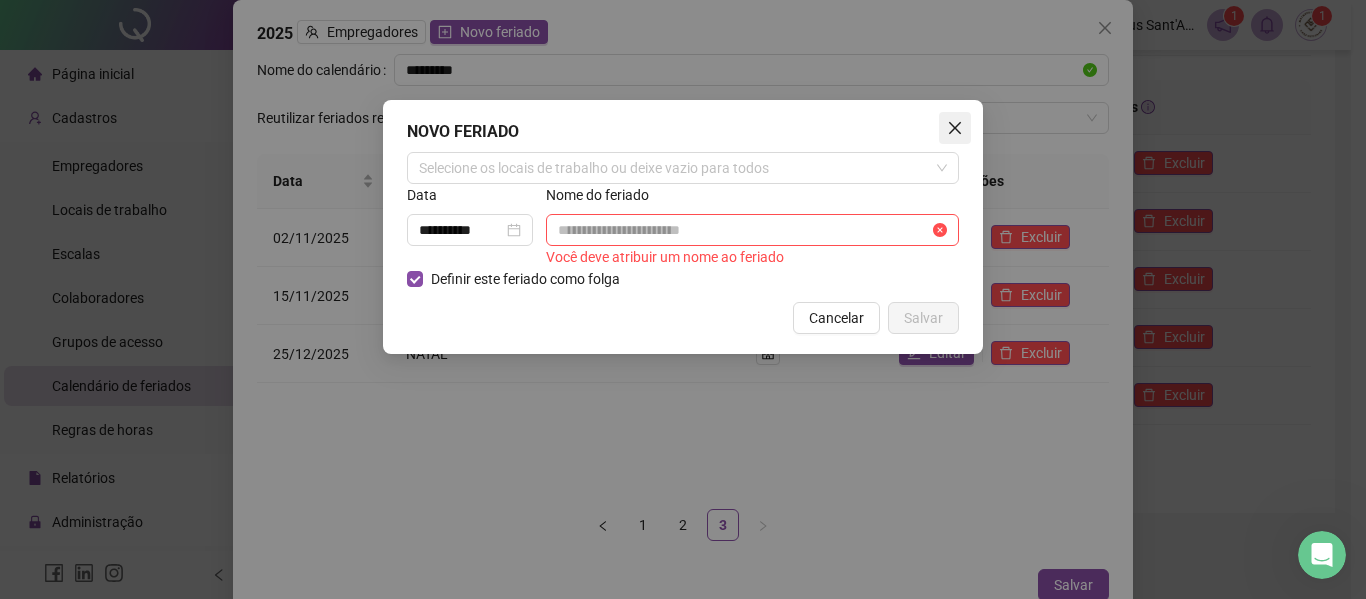click 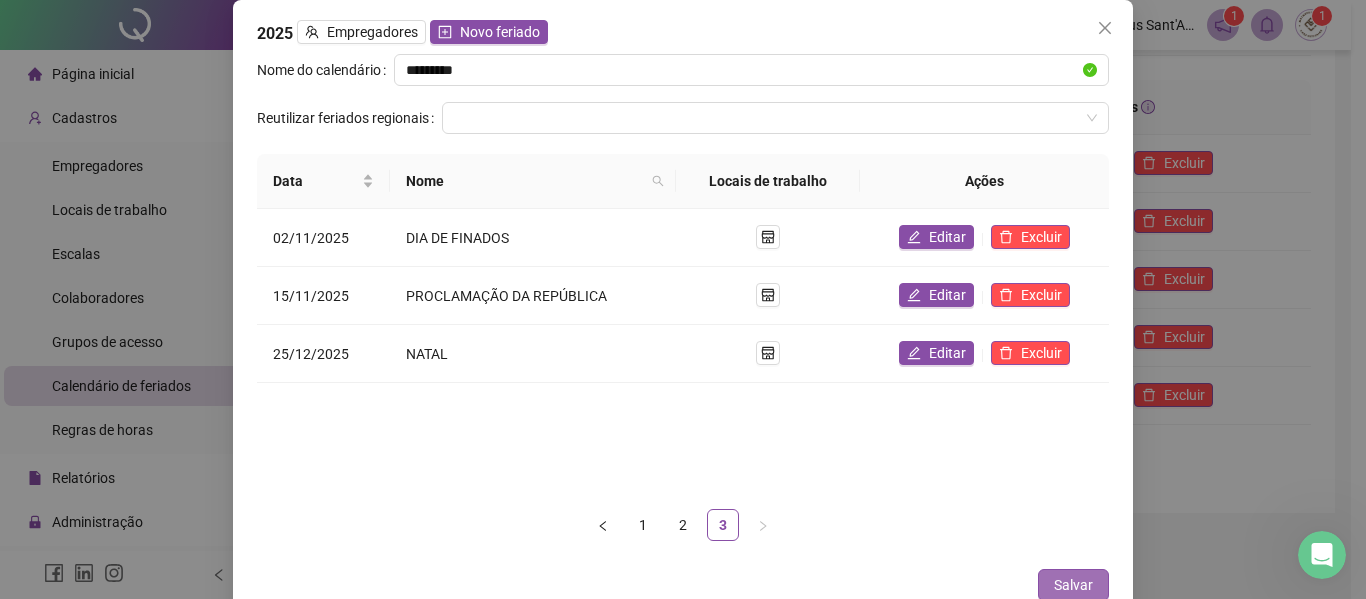click on "Salvar" at bounding box center (1073, 585) 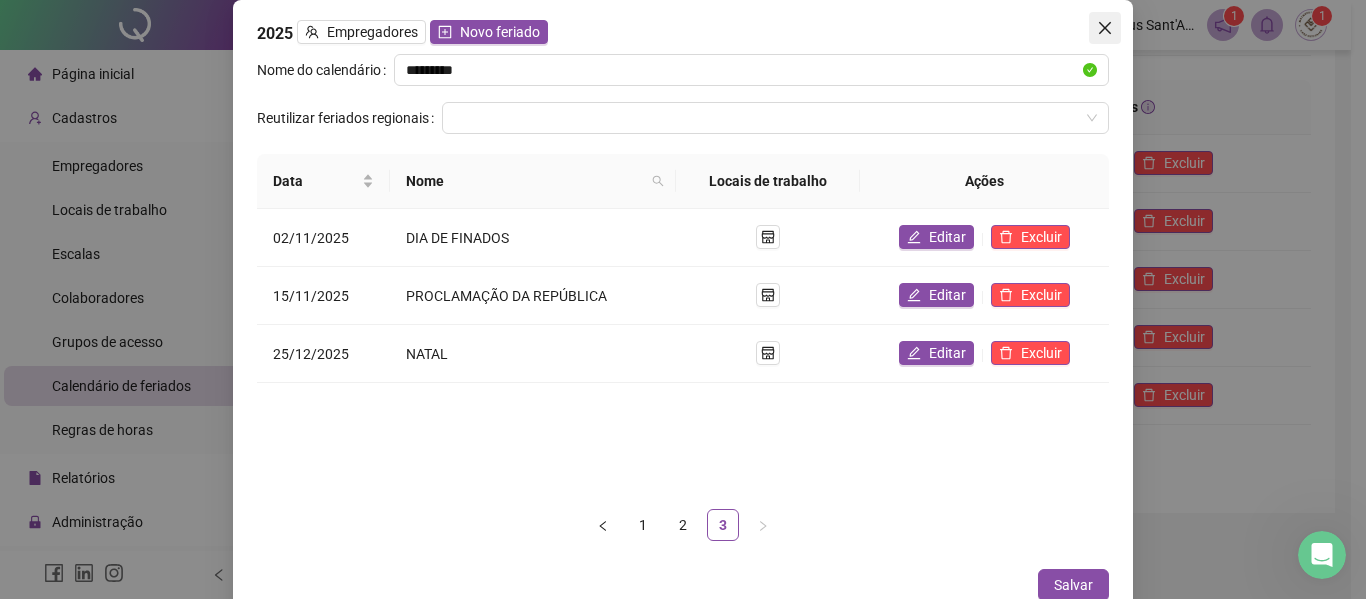 click 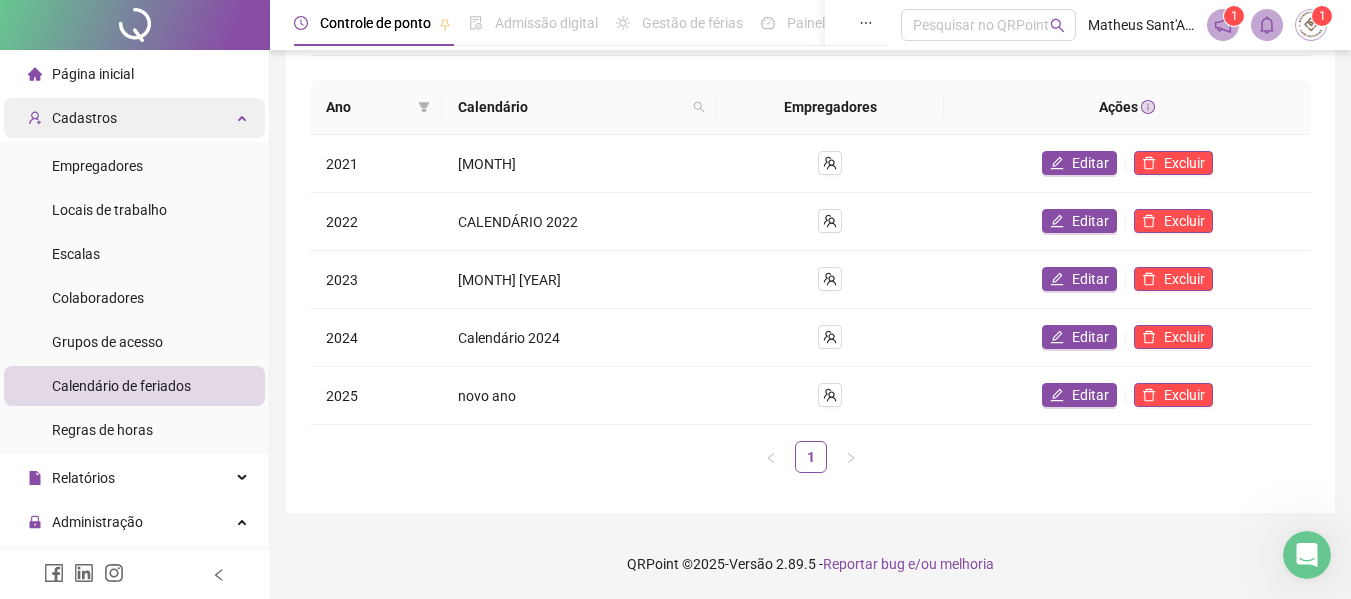 click on "Cadastros" at bounding box center (134, 118) 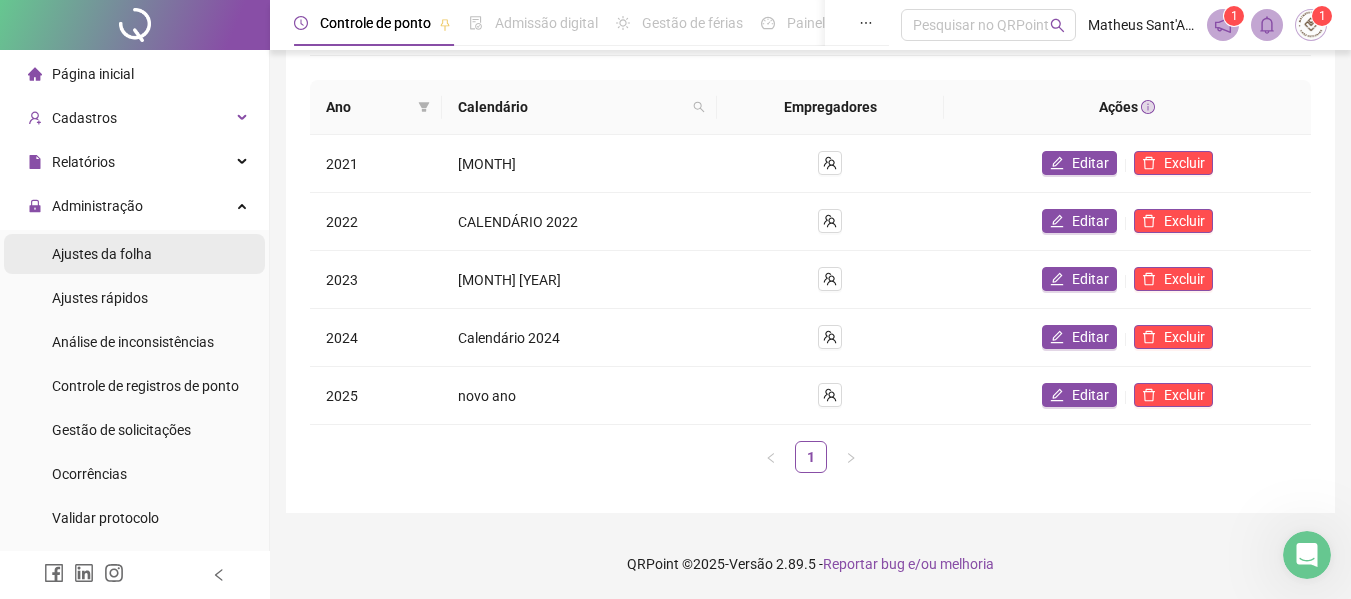 click on "Ajustes da folha" at bounding box center (134, 254) 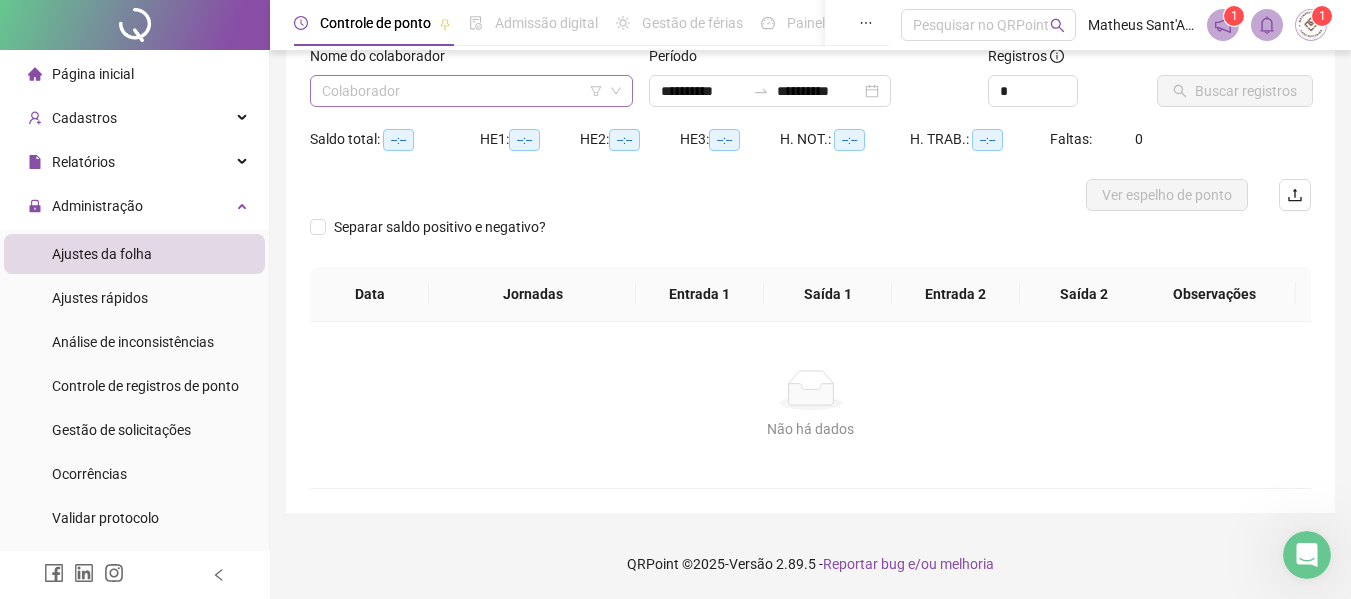 click at bounding box center [462, 91] 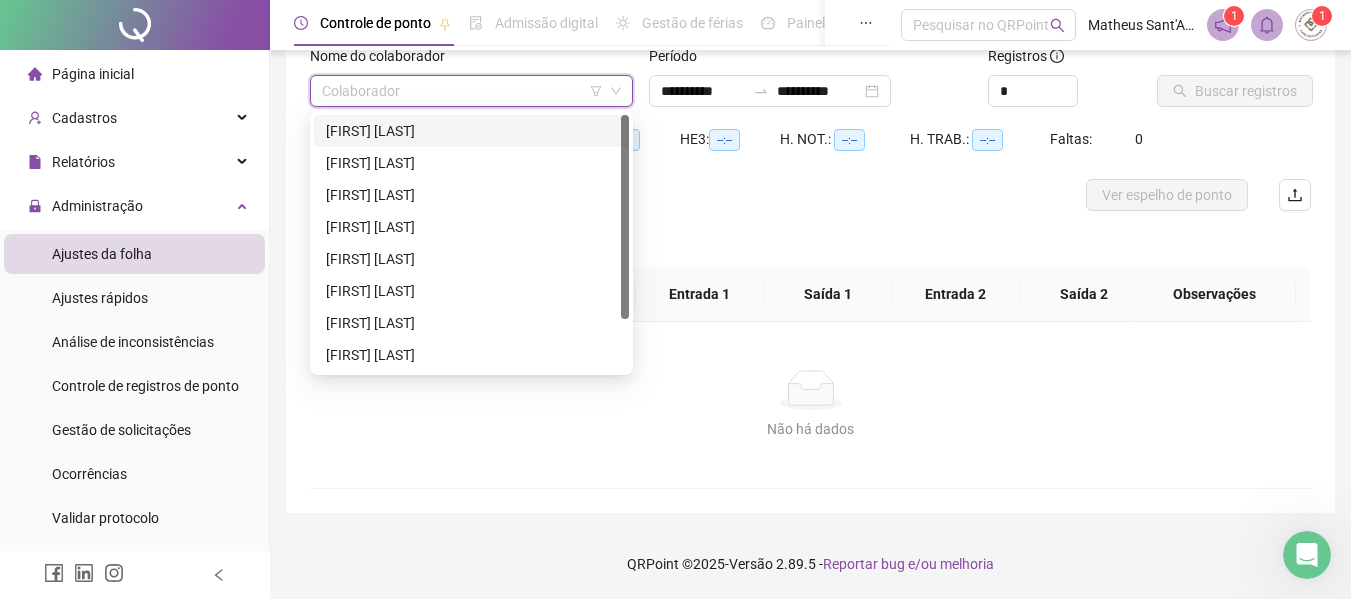 click on "[FIRST] [LAST]" at bounding box center [471, 131] 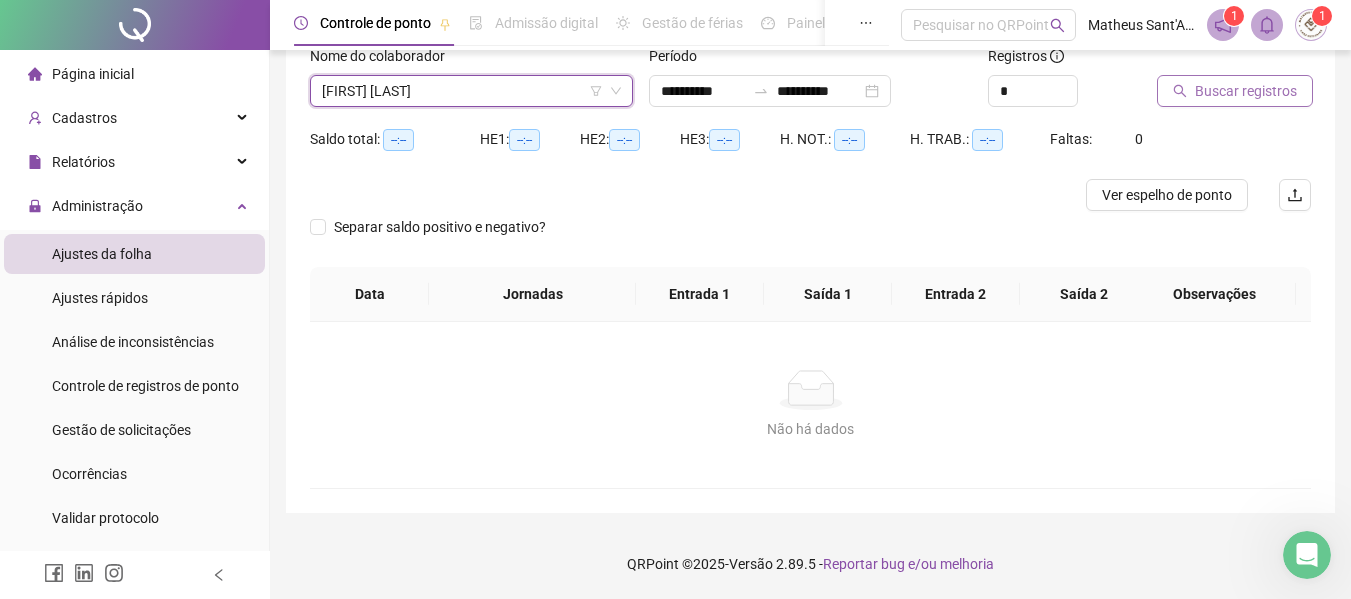 click on "Buscar registros" at bounding box center [1246, 91] 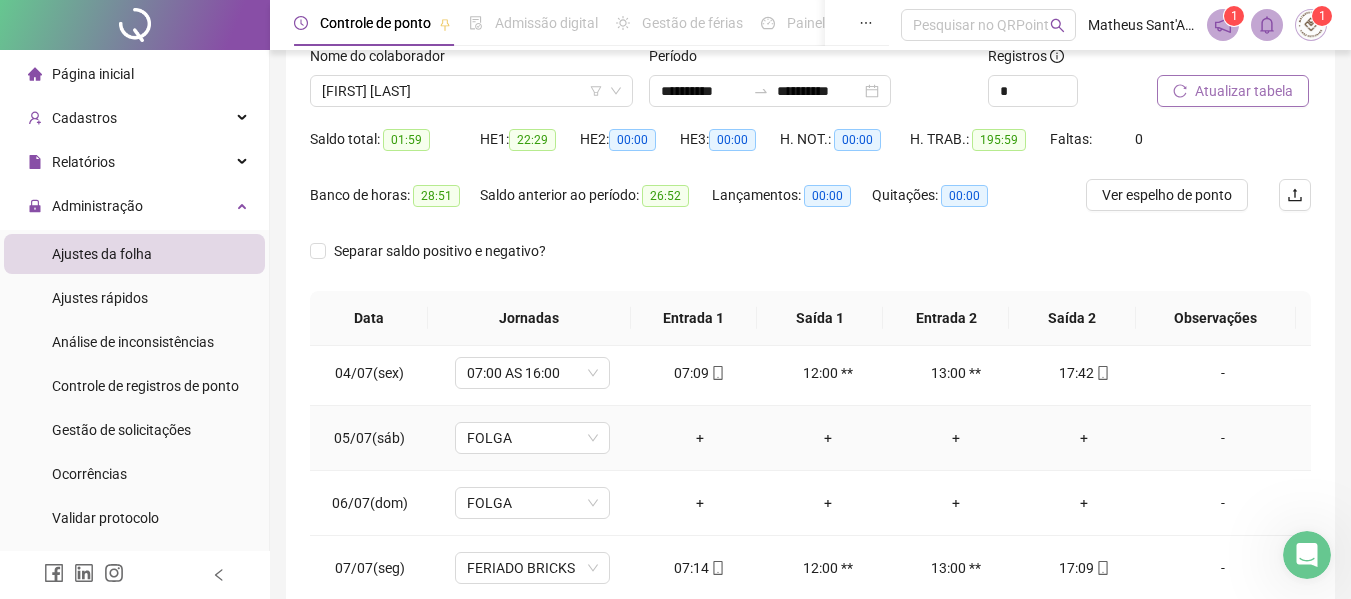 scroll, scrollTop: 0, scrollLeft: 0, axis: both 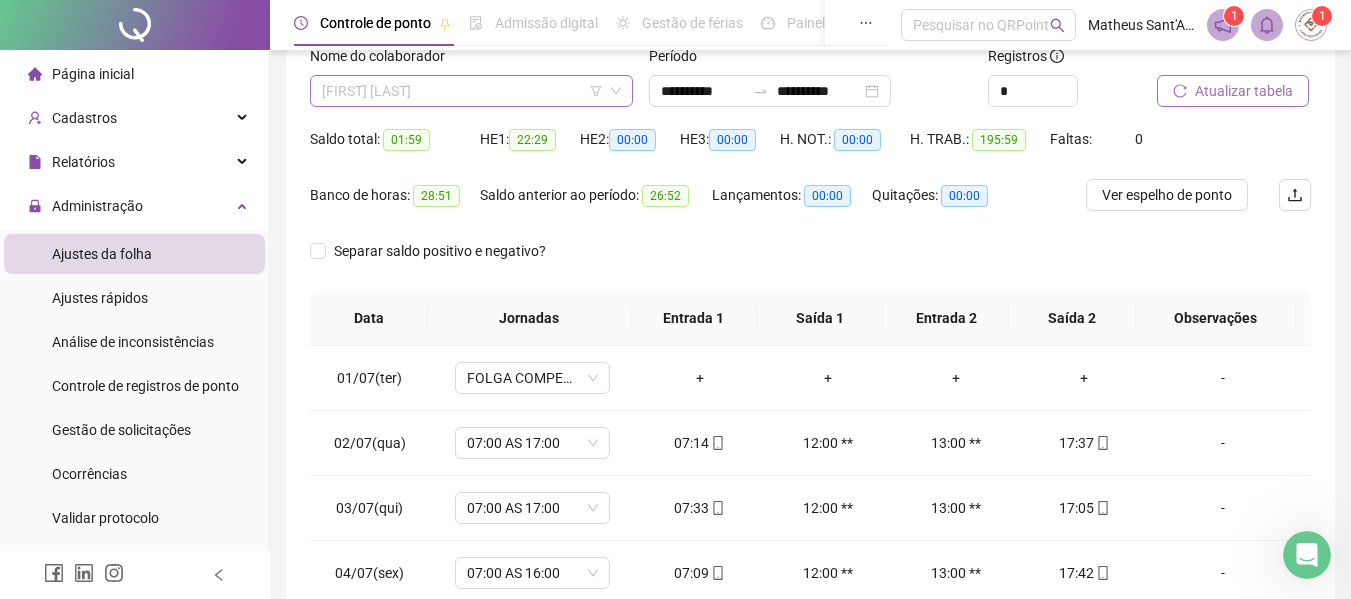 click on "[FIRST] [LAST]" at bounding box center [471, 91] 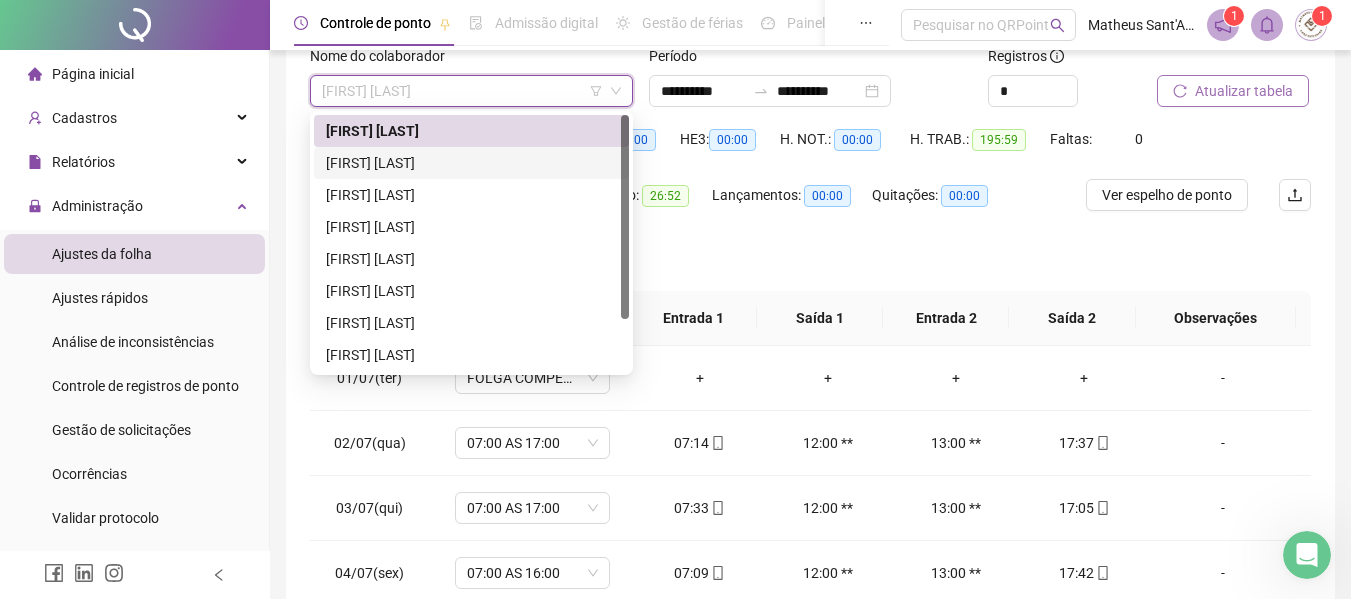 click on "[FIRST] [LAST]" at bounding box center (471, 163) 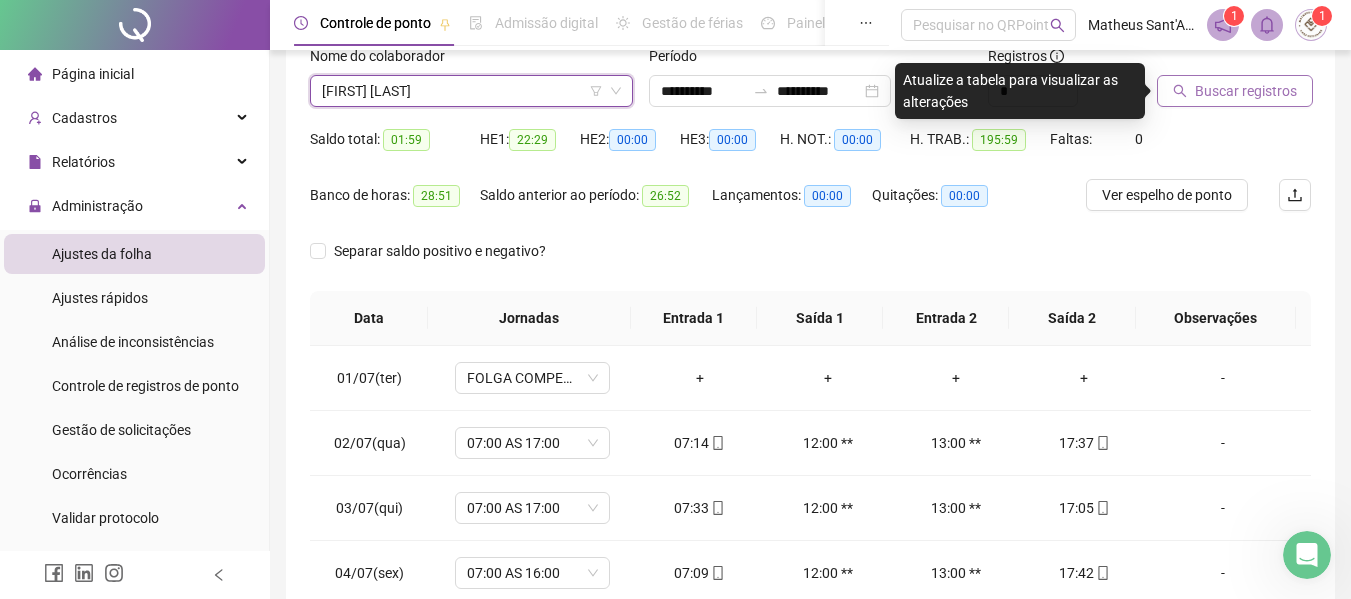 click on "Buscar registros" at bounding box center (1246, 91) 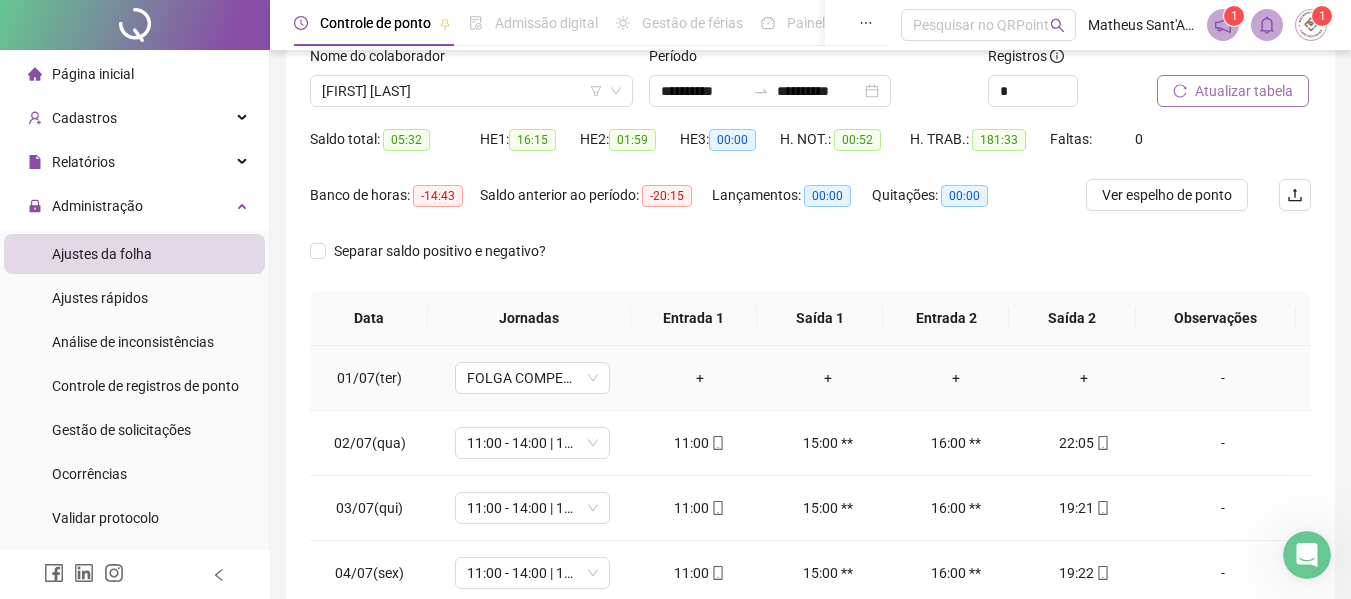 scroll, scrollTop: 239, scrollLeft: 0, axis: vertical 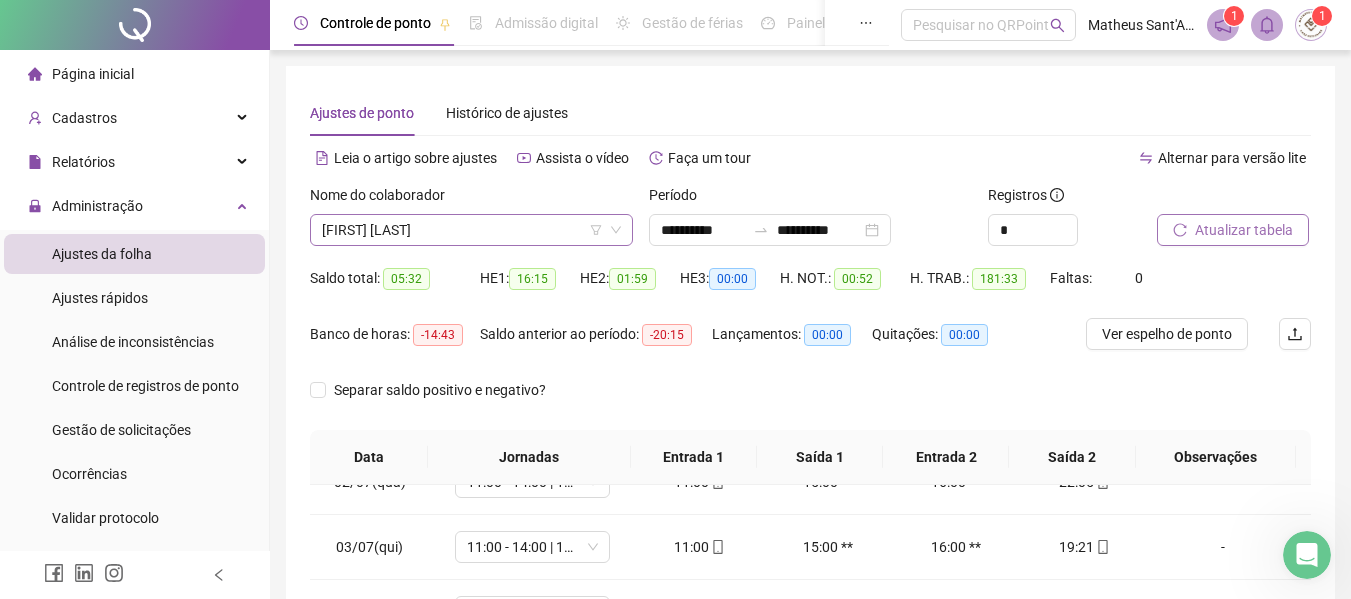 click on "[FIRST] [LAST]" at bounding box center [471, 230] 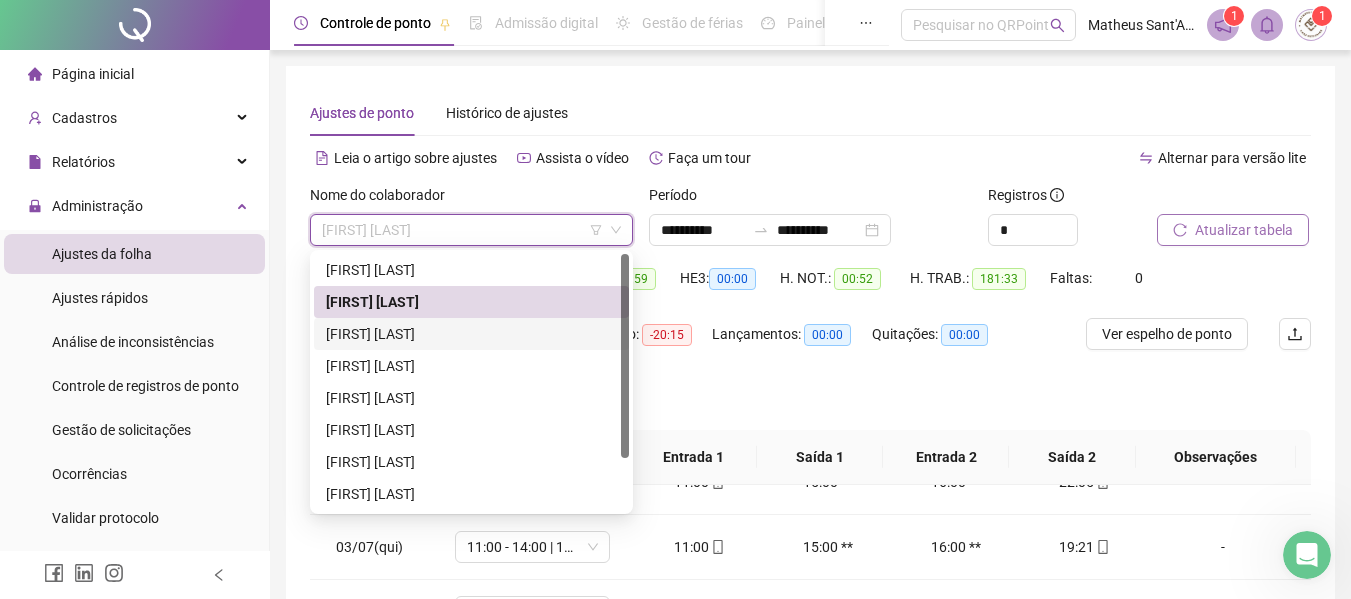 click on "[FIRST] [LAST]" at bounding box center (471, 334) 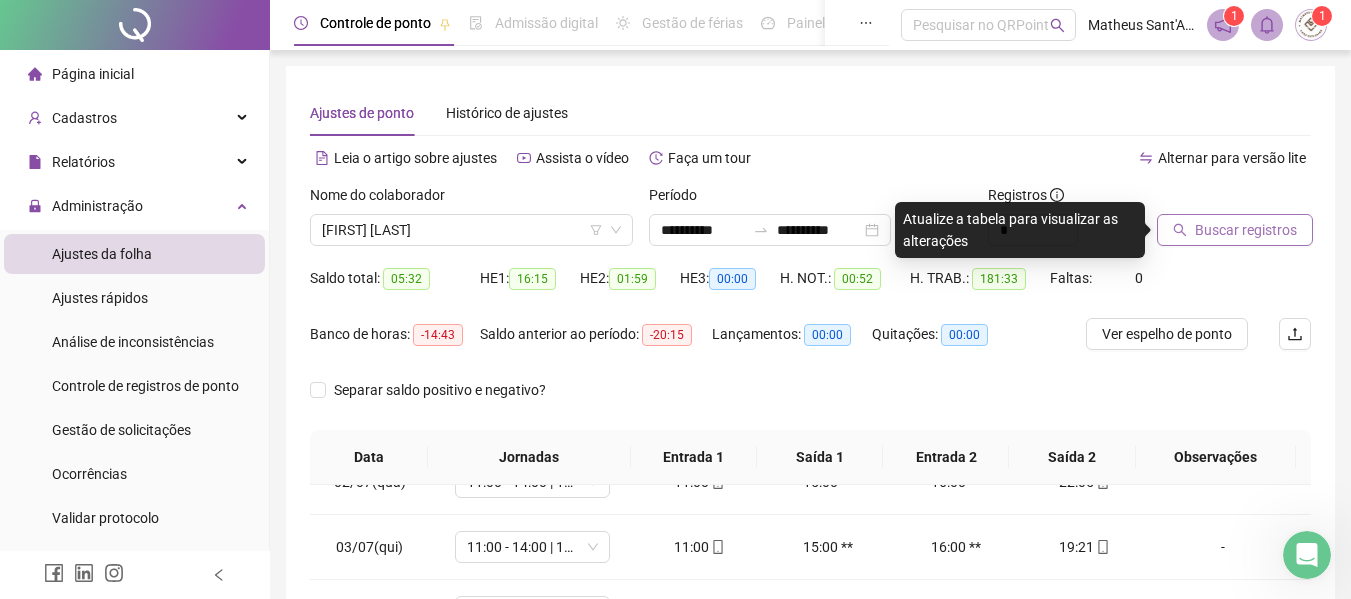 click on "Buscar registros" at bounding box center [1246, 230] 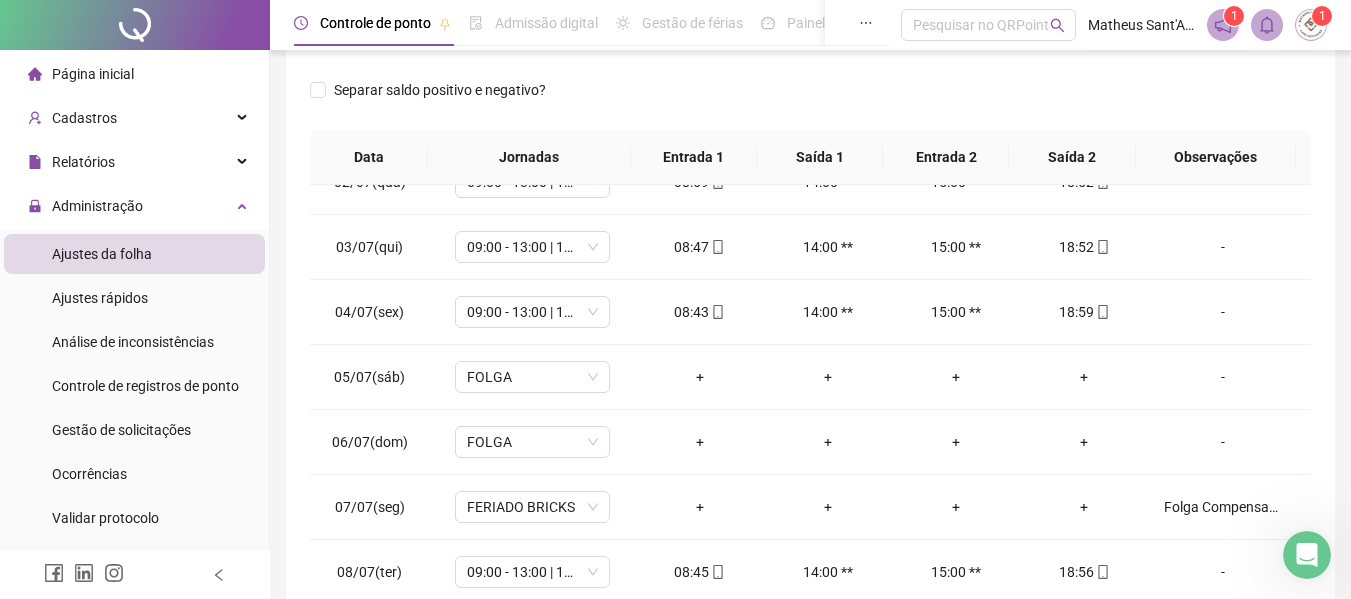 scroll, scrollTop: 400, scrollLeft: 0, axis: vertical 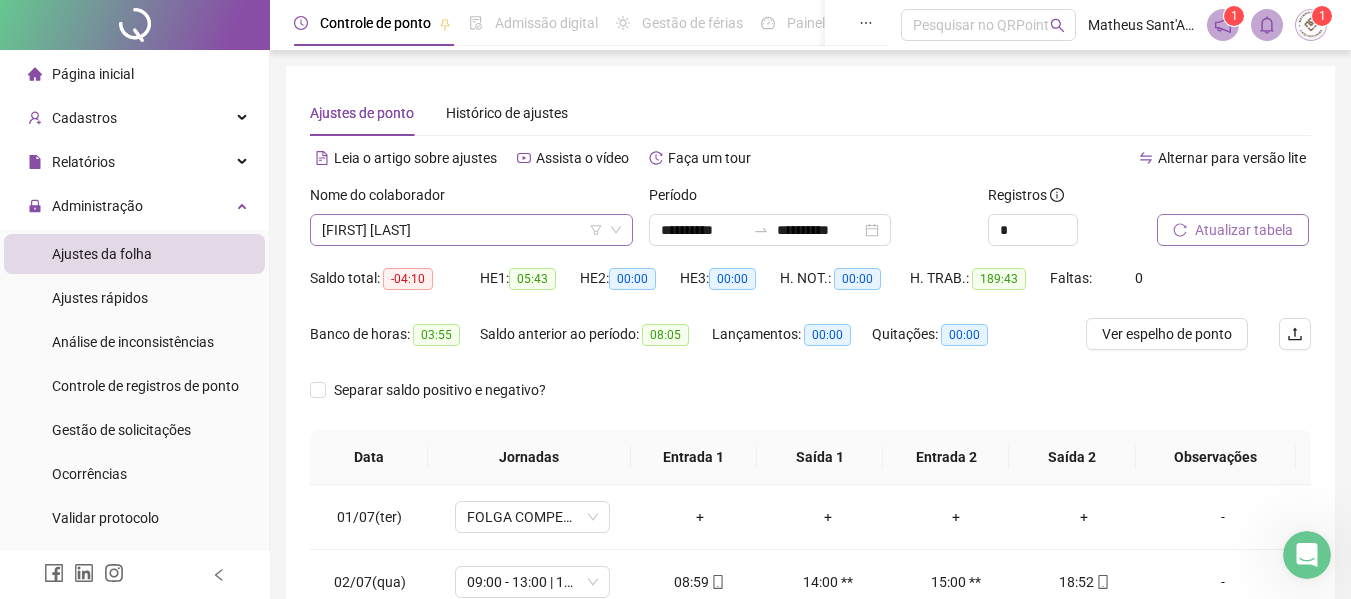 click on "[FIRST] [LAST]" at bounding box center [471, 230] 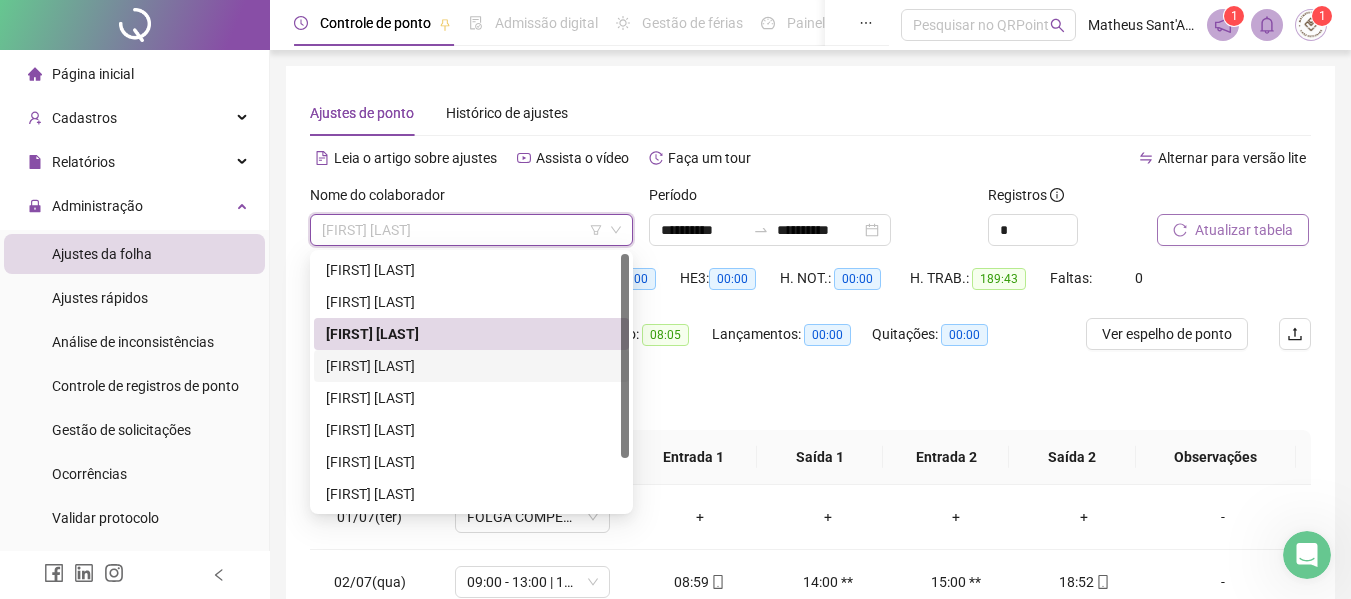 click on "[FIRST] [LAST]" at bounding box center (471, 366) 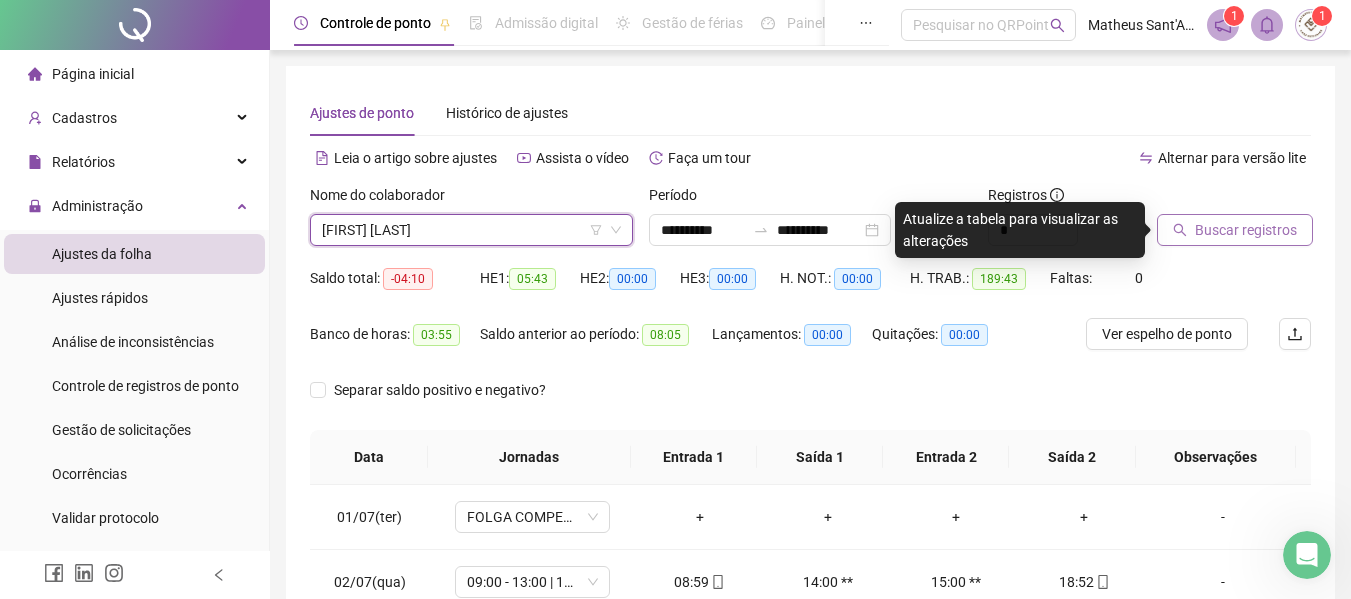 click on "Buscar registros" at bounding box center [1246, 230] 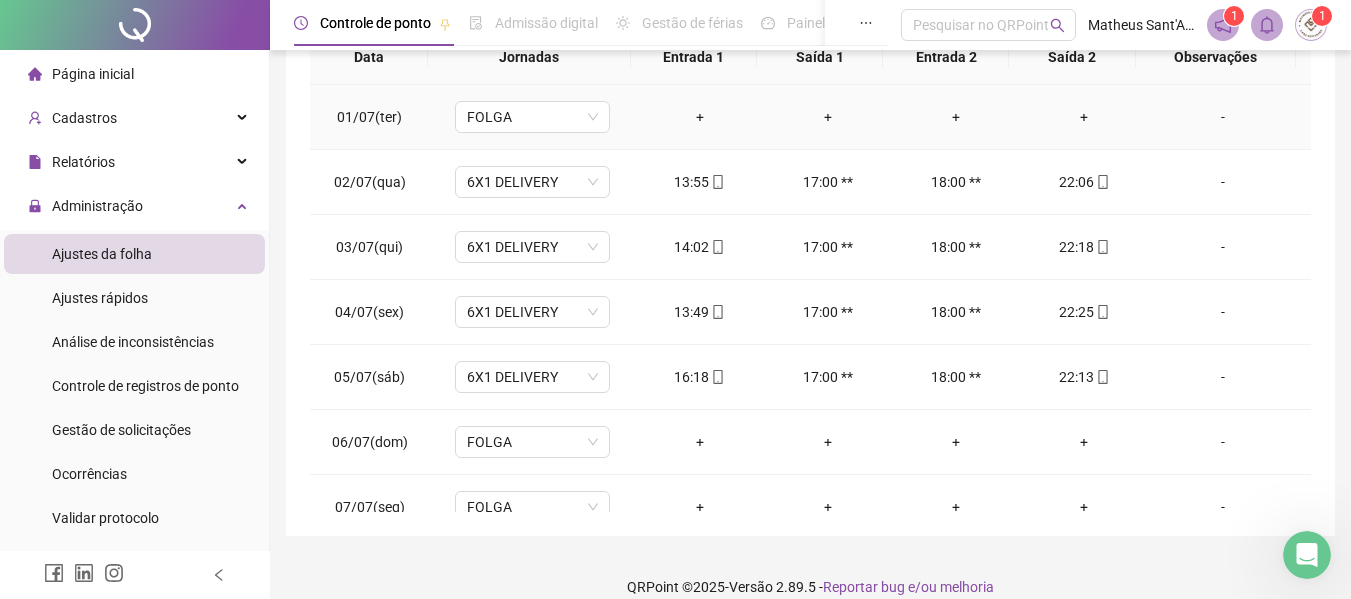 scroll, scrollTop: 0, scrollLeft: 0, axis: both 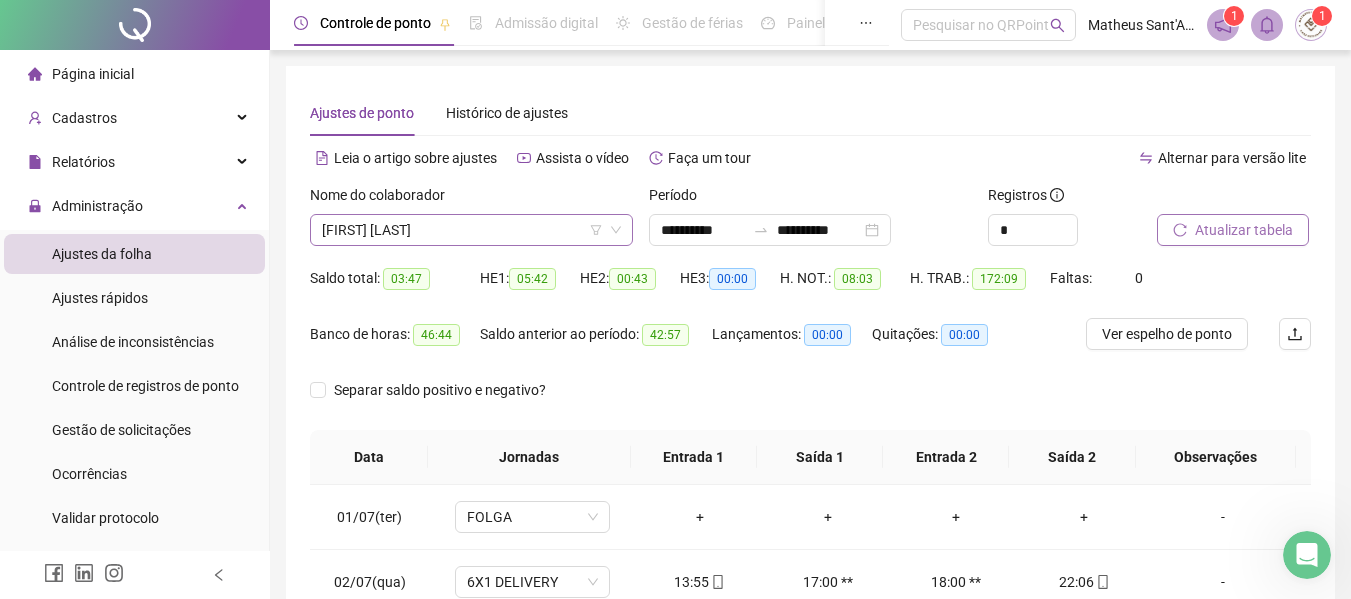 click on "[FIRST] [LAST]" at bounding box center [471, 230] 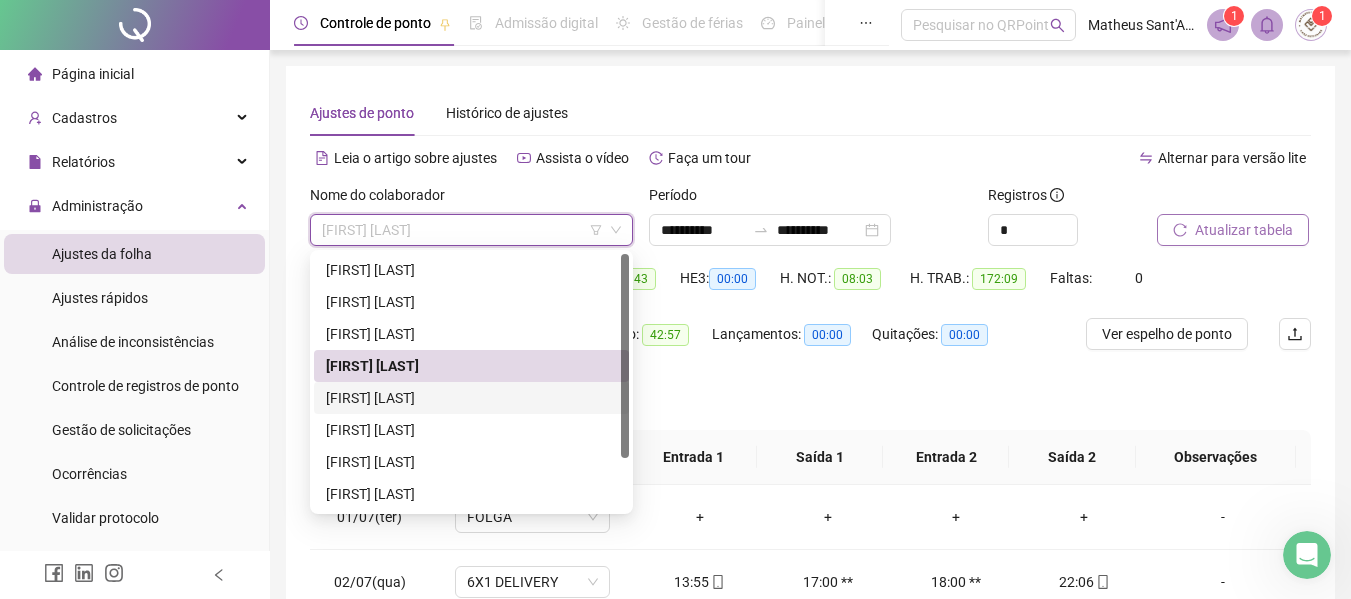 click on "[FIRST] [LAST]" at bounding box center [471, 398] 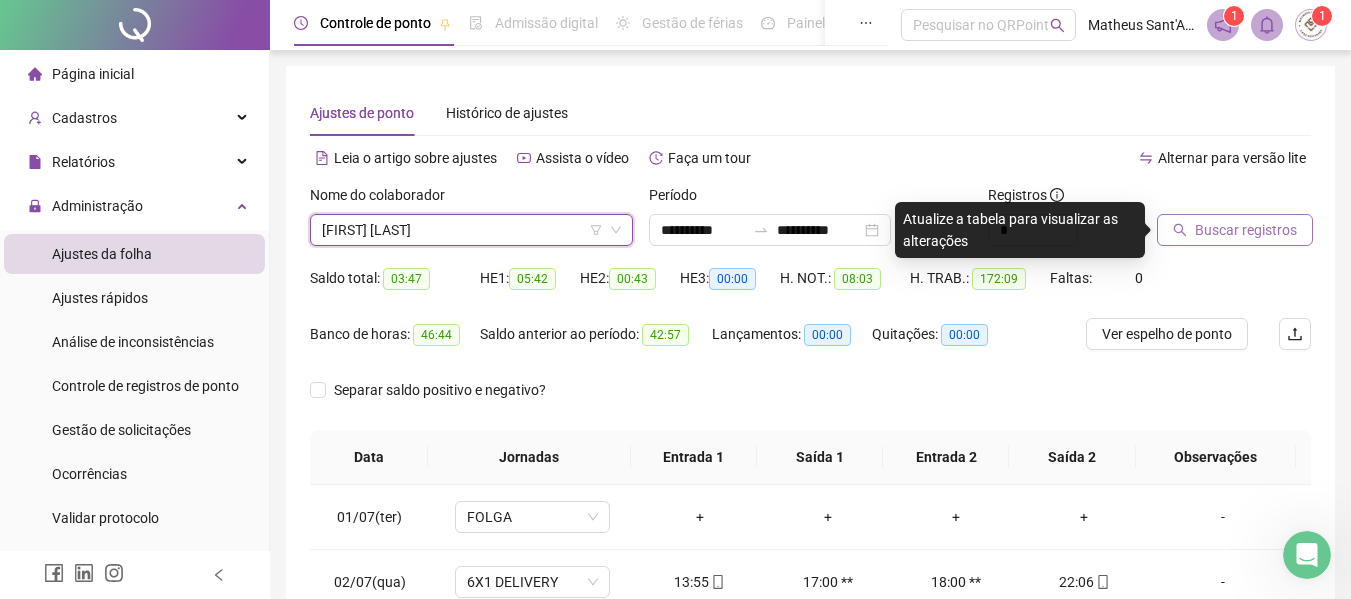 click on "Buscar registros" at bounding box center (1246, 230) 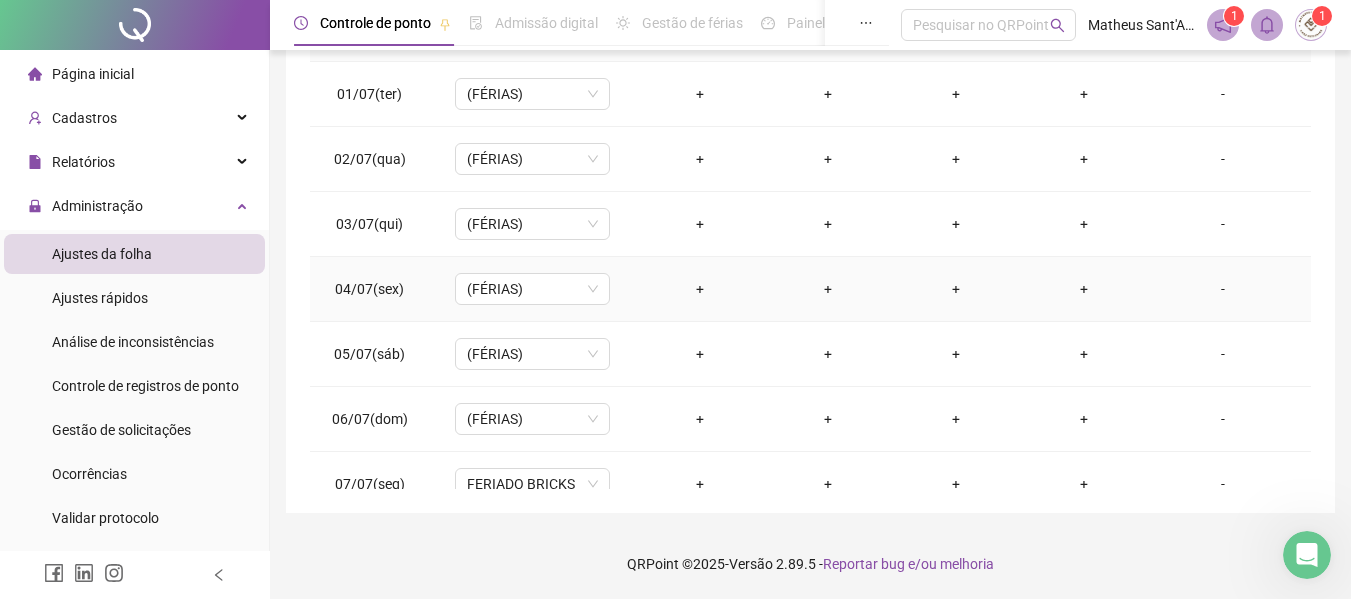 scroll, scrollTop: 0, scrollLeft: 0, axis: both 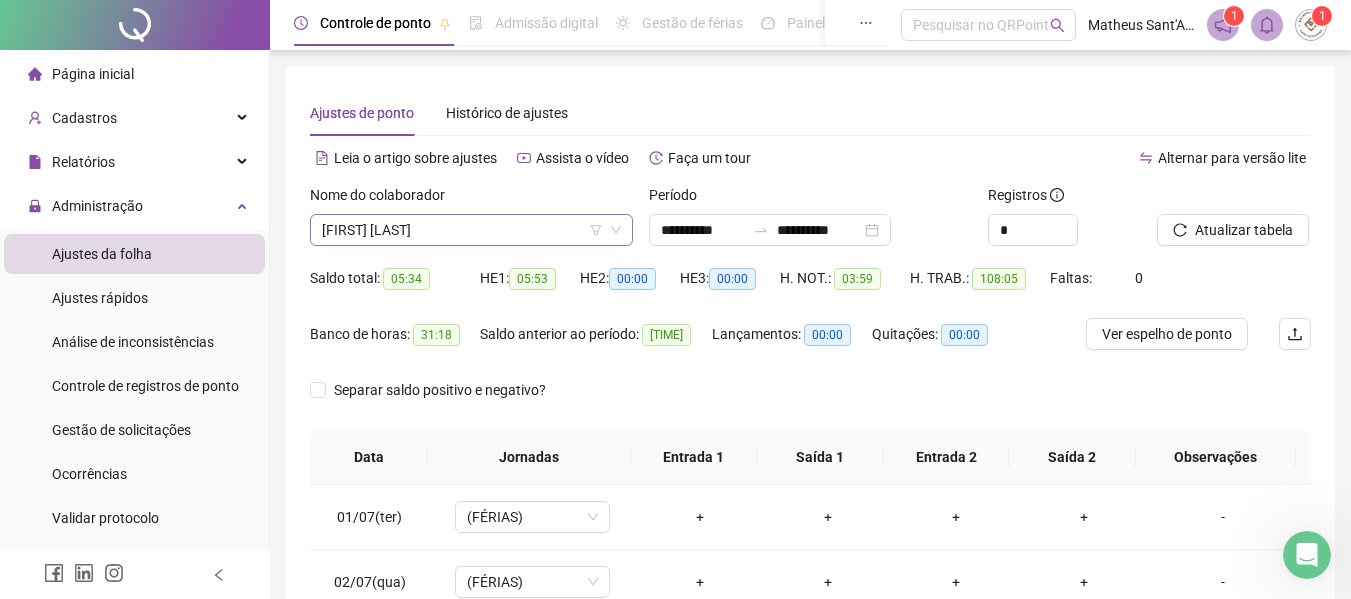 click on "[FIRST] [LAST]" at bounding box center [471, 230] 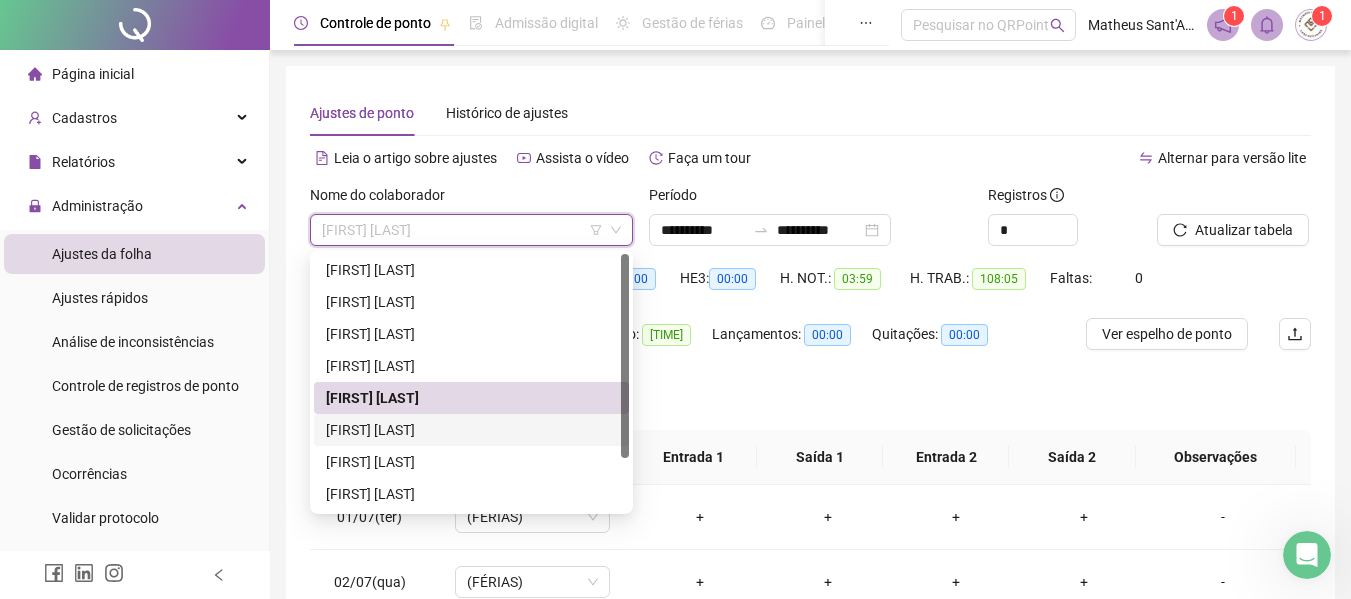 click on "[FIRST] [LAST]" at bounding box center (471, 430) 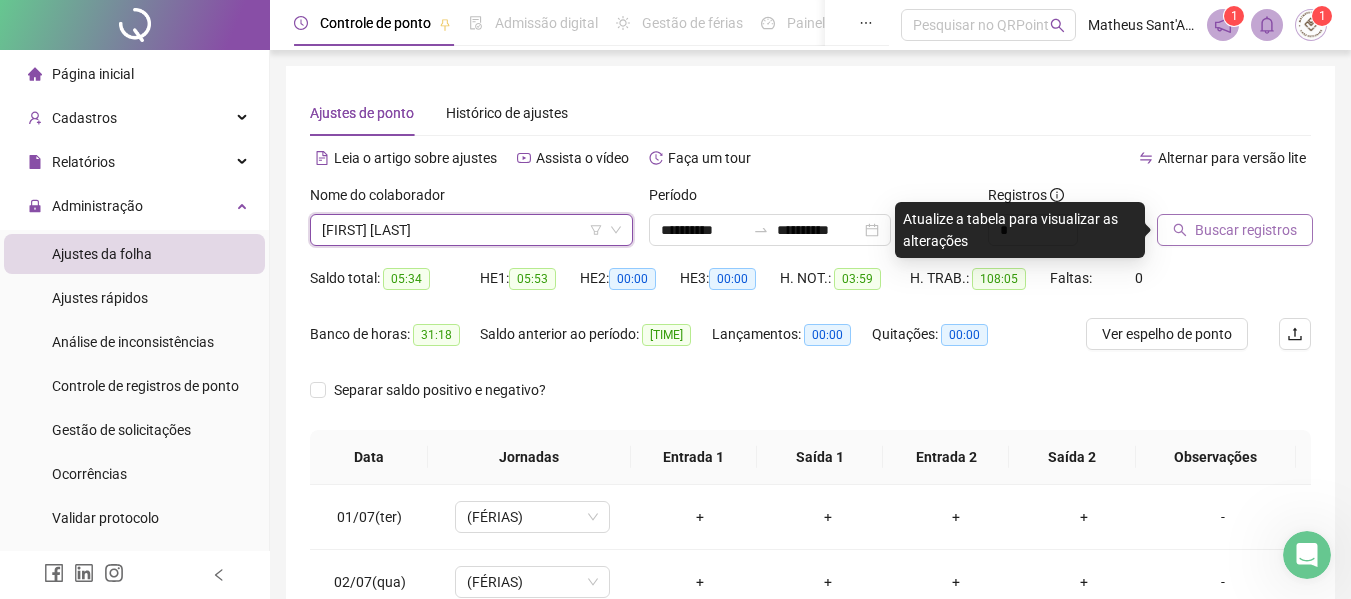 click on "Buscar registros" at bounding box center (1235, 230) 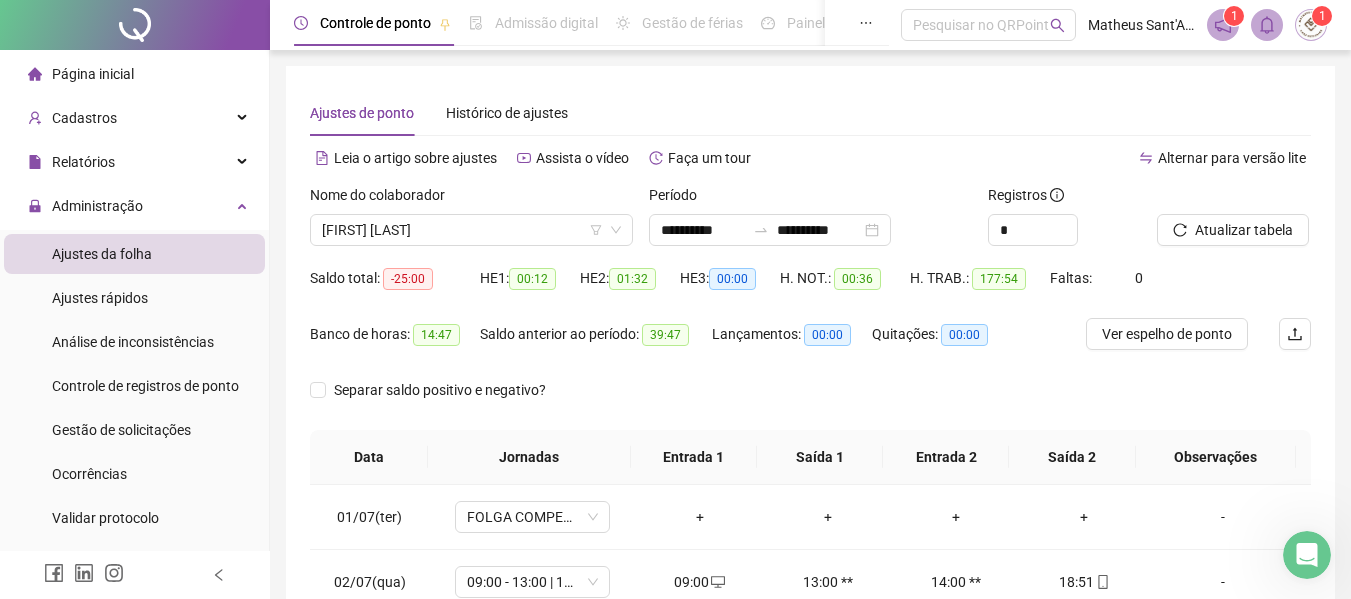 scroll, scrollTop: 200, scrollLeft: 0, axis: vertical 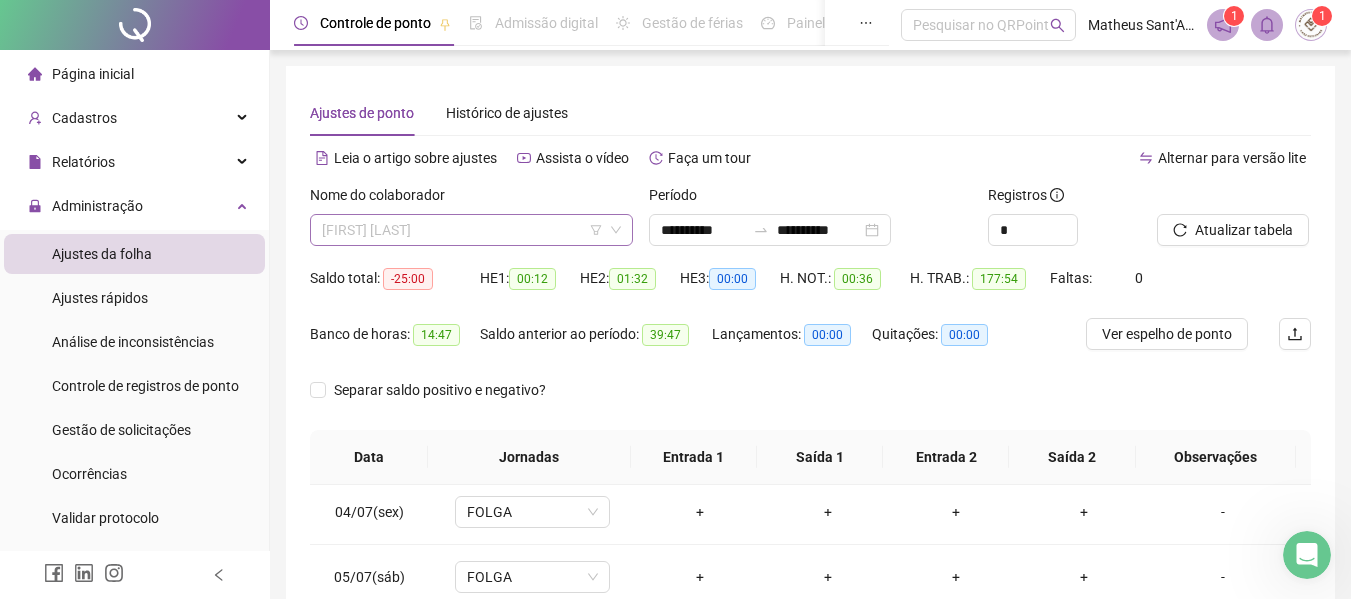 click on "[FIRST] [LAST]" at bounding box center [471, 230] 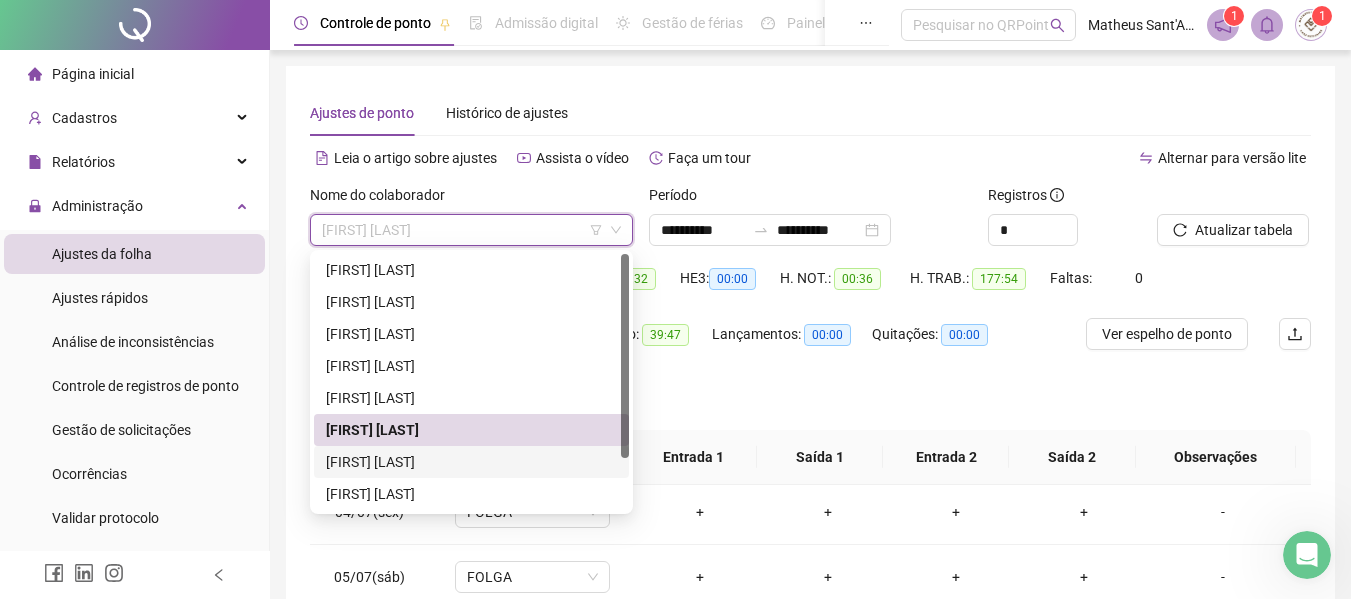 click on "[FIRST] [LAST]" at bounding box center [471, 462] 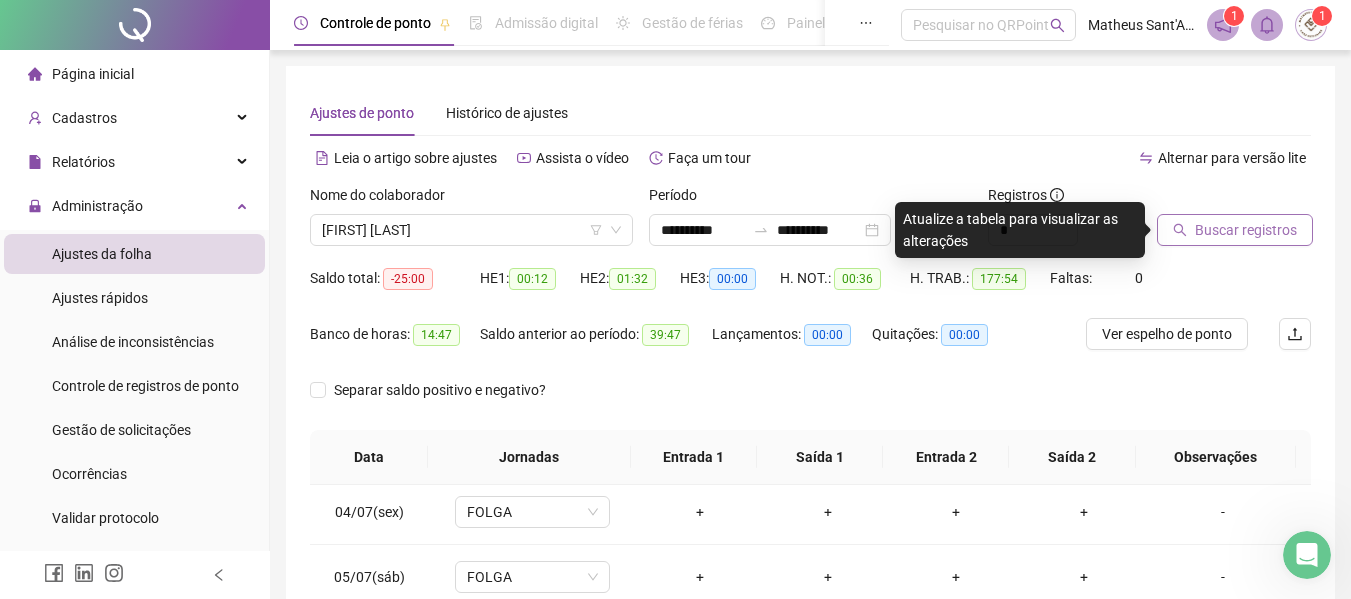 click on "Buscar registros" at bounding box center (1246, 230) 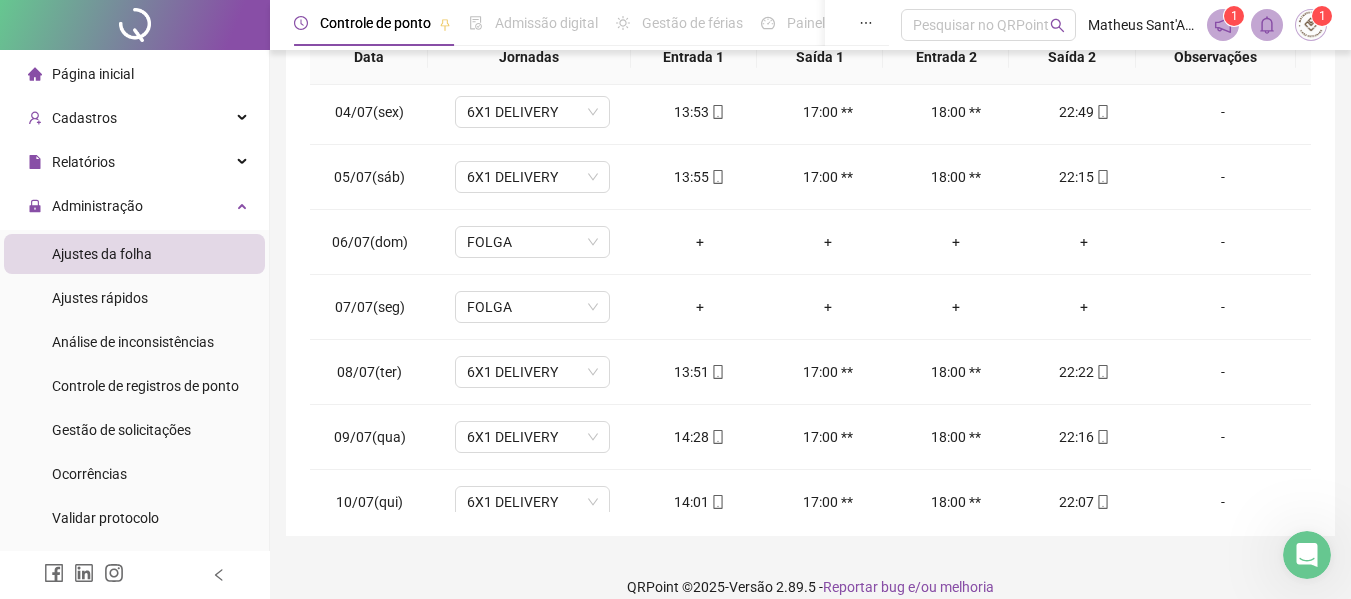 scroll, scrollTop: 423, scrollLeft: 0, axis: vertical 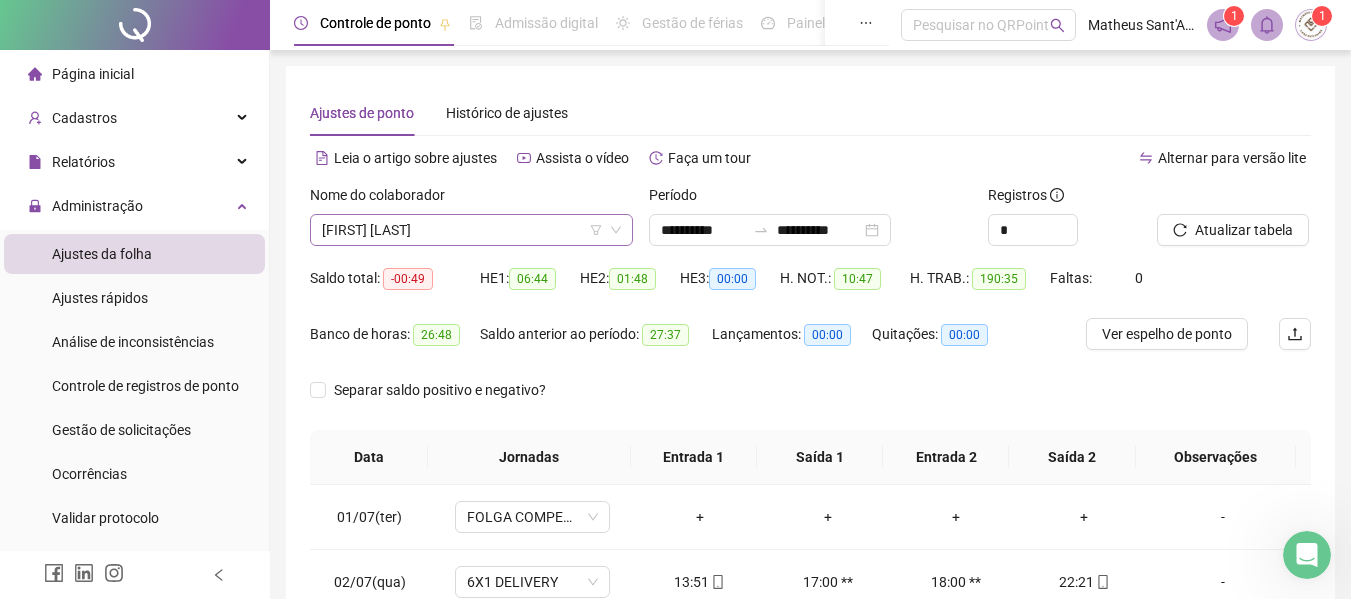 click on "[FIRST] [LAST]" at bounding box center [471, 230] 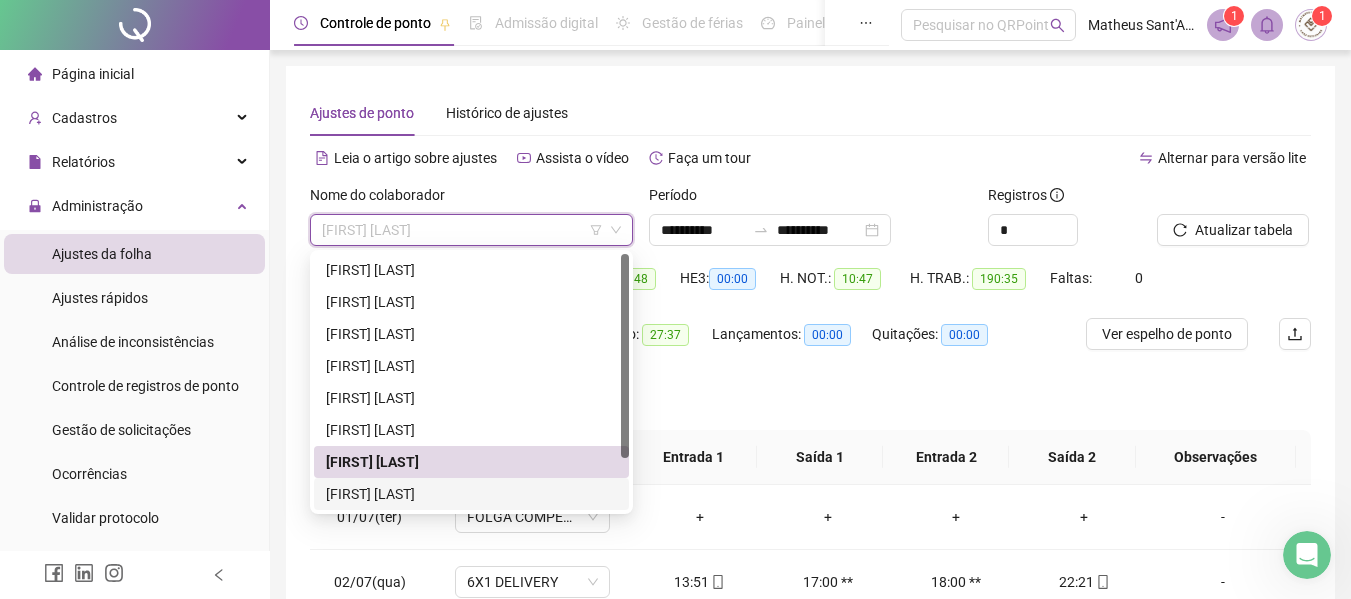 click on "[FIRST] [LAST]" at bounding box center [471, 494] 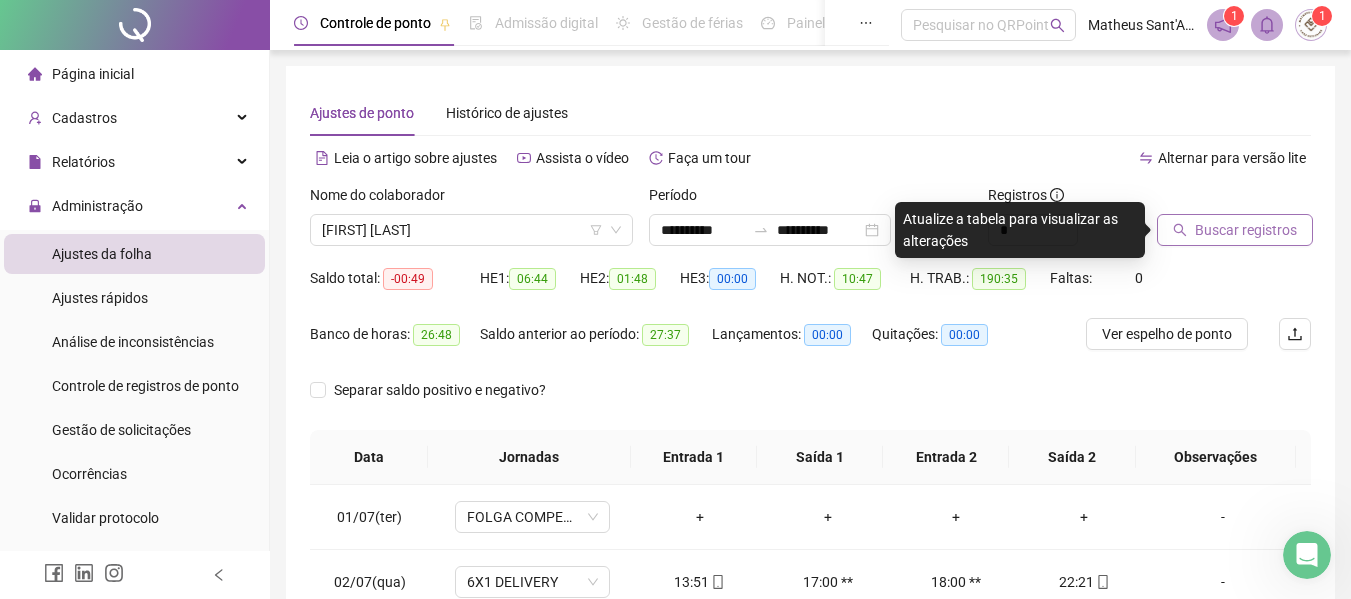 click on "Buscar registros" at bounding box center [1235, 230] 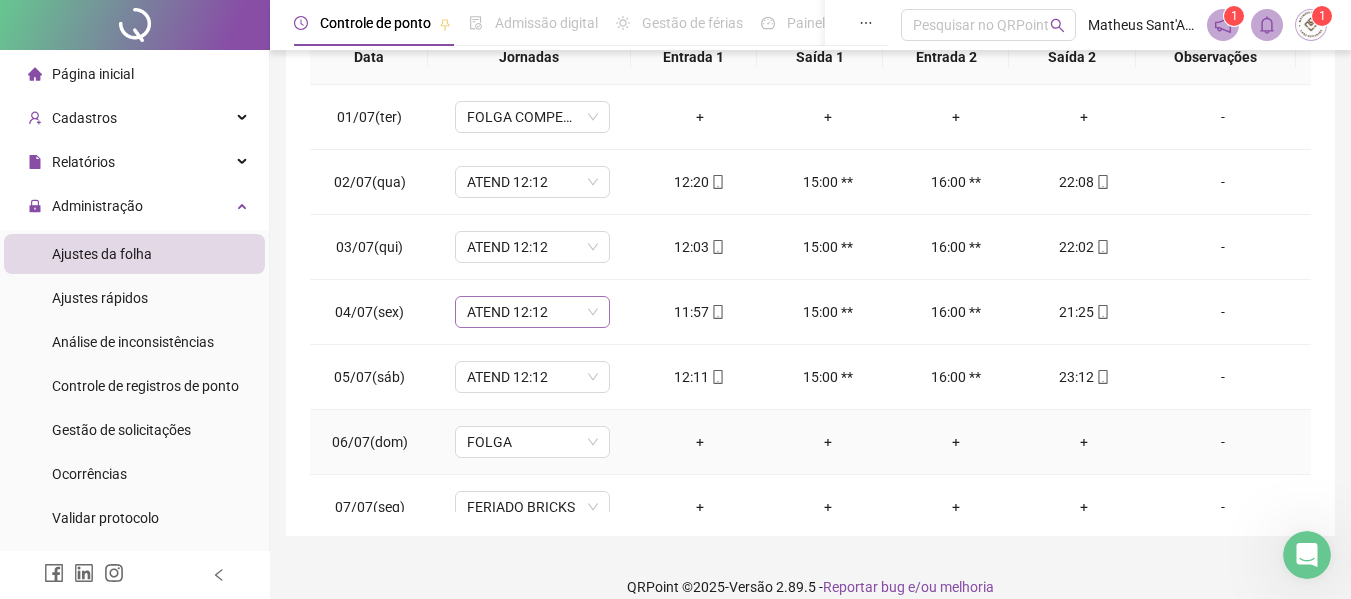 scroll, scrollTop: 0, scrollLeft: 0, axis: both 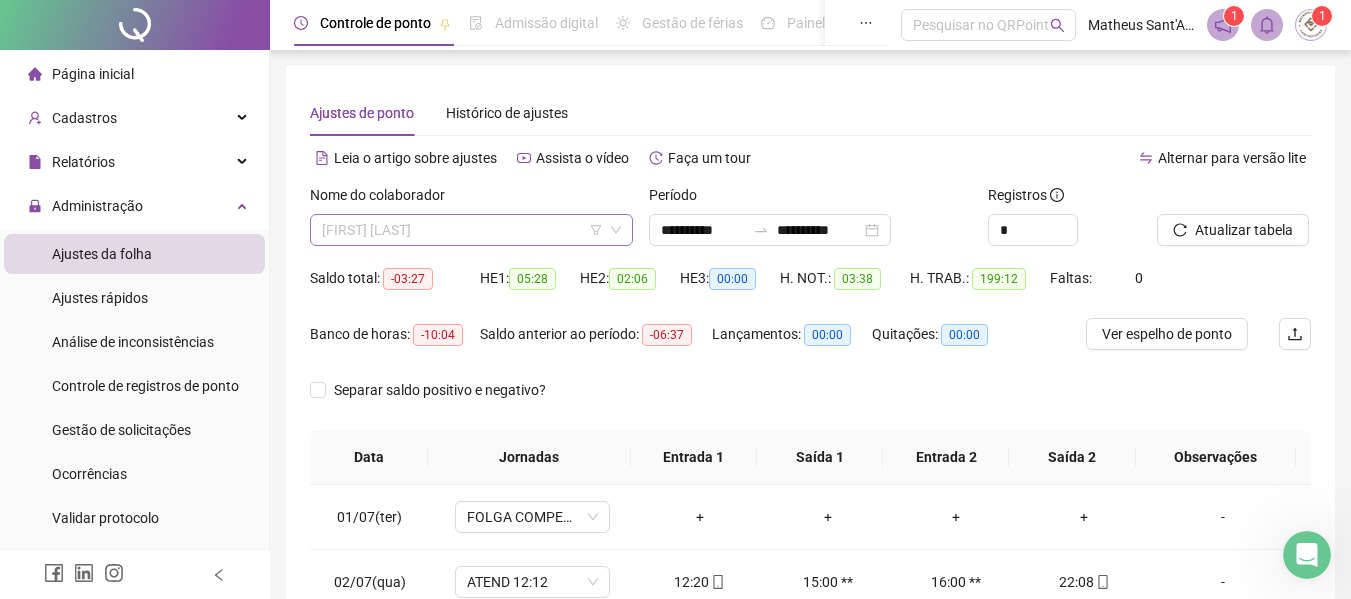 click on "[FIRST] [LAST]" at bounding box center (471, 230) 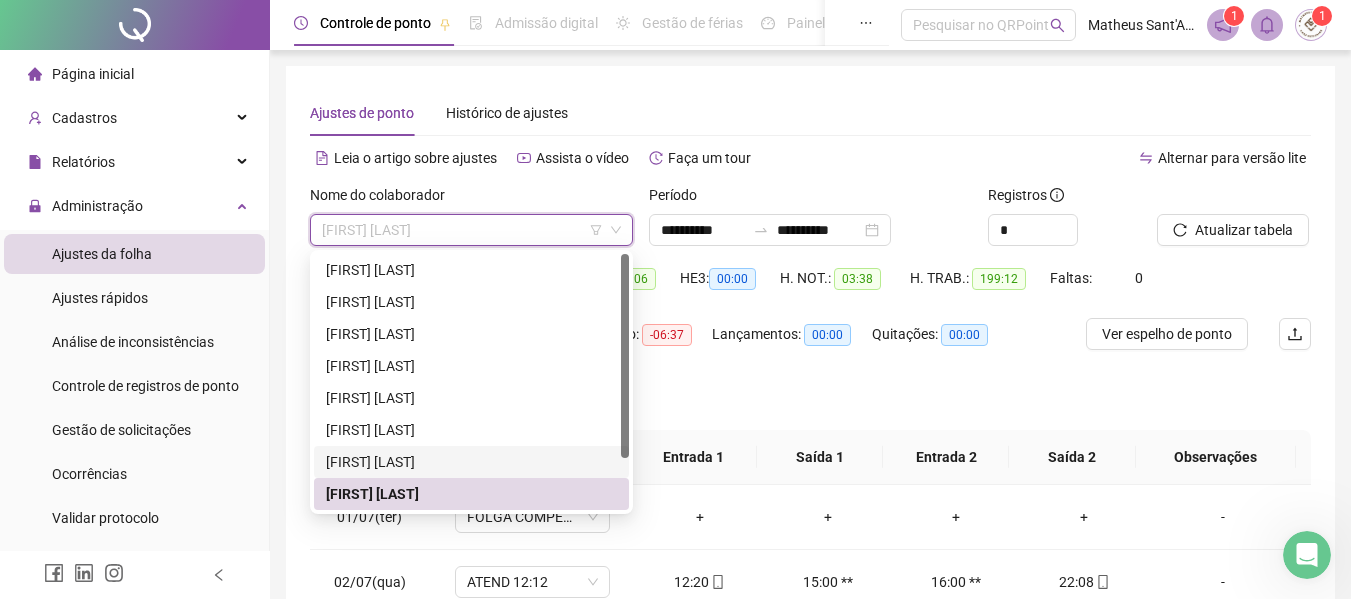 scroll, scrollTop: 64, scrollLeft: 0, axis: vertical 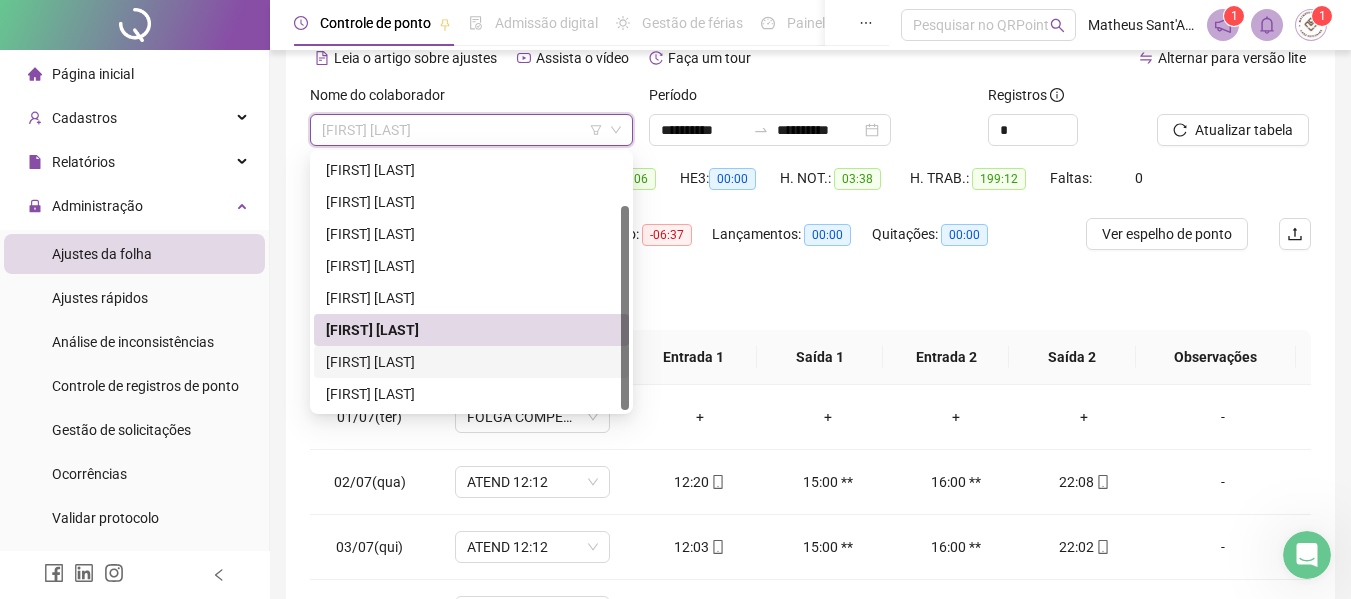 click on "[FIRST] [LAST]" at bounding box center (471, 362) 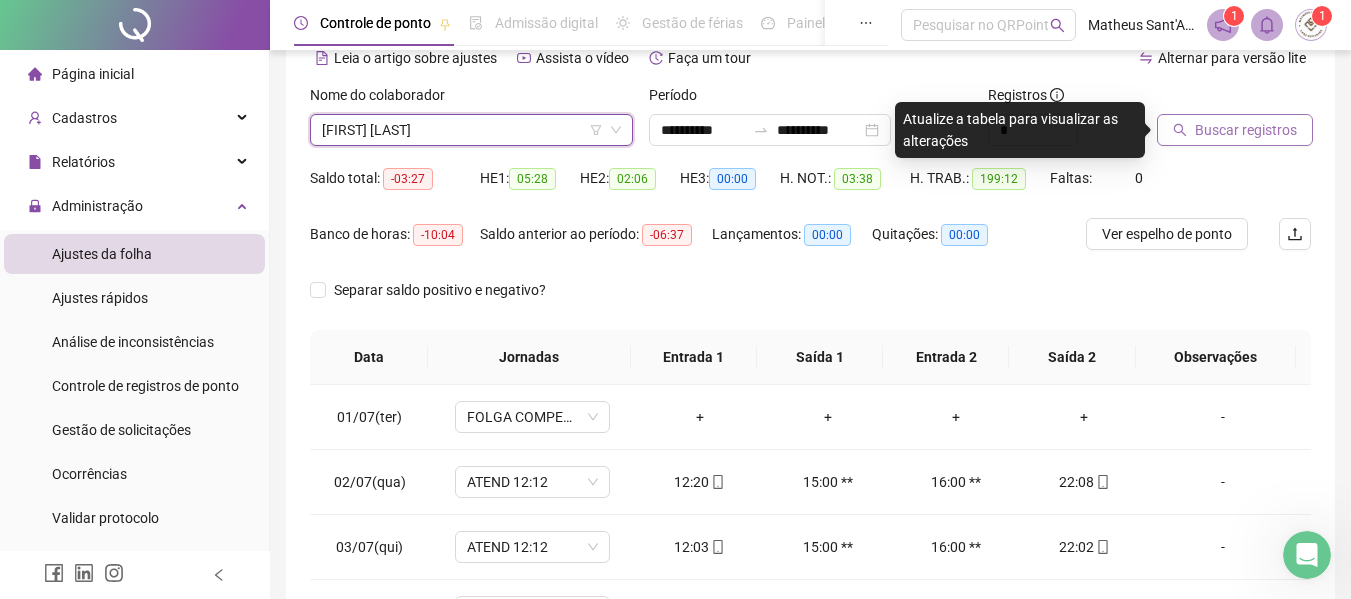 click on "Buscar registros" at bounding box center (1246, 130) 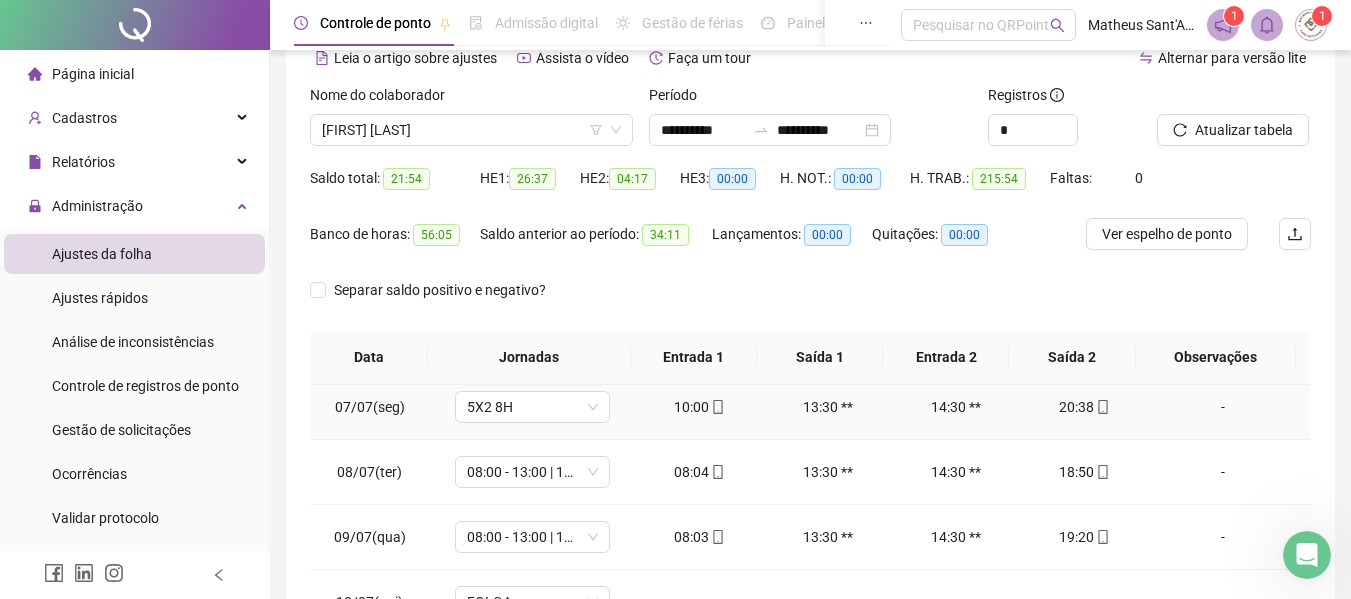 scroll, scrollTop: 300, scrollLeft: 0, axis: vertical 